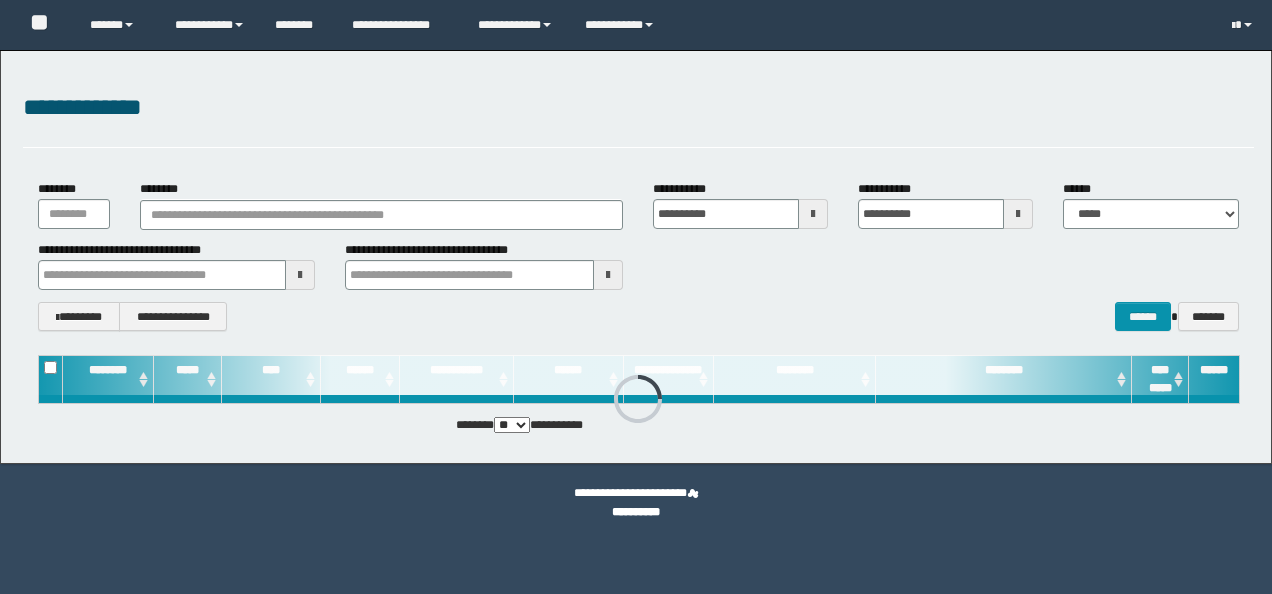 scroll, scrollTop: 0, scrollLeft: 0, axis: both 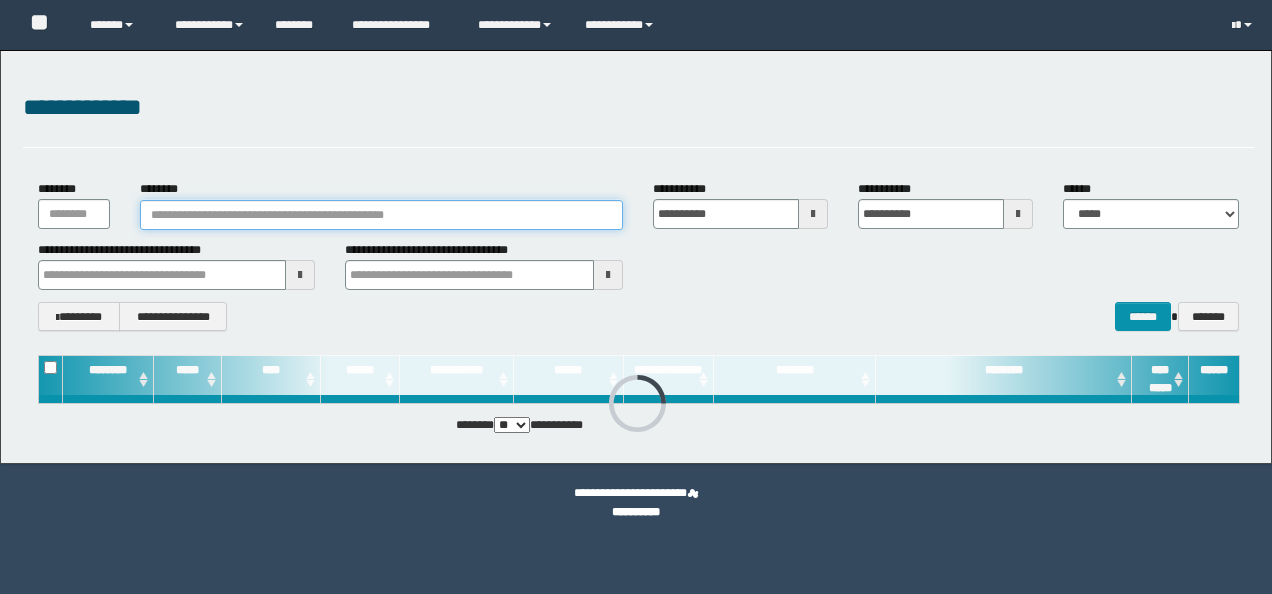 click on "********" at bounding box center [381, 215] 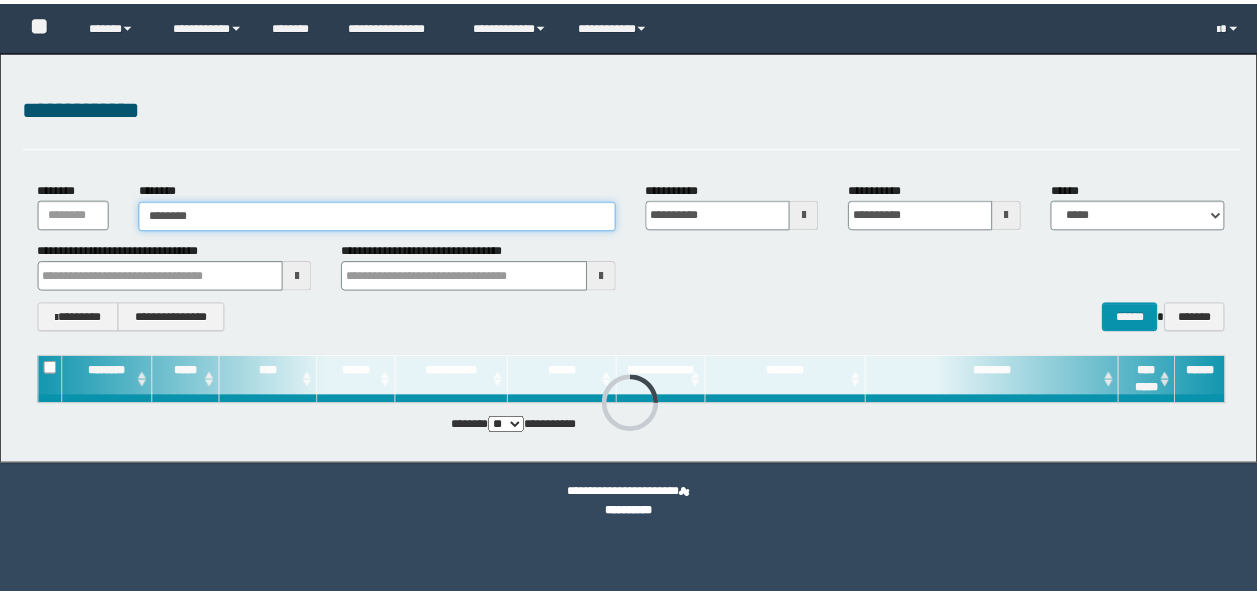 scroll, scrollTop: 0, scrollLeft: 0, axis: both 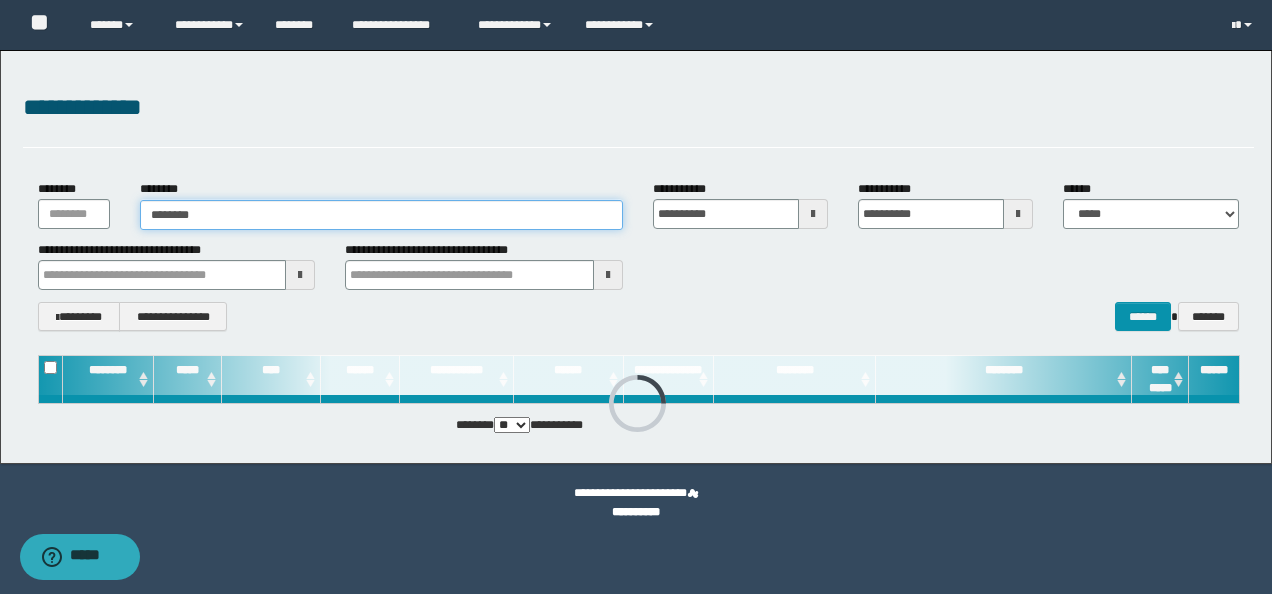 type on "********" 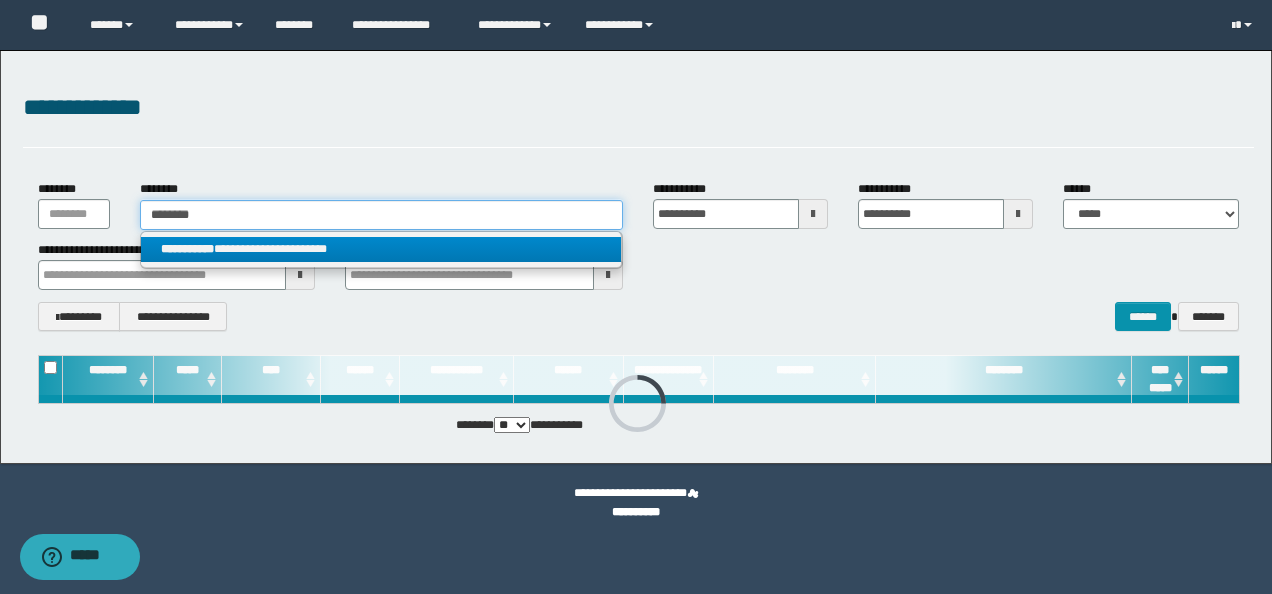 type on "********" 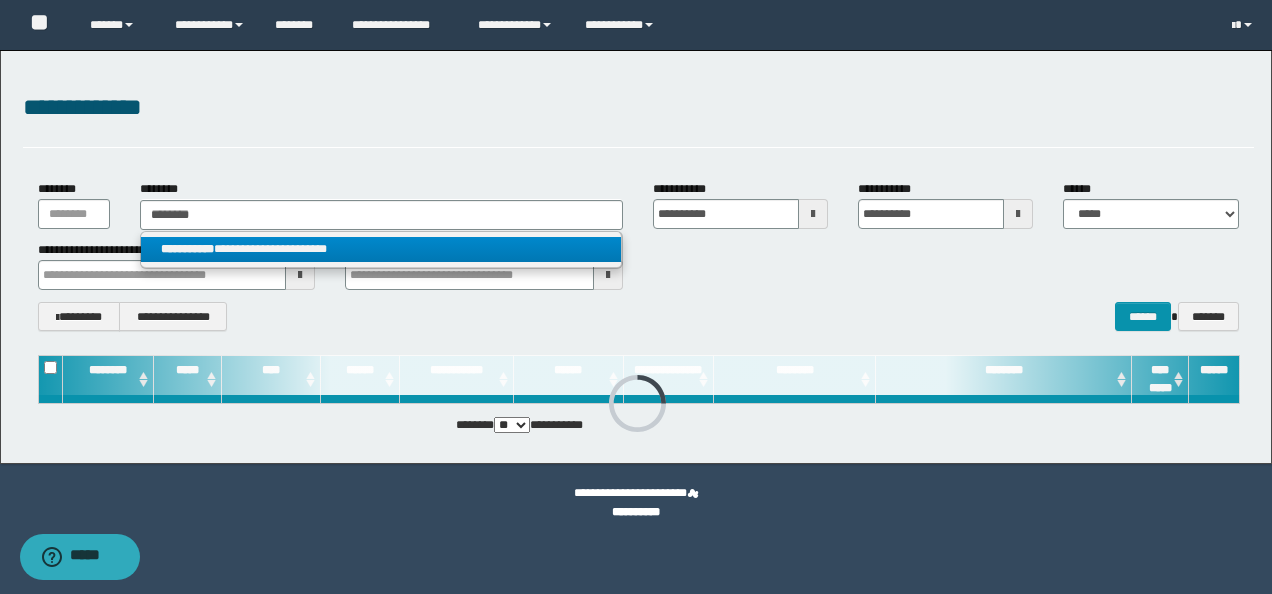 click on "**********" at bounding box center (381, 249) 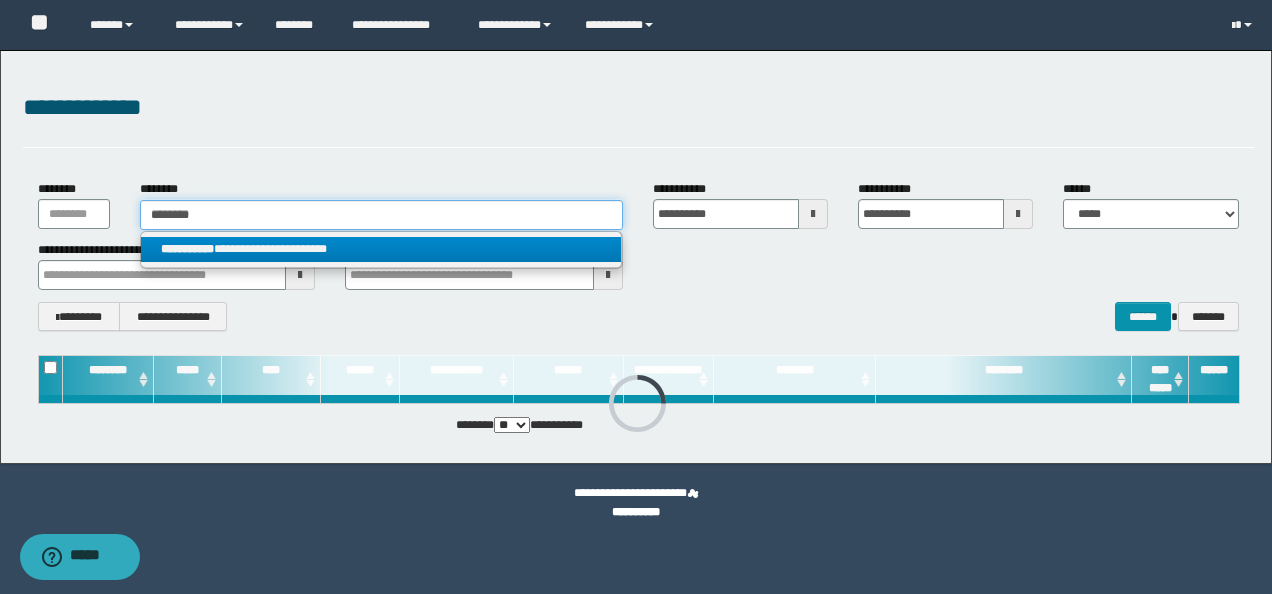 type 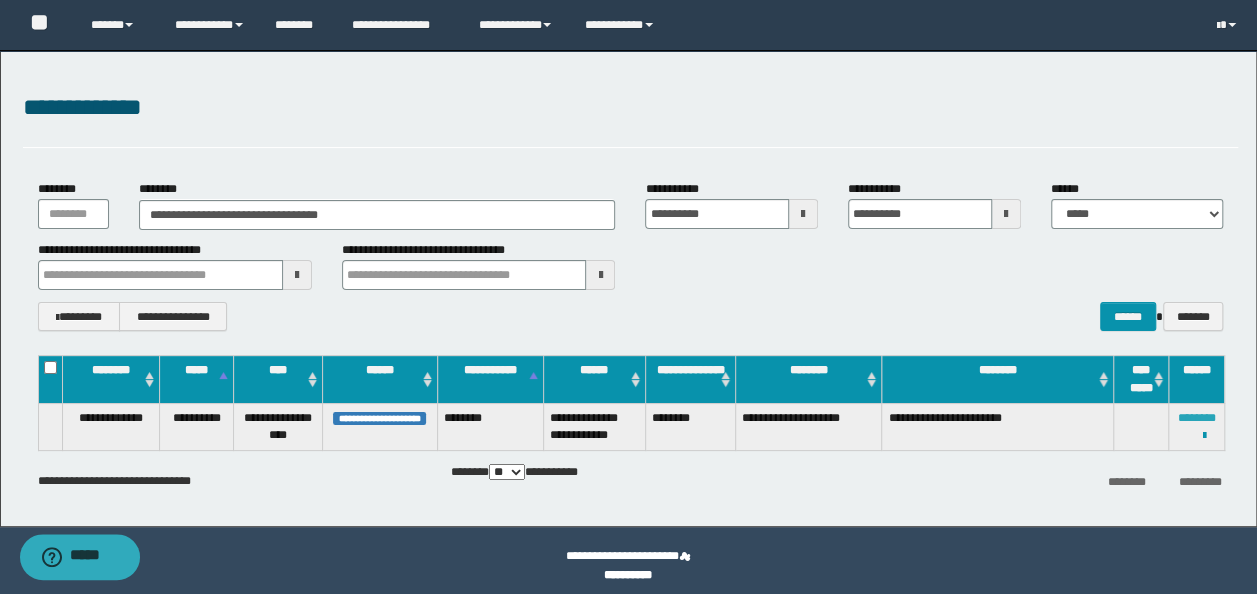 click on "********" at bounding box center (1197, 418) 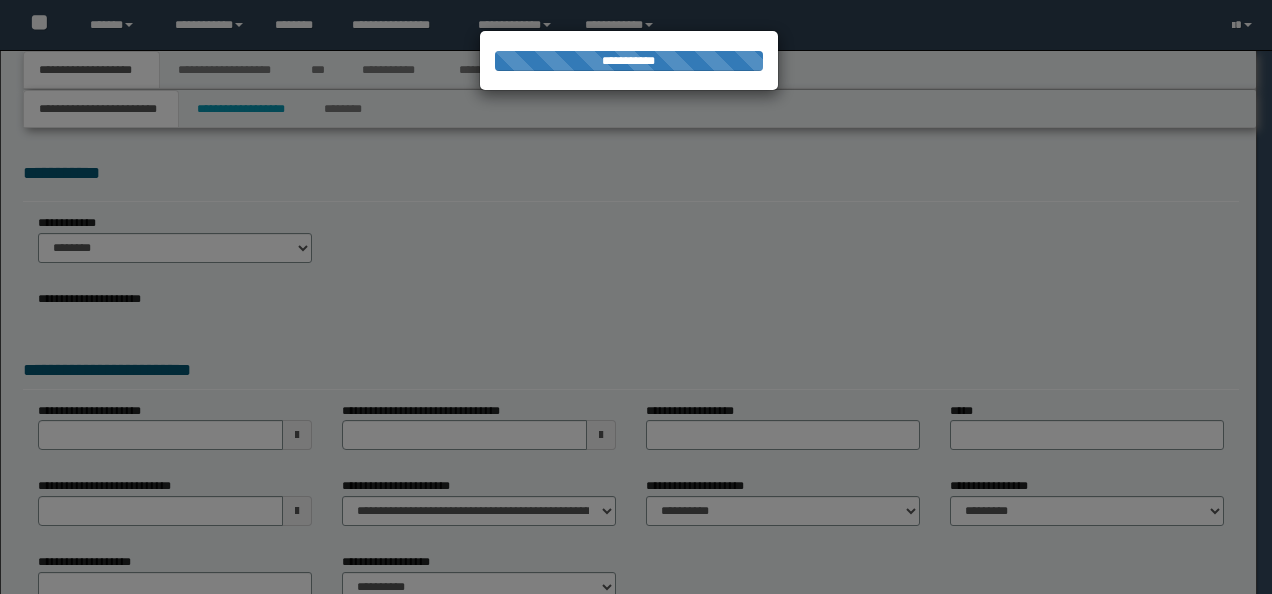 scroll, scrollTop: 0, scrollLeft: 0, axis: both 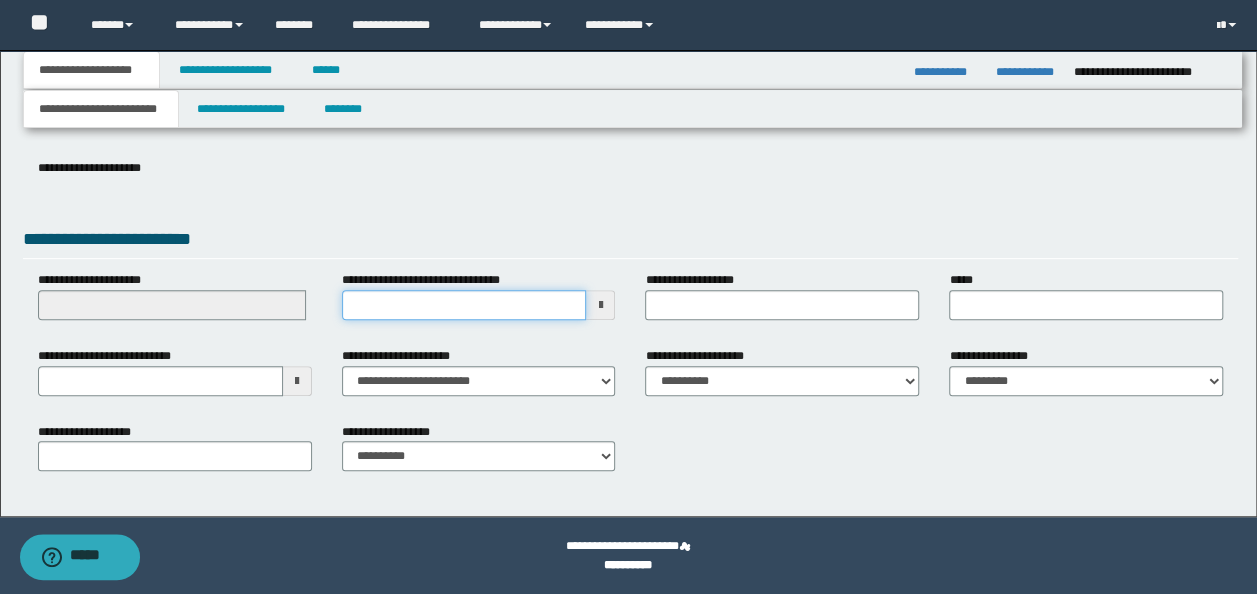 click on "**********" at bounding box center (464, 305) 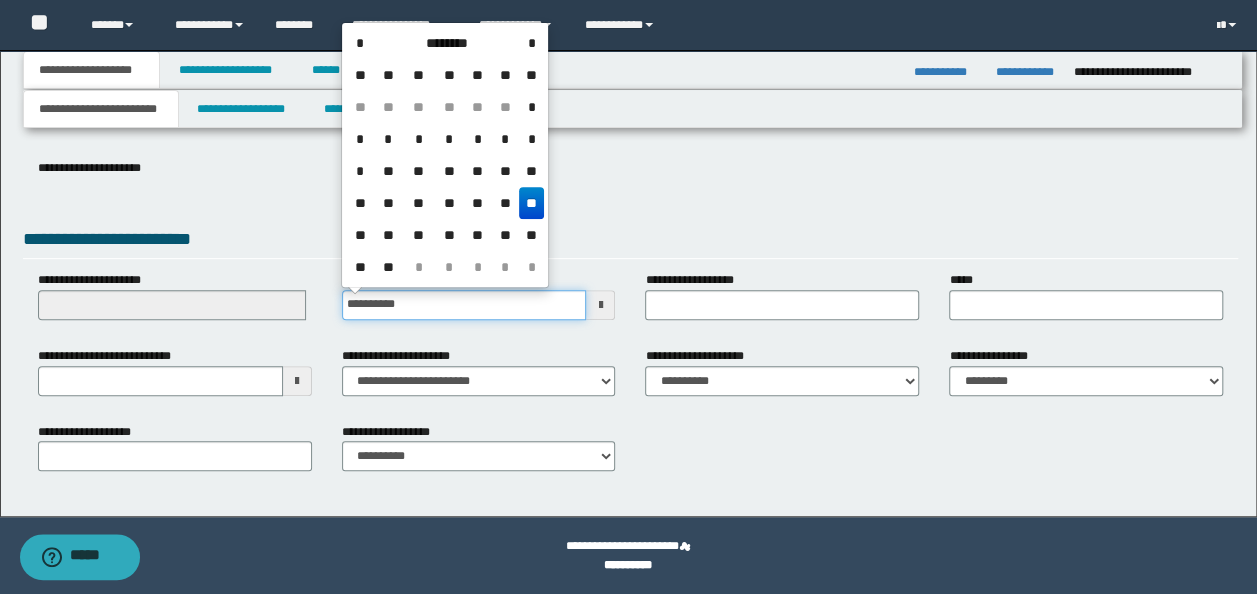 type on "**********" 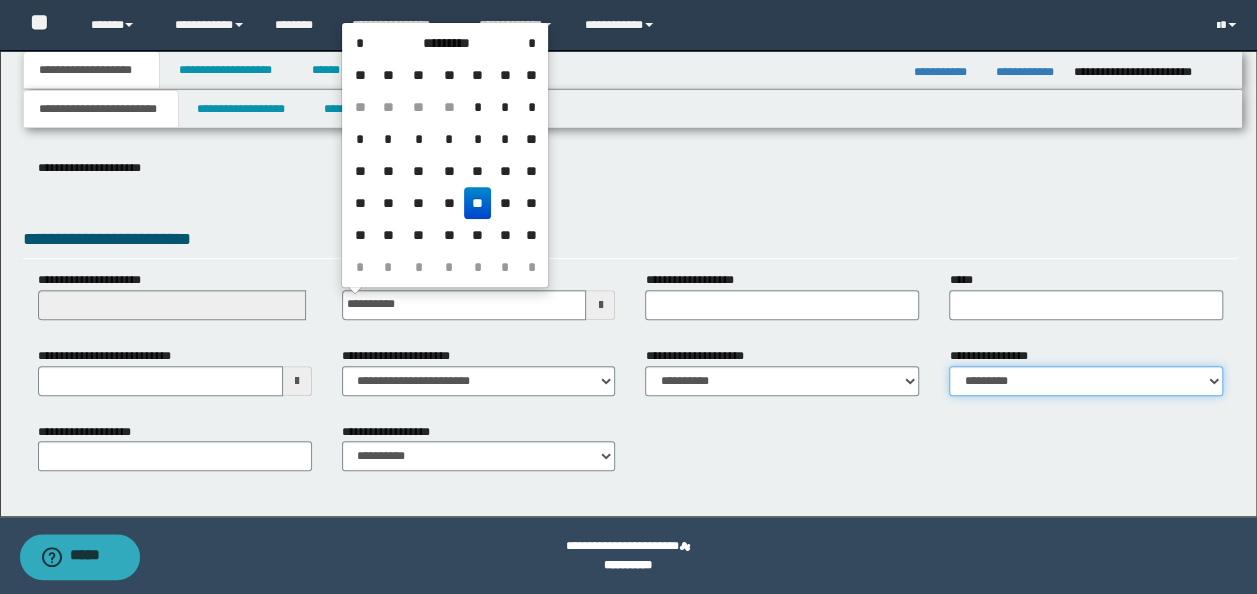 click on "**********" at bounding box center [1086, 381] 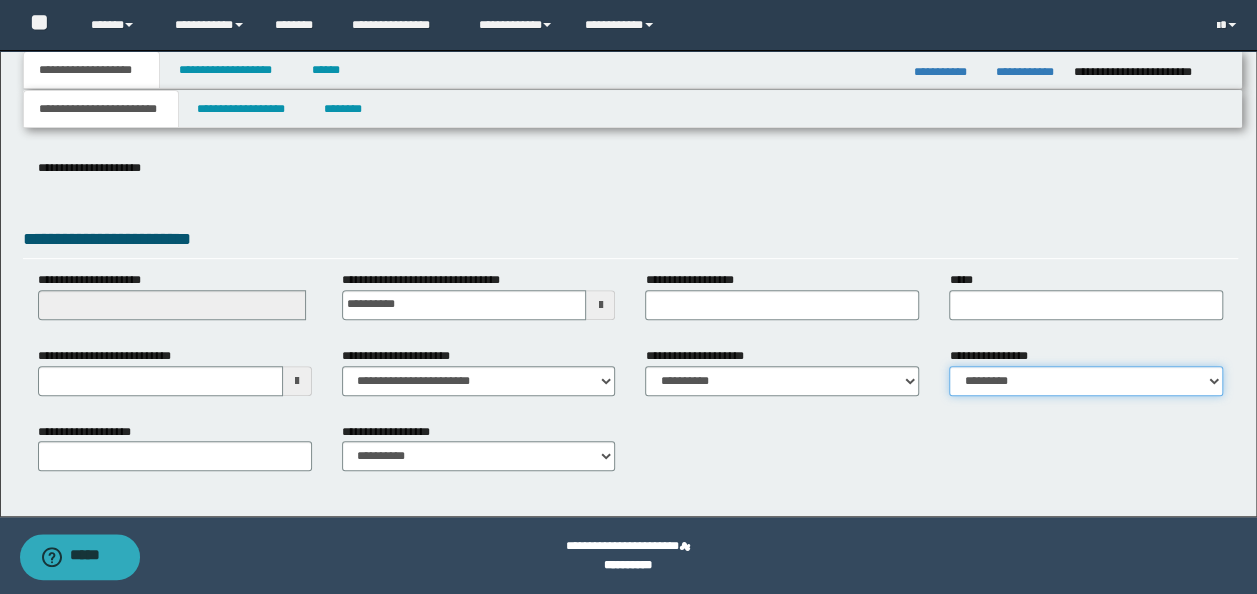 select on "*" 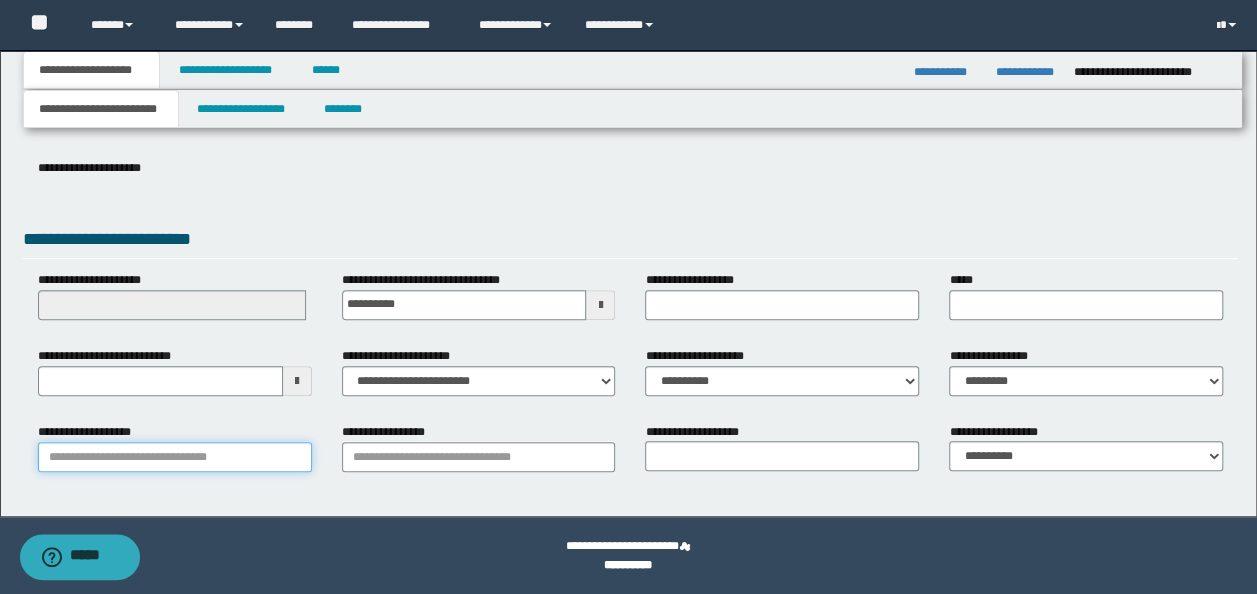 click on "**********" at bounding box center (175, 457) 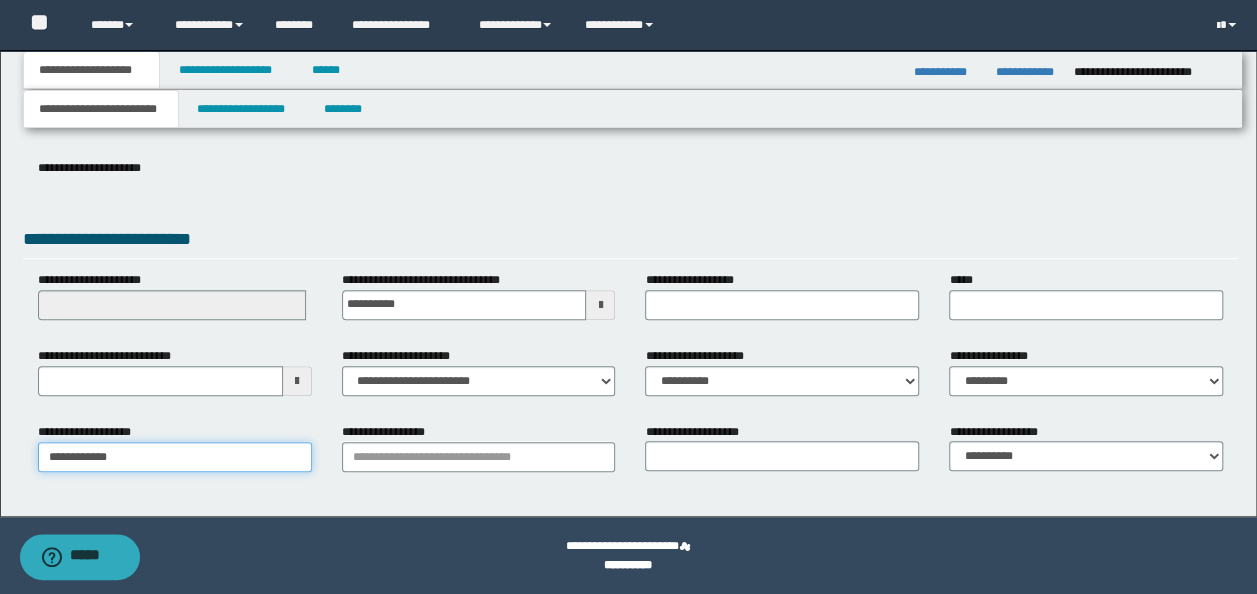 type on "**********" 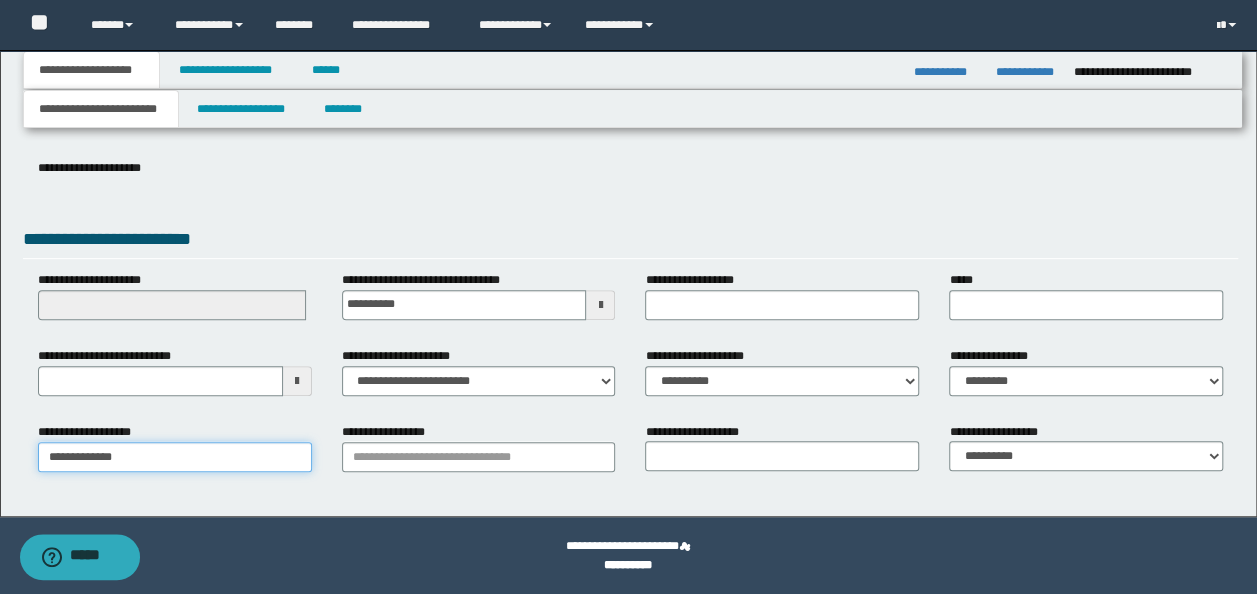 type on "**********" 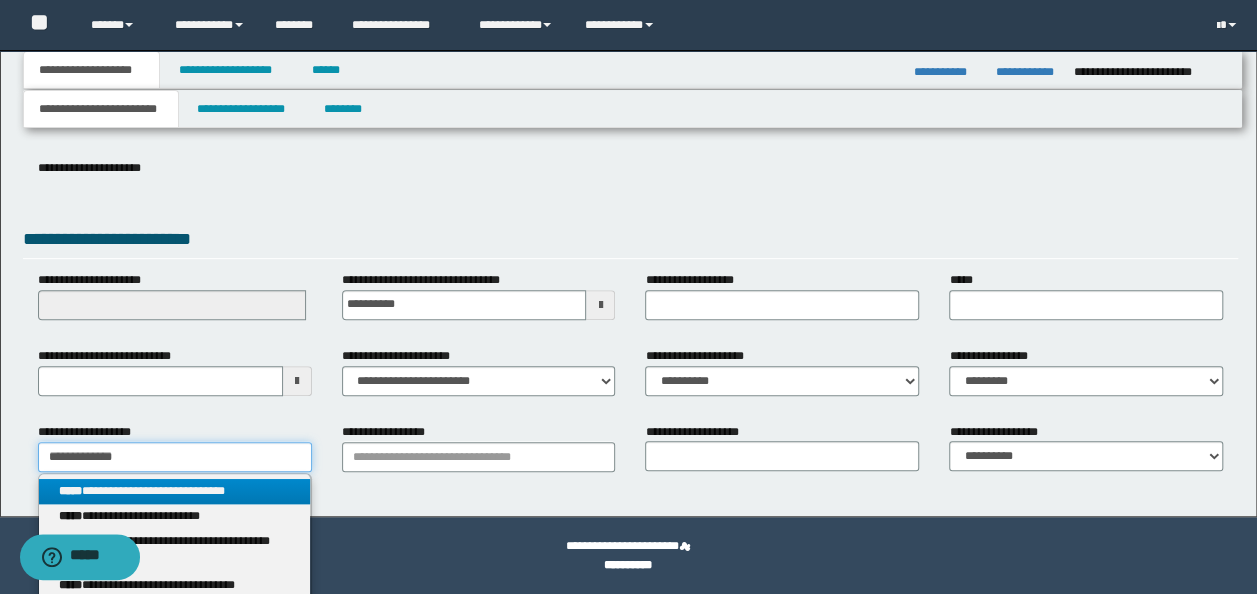 type on "**********" 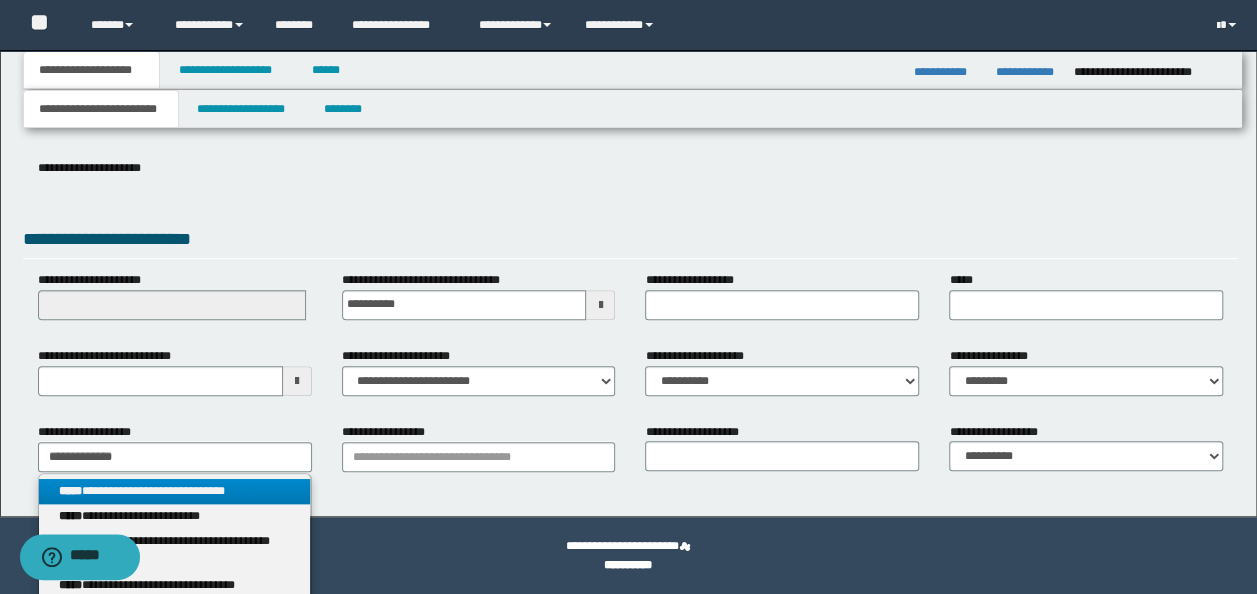 drag, startPoint x: 152, startPoint y: 482, endPoint x: 285, endPoint y: 477, distance: 133.09395 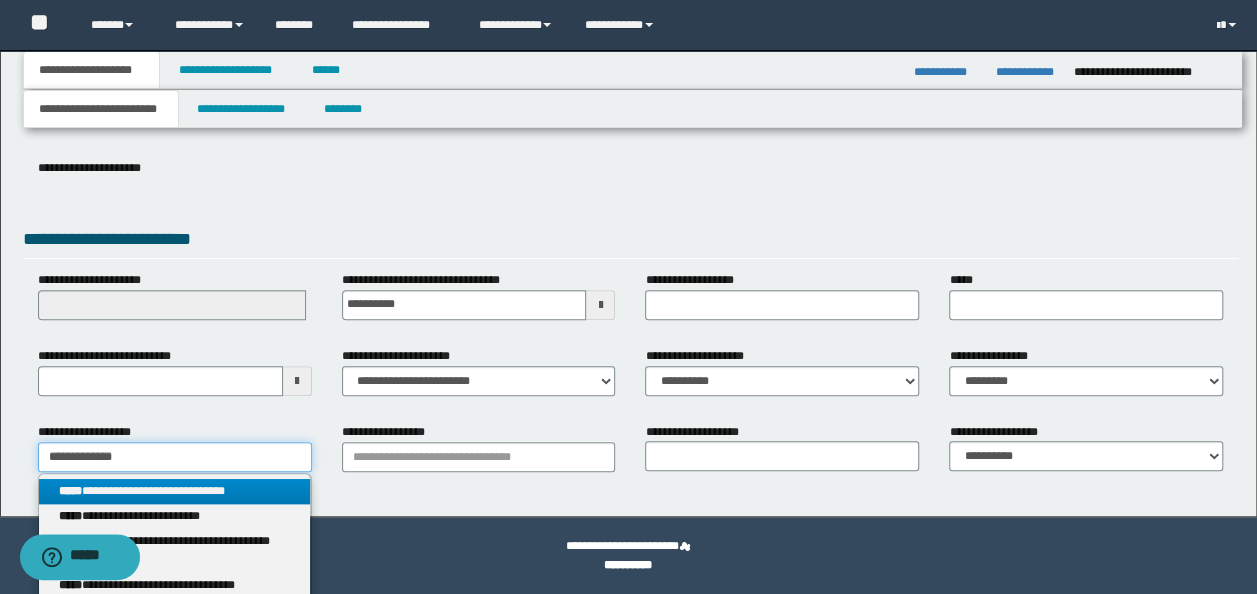 type 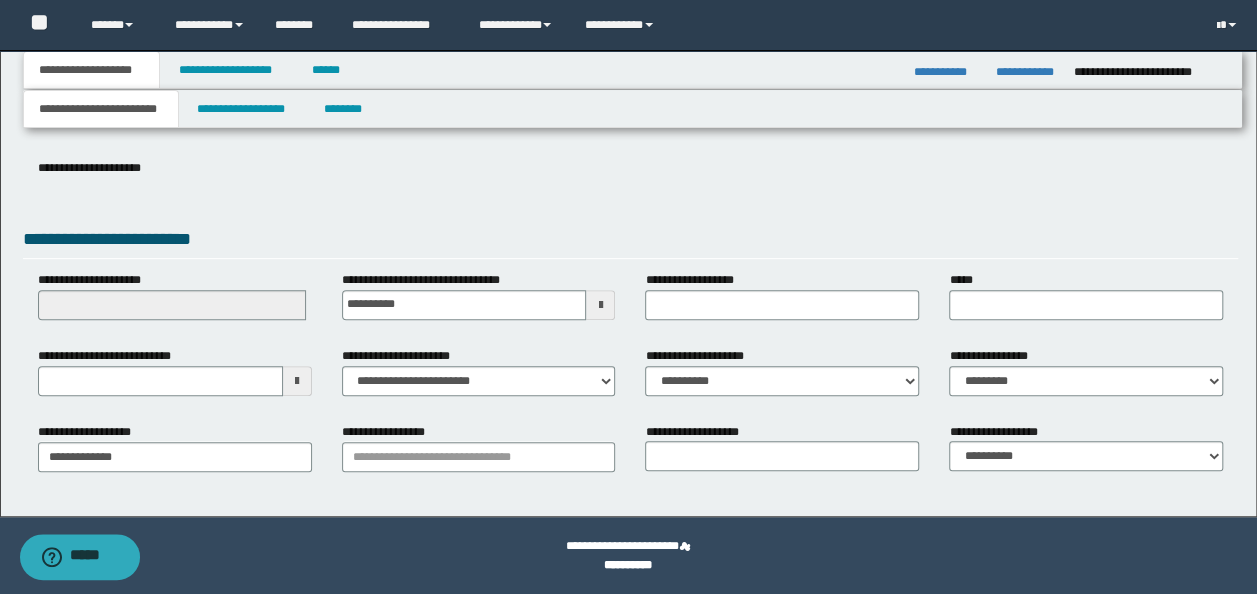 click on "**********" at bounding box center (479, 455) 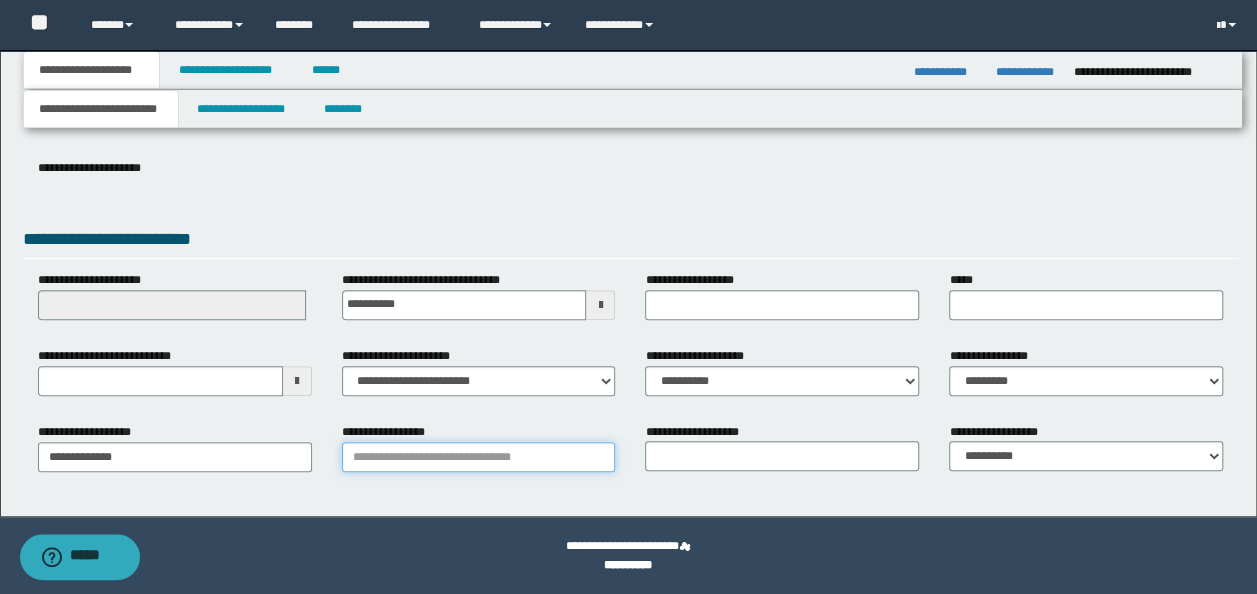 drag, startPoint x: 341, startPoint y: 472, endPoint x: 372, endPoint y: 464, distance: 32.01562 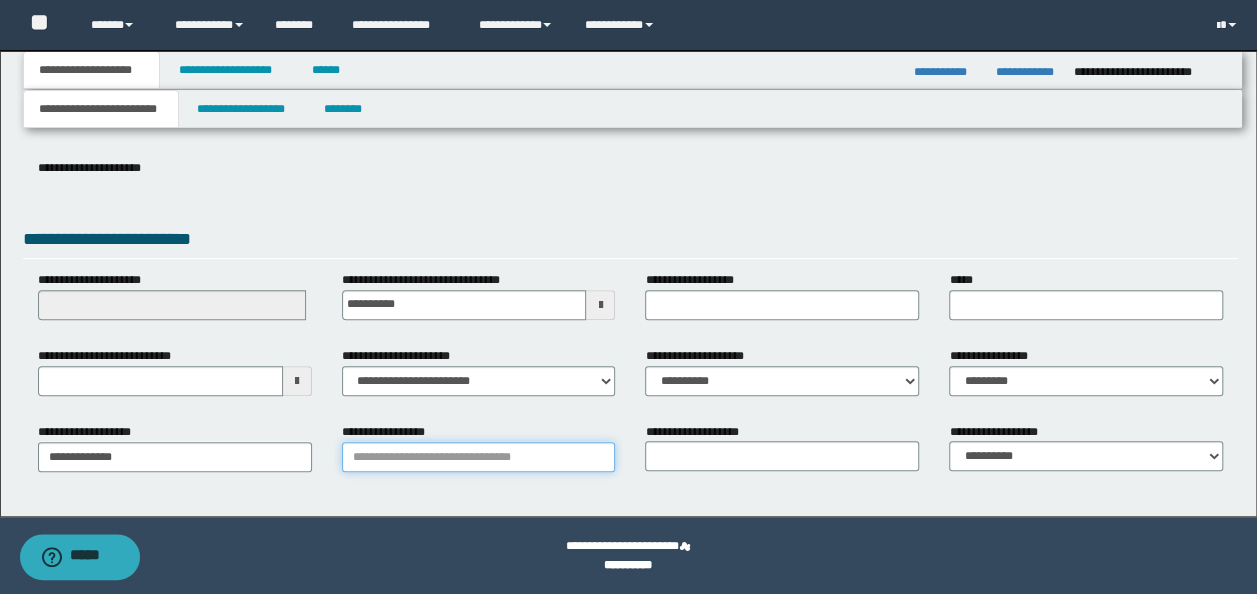 click on "**********" at bounding box center (479, 457) 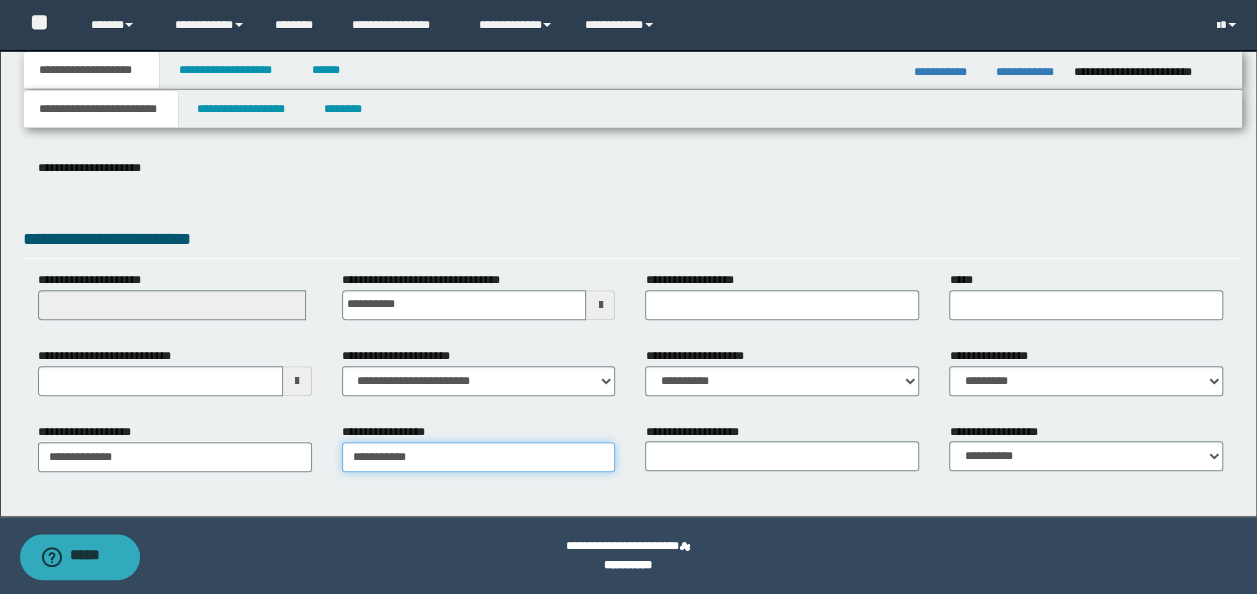 type on "**********" 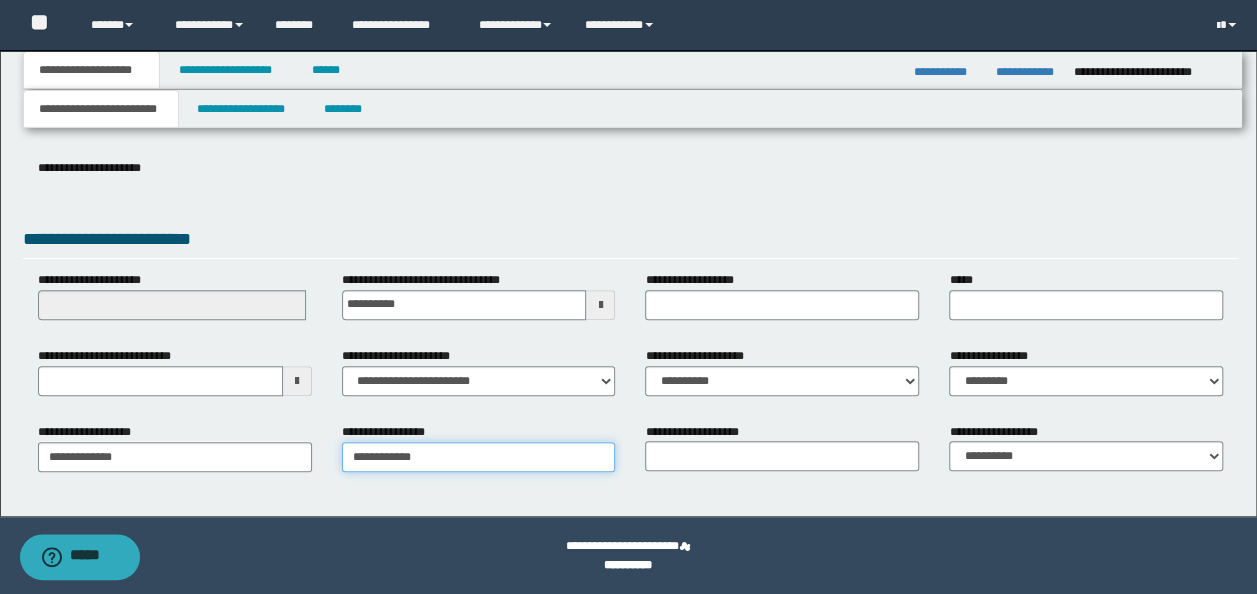 type on "**********" 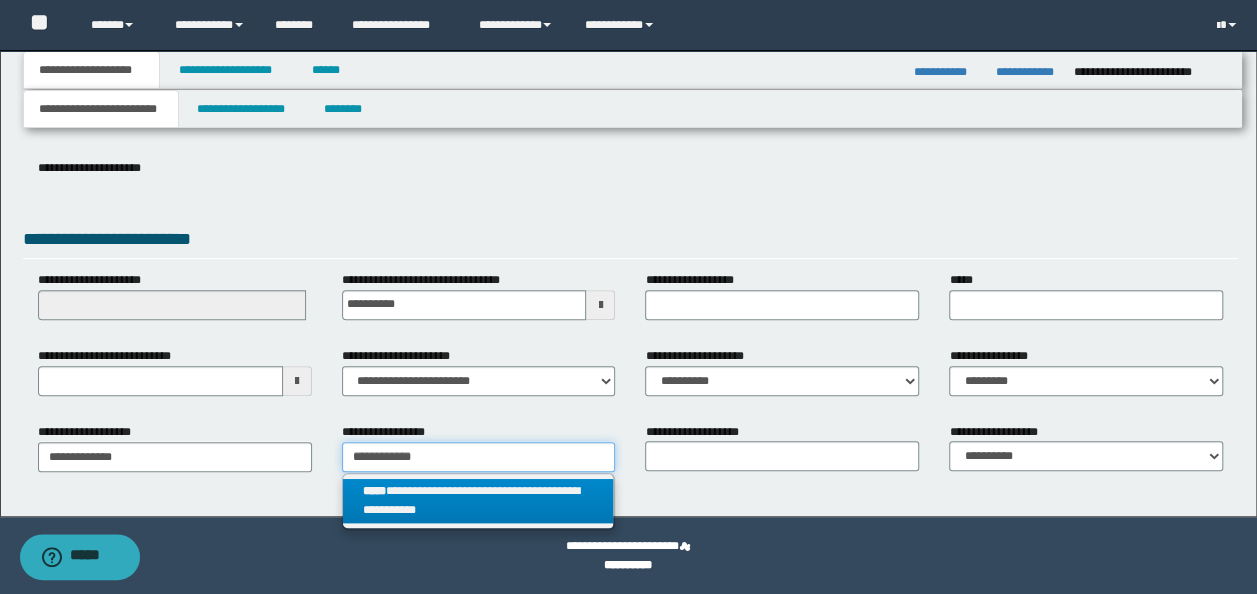 type on "**********" 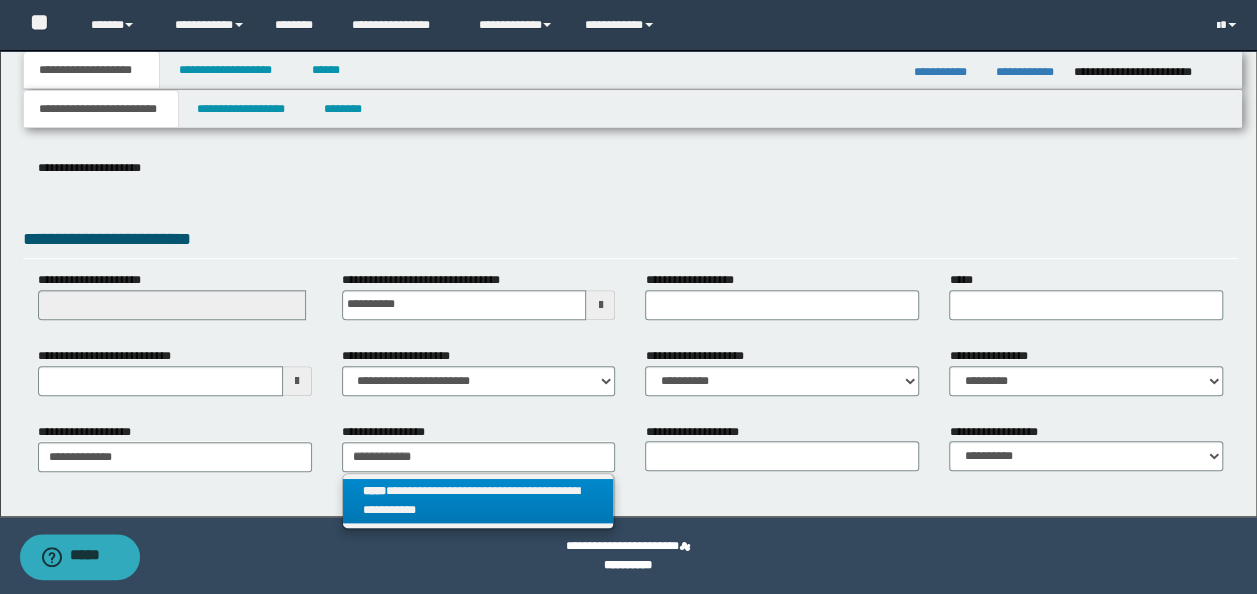 click on "**********" at bounding box center [478, 501] 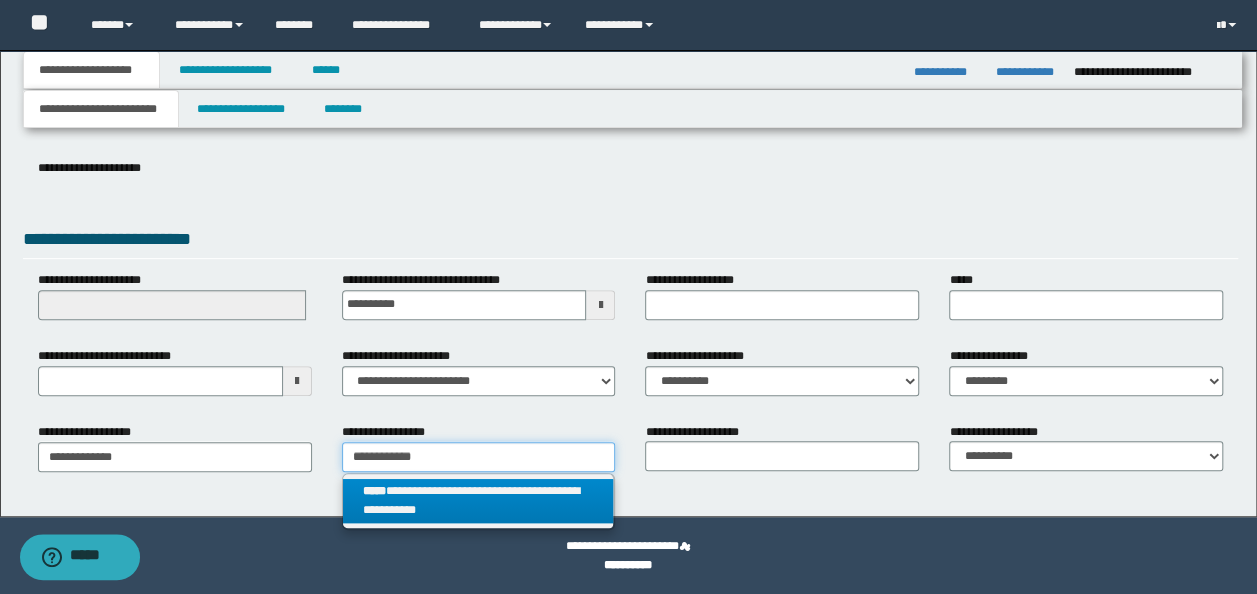 type 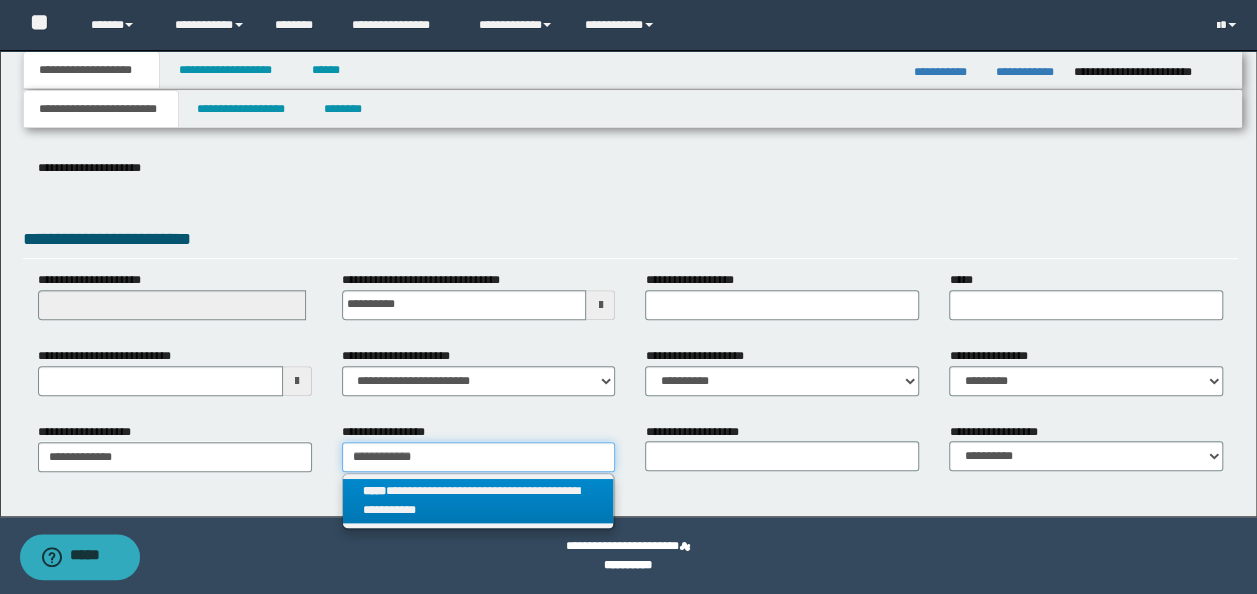 type on "**********" 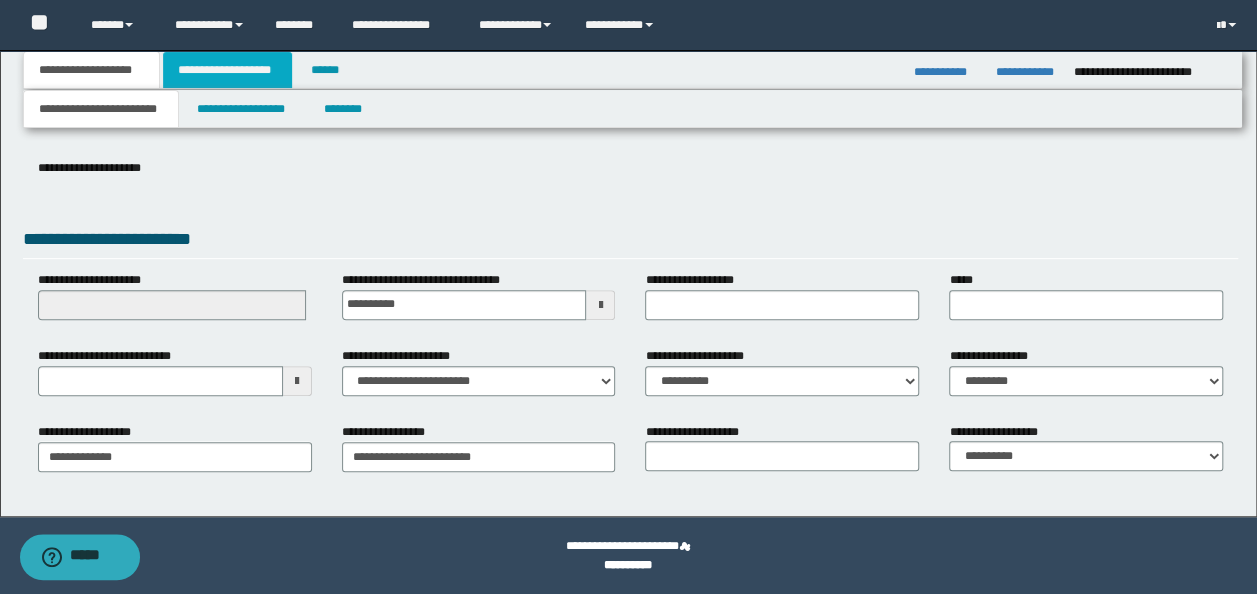 click on "**********" at bounding box center [227, 70] 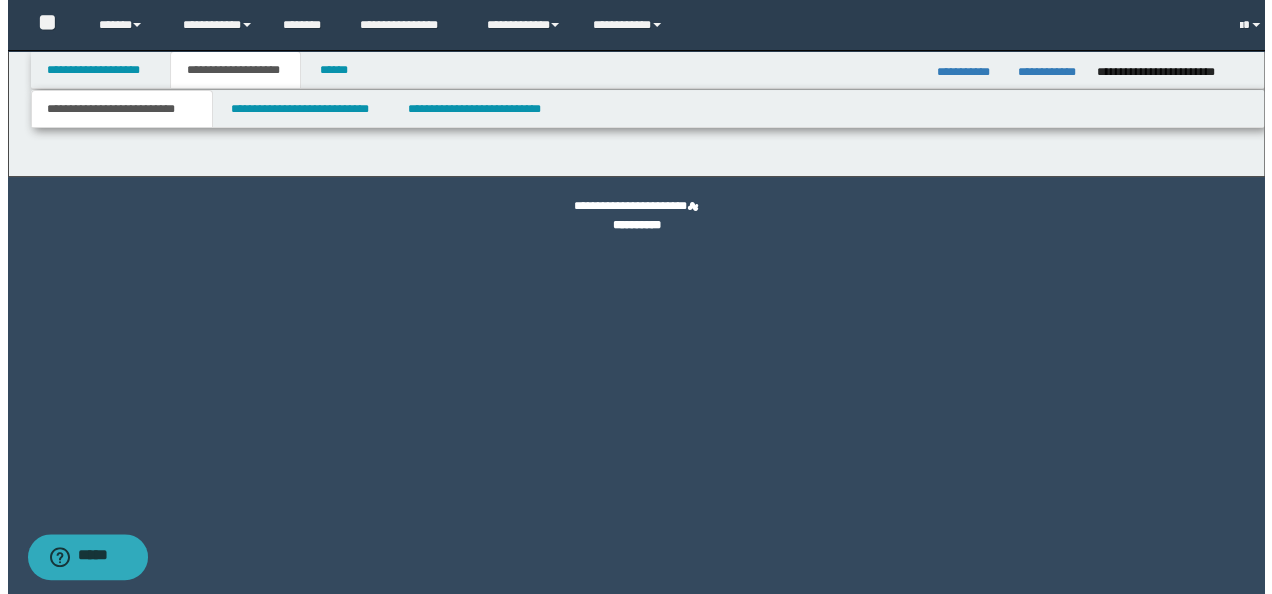 scroll, scrollTop: 0, scrollLeft: 0, axis: both 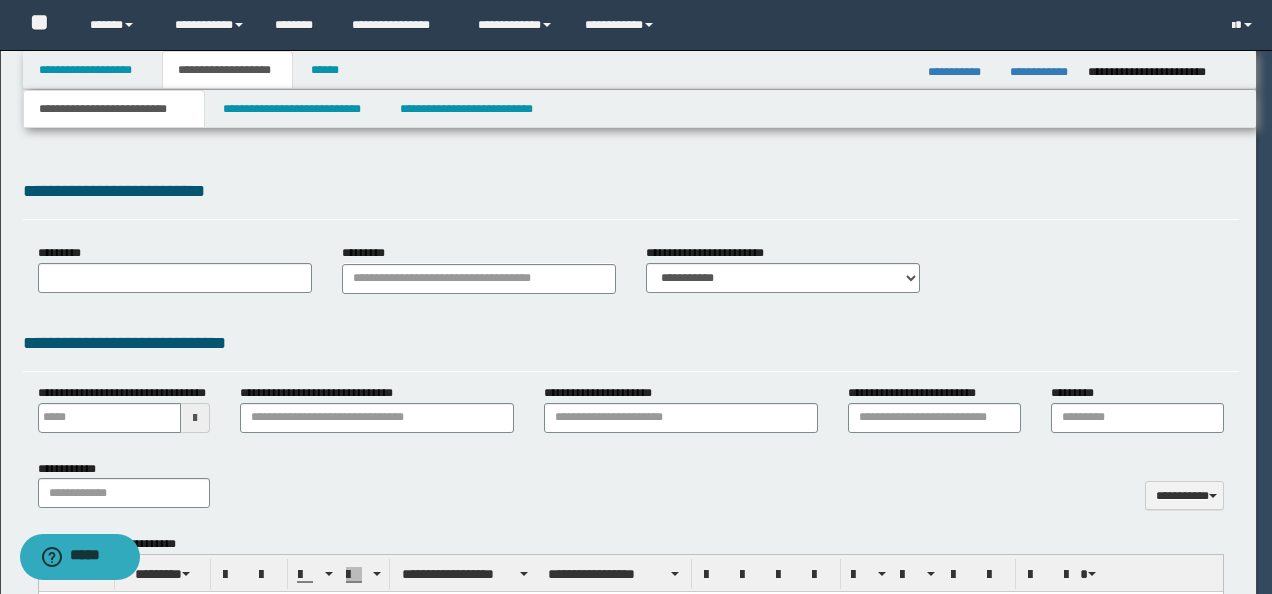 type 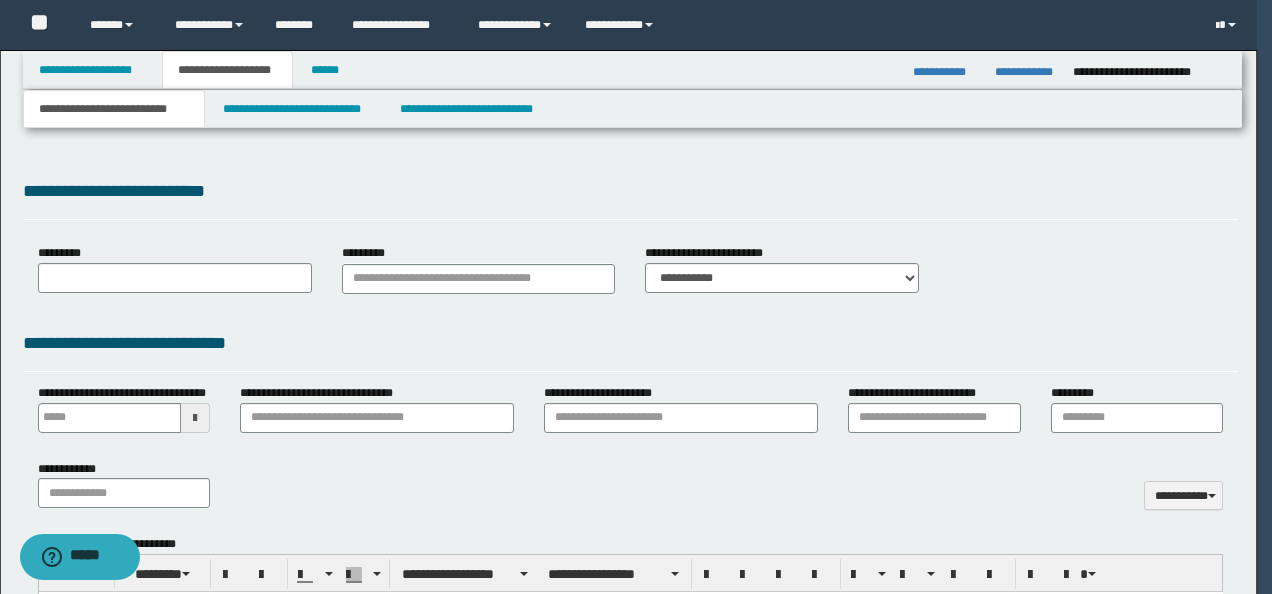 select on "*" 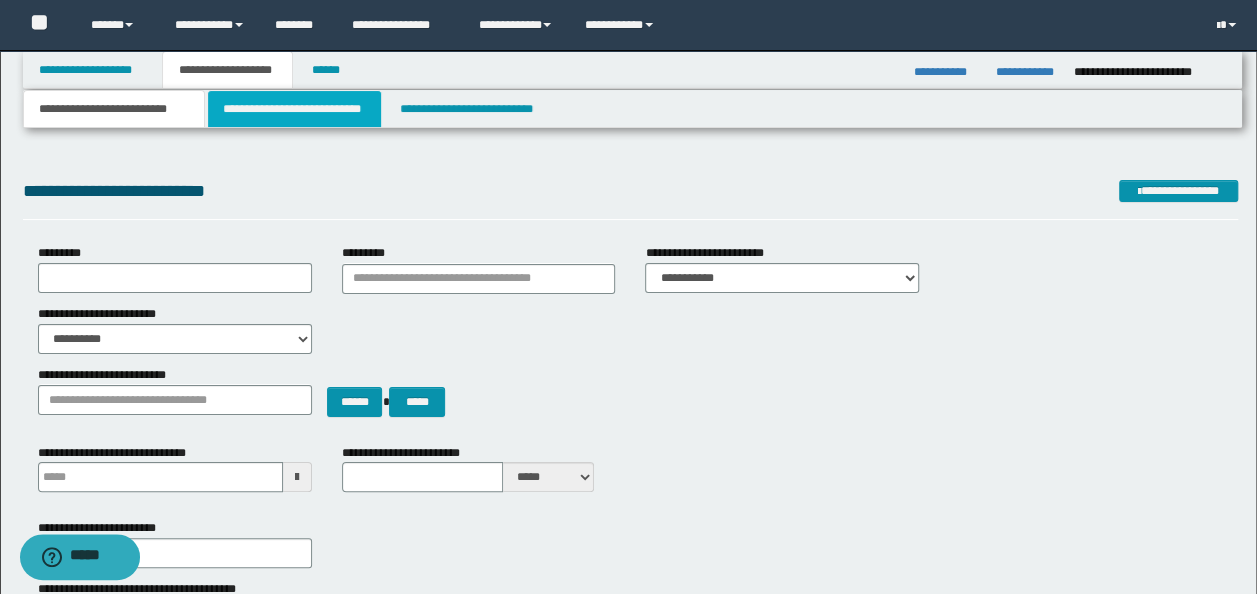click on "**********" at bounding box center [294, 109] 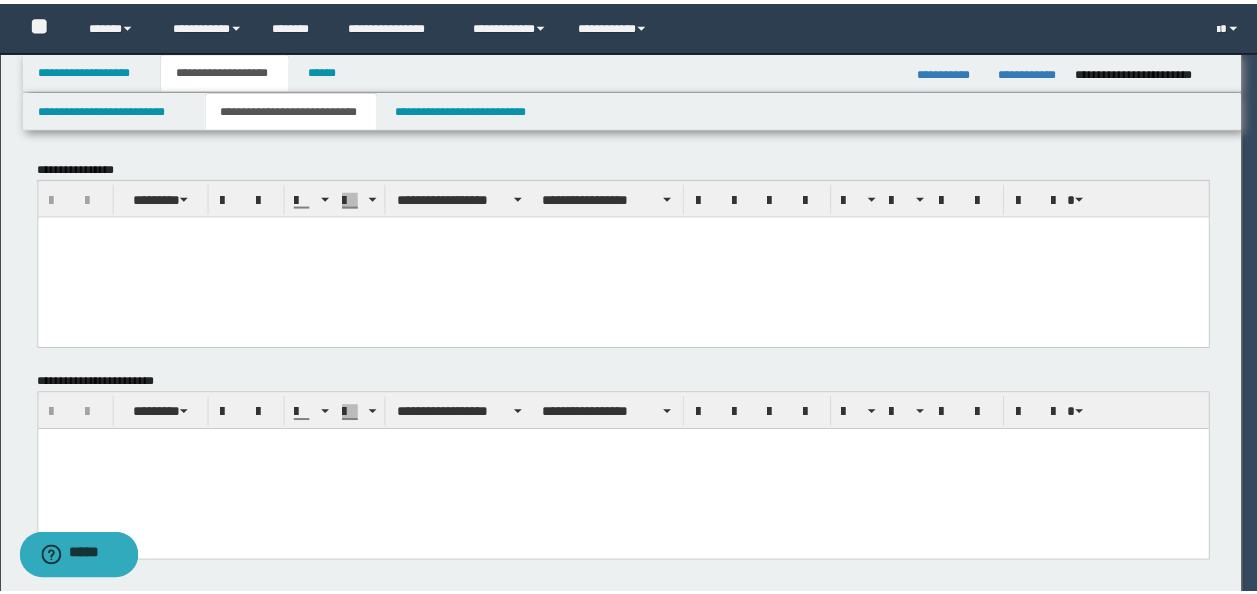 scroll, scrollTop: 0, scrollLeft: 0, axis: both 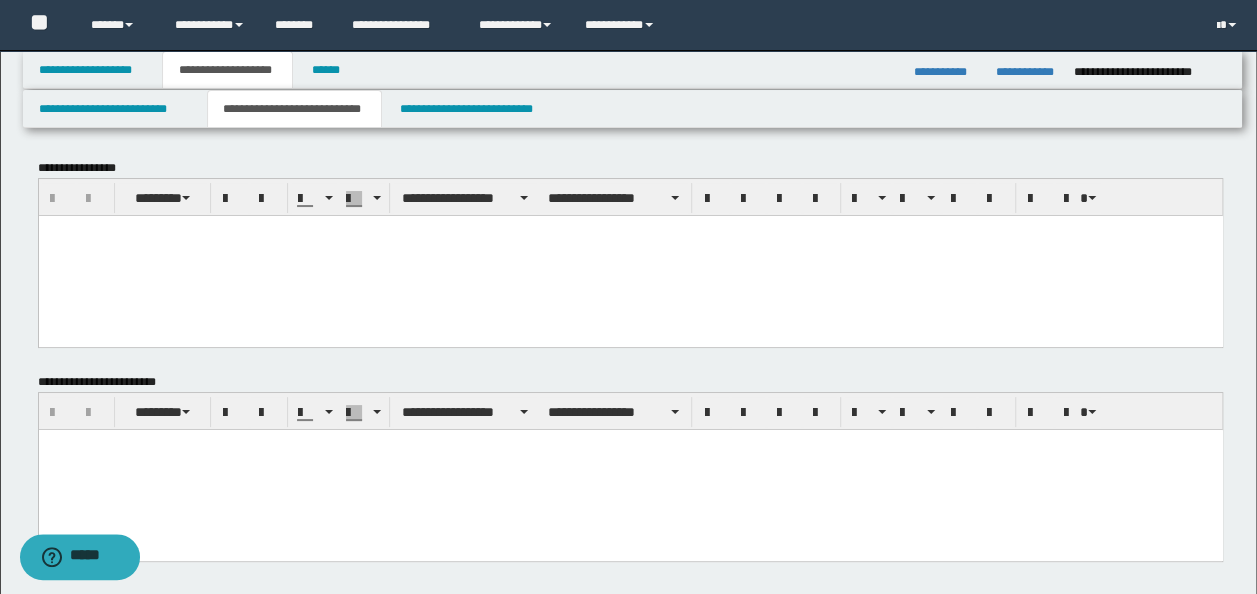 click at bounding box center (630, 255) 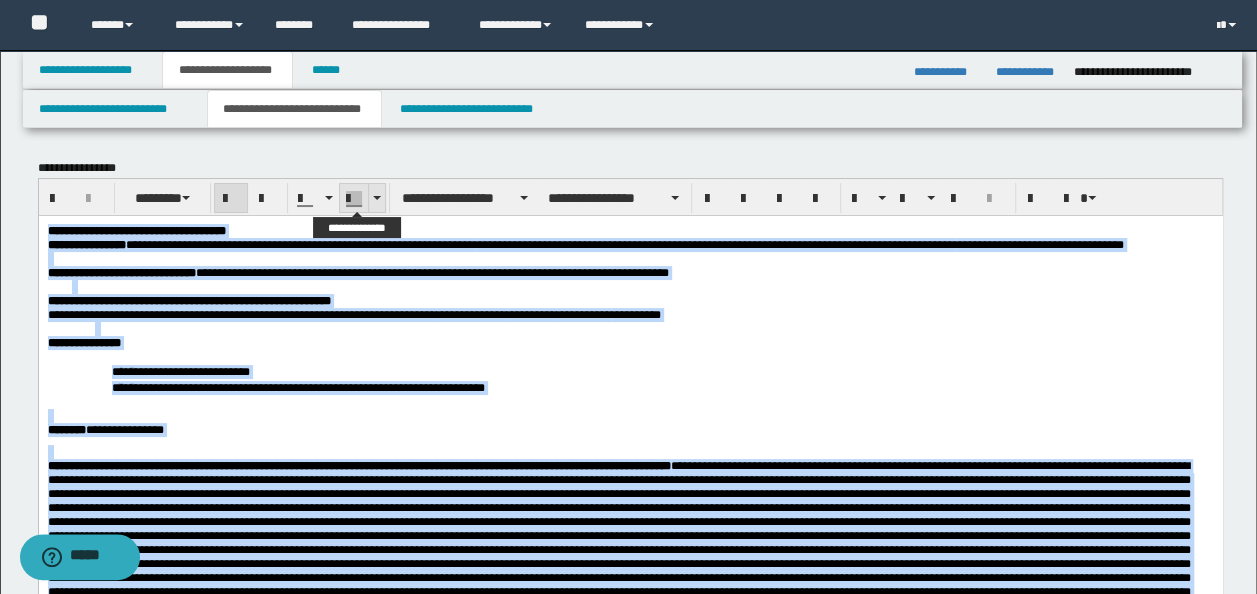click at bounding box center [376, 198] 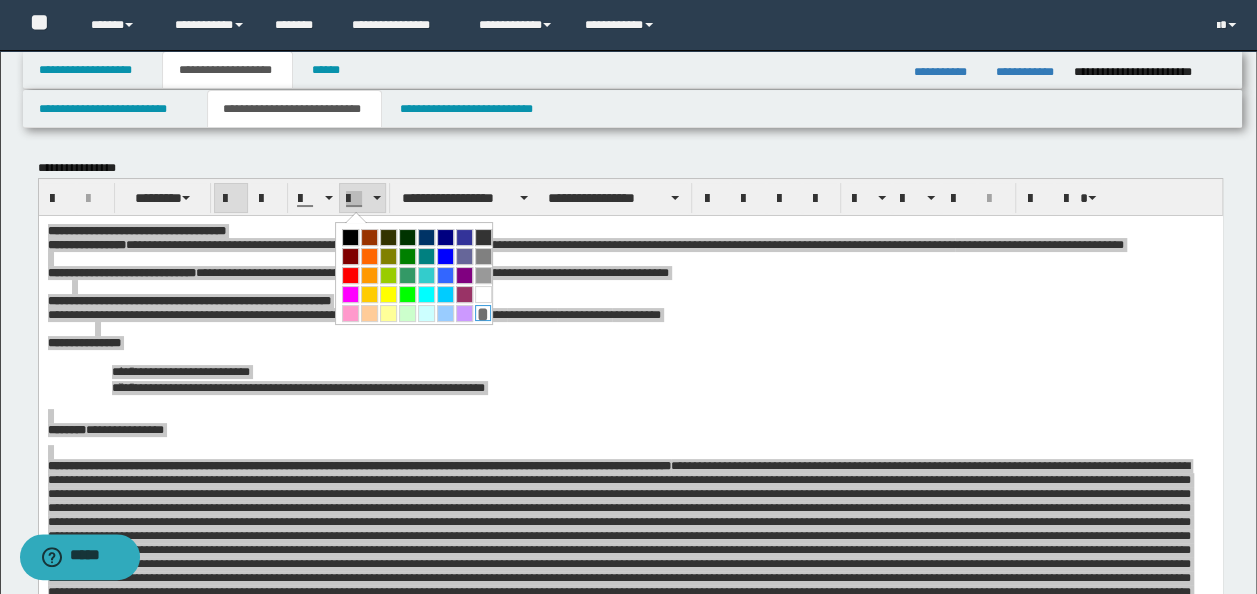 click on "*" at bounding box center (483, 313) 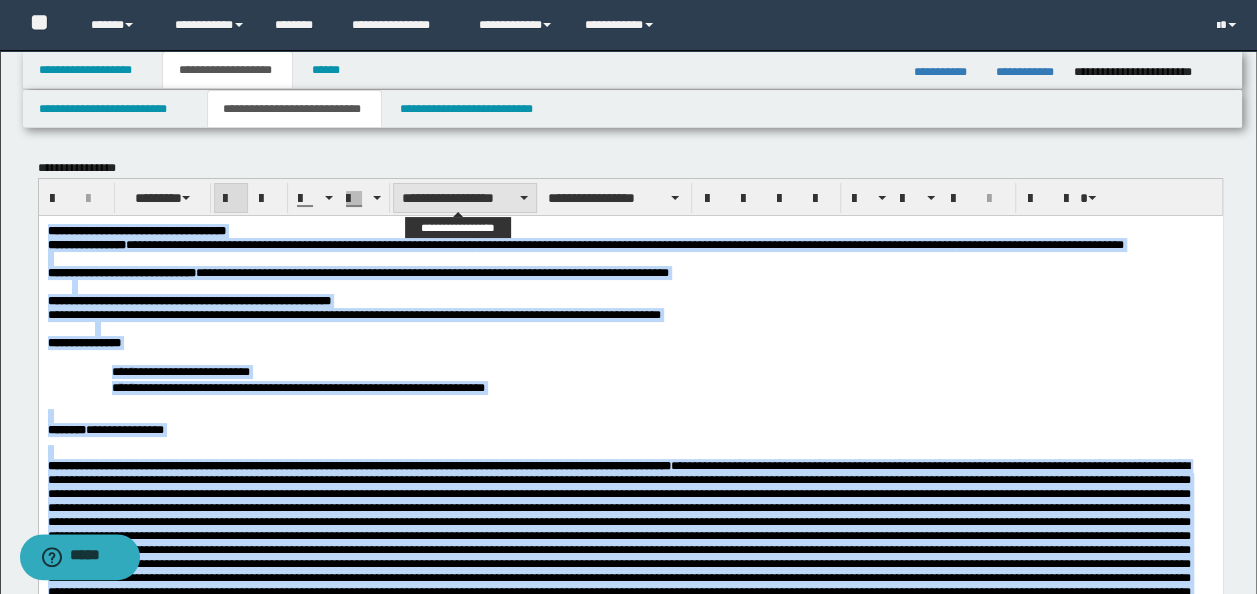 click on "**********" at bounding box center [465, 198] 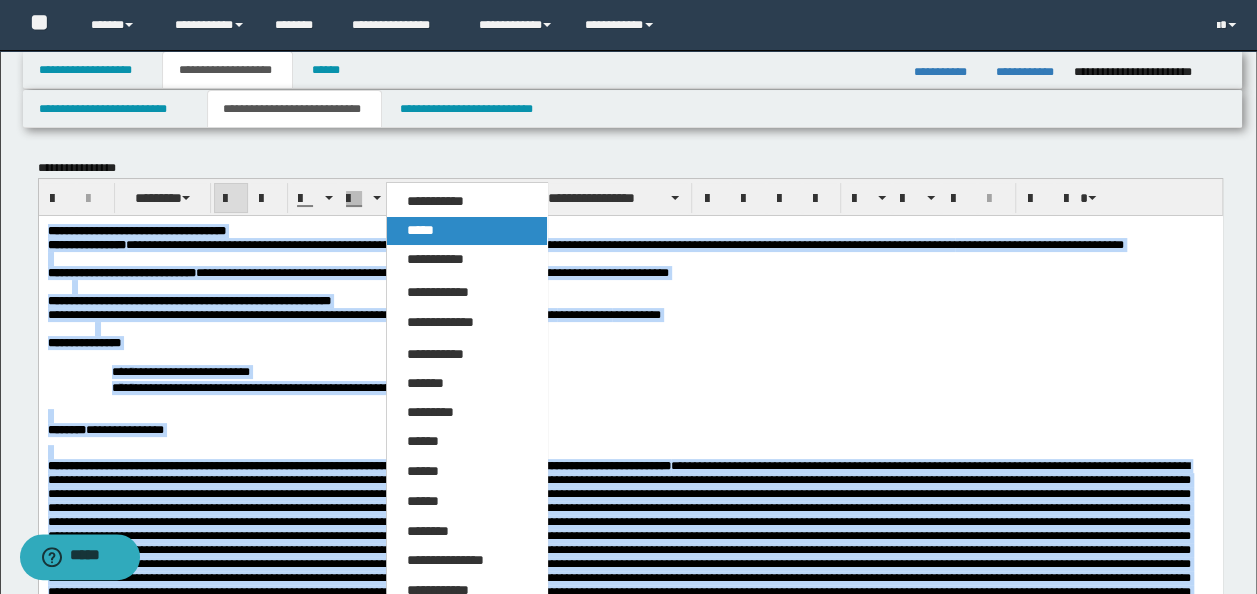 click on "*****" at bounding box center (466, 231) 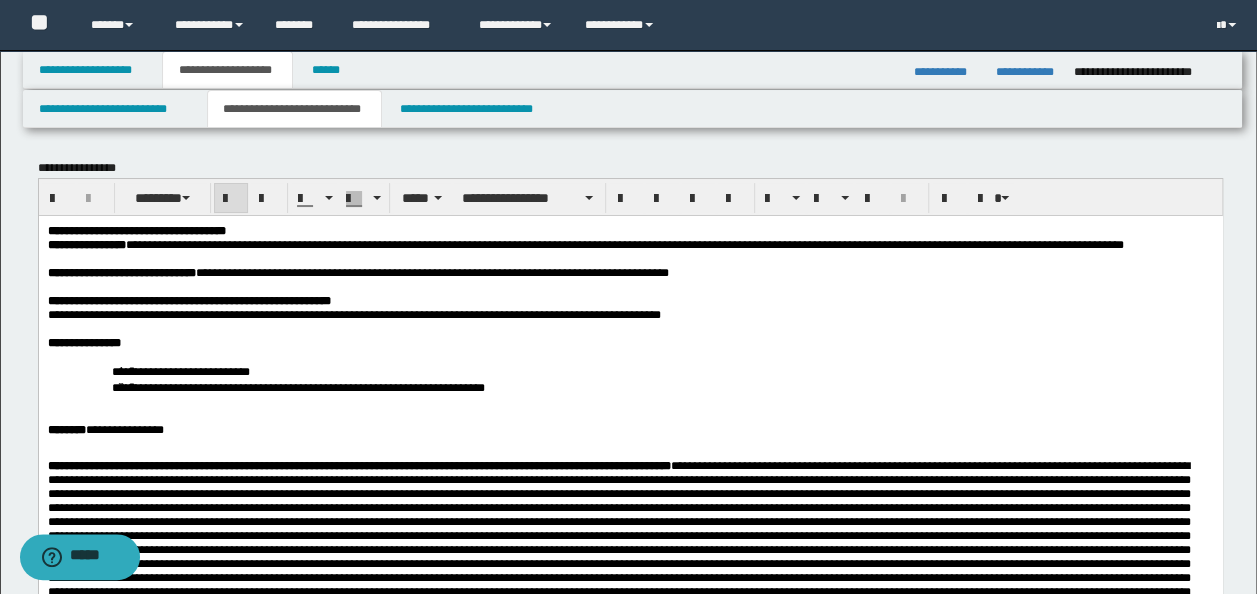 click on "**********" at bounding box center (630, 855) 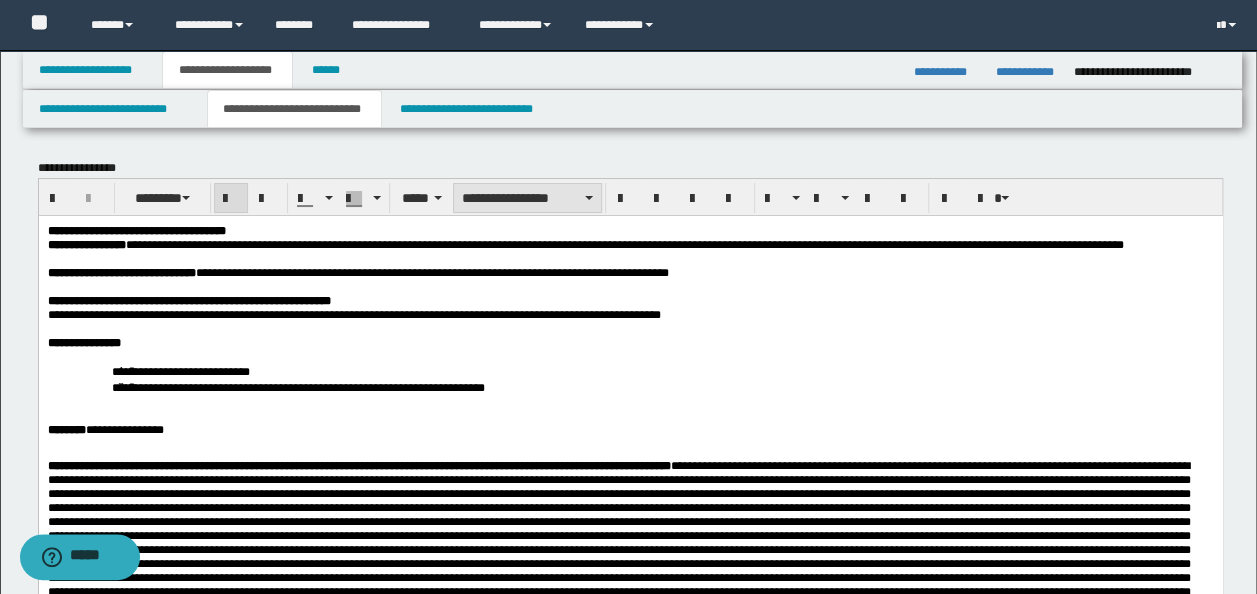 click on "**********" at bounding box center [527, 198] 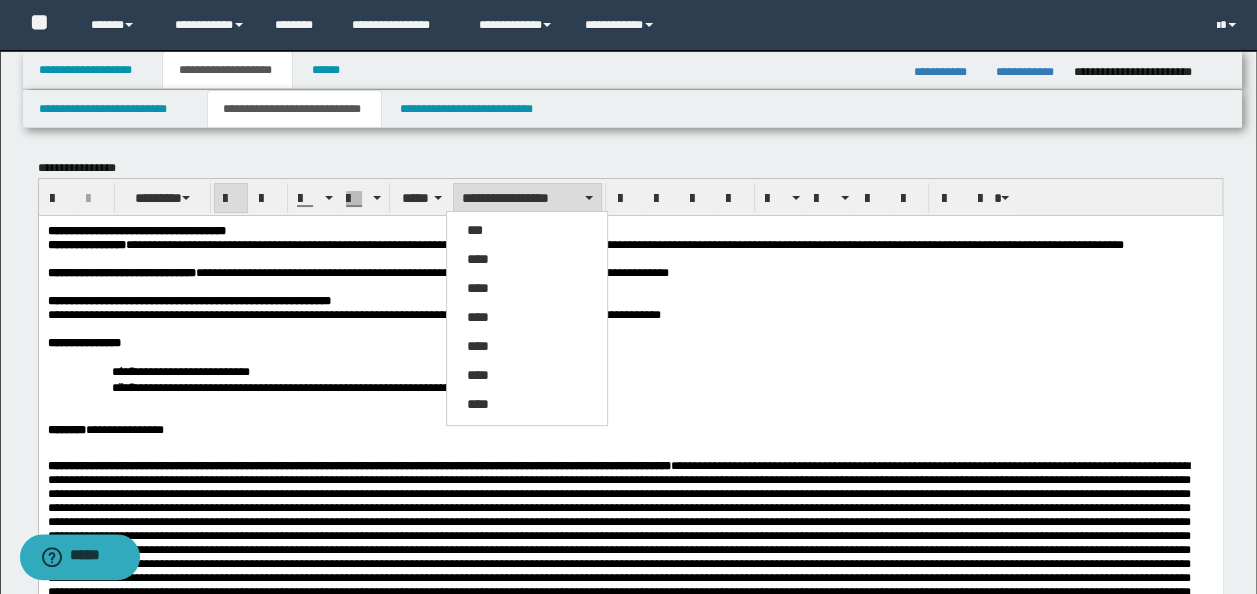 drag, startPoint x: 192, startPoint y: 264, endPoint x: 239, endPoint y: 270, distance: 47.38143 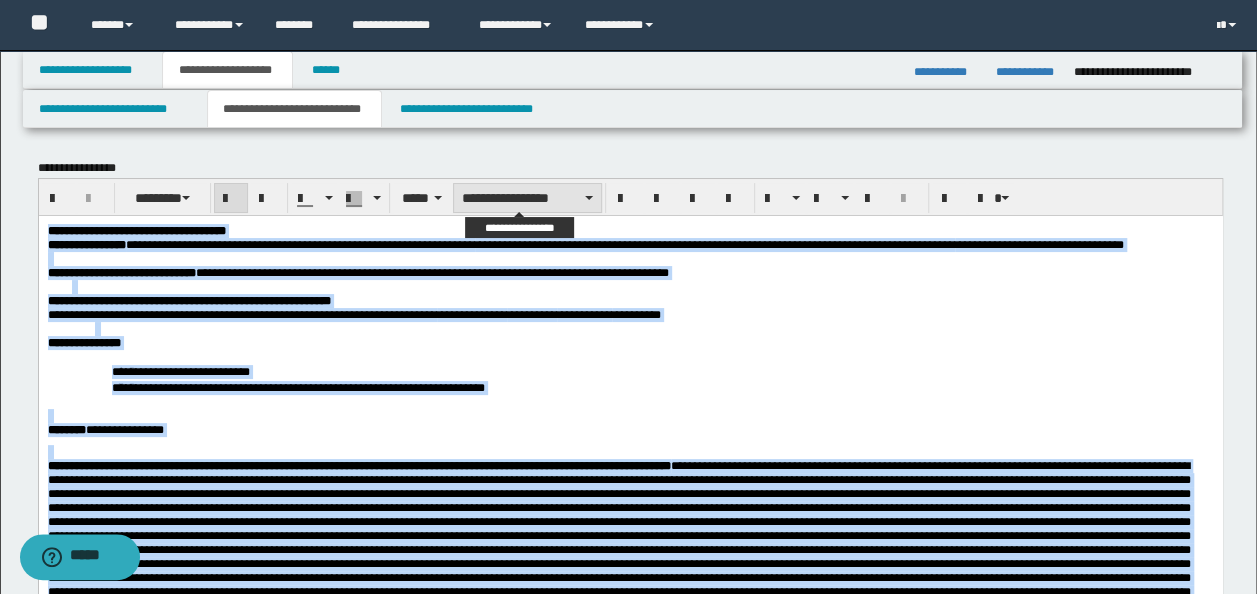 click on "**********" at bounding box center (527, 198) 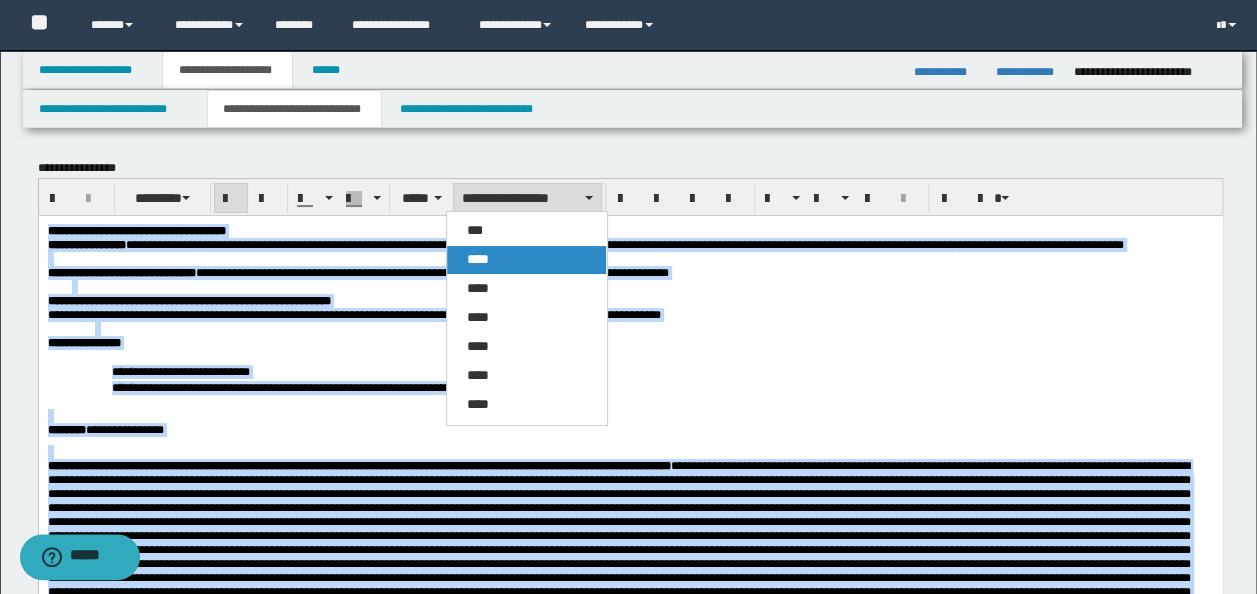 click on "****" at bounding box center (526, 260) 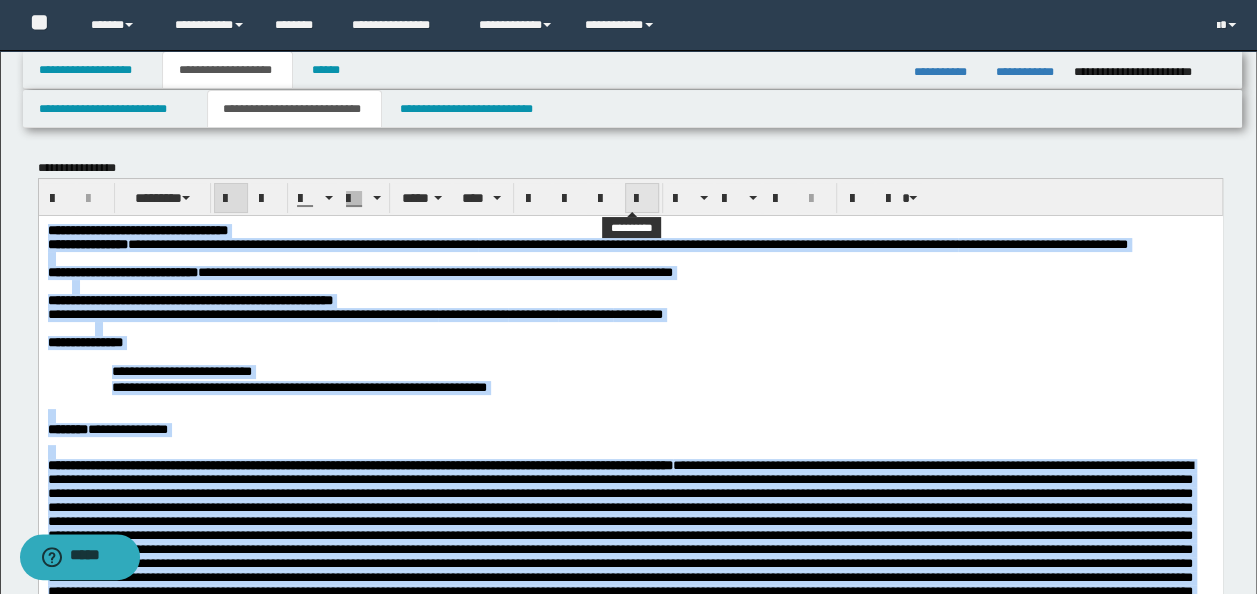 click at bounding box center [642, 199] 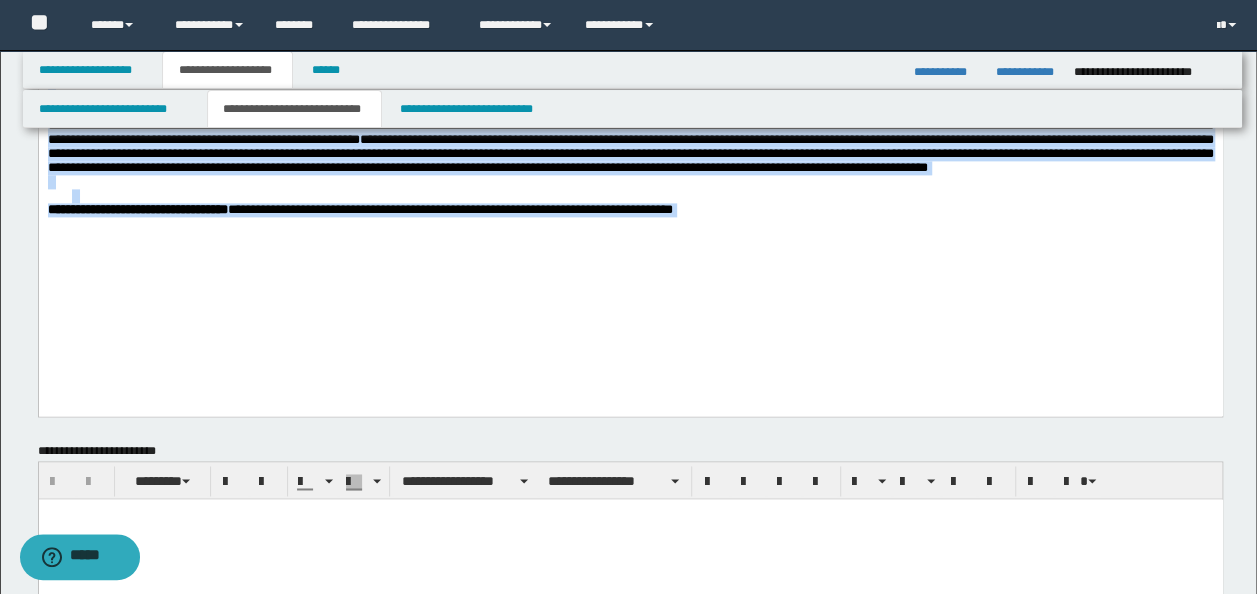 scroll, scrollTop: 1500, scrollLeft: 0, axis: vertical 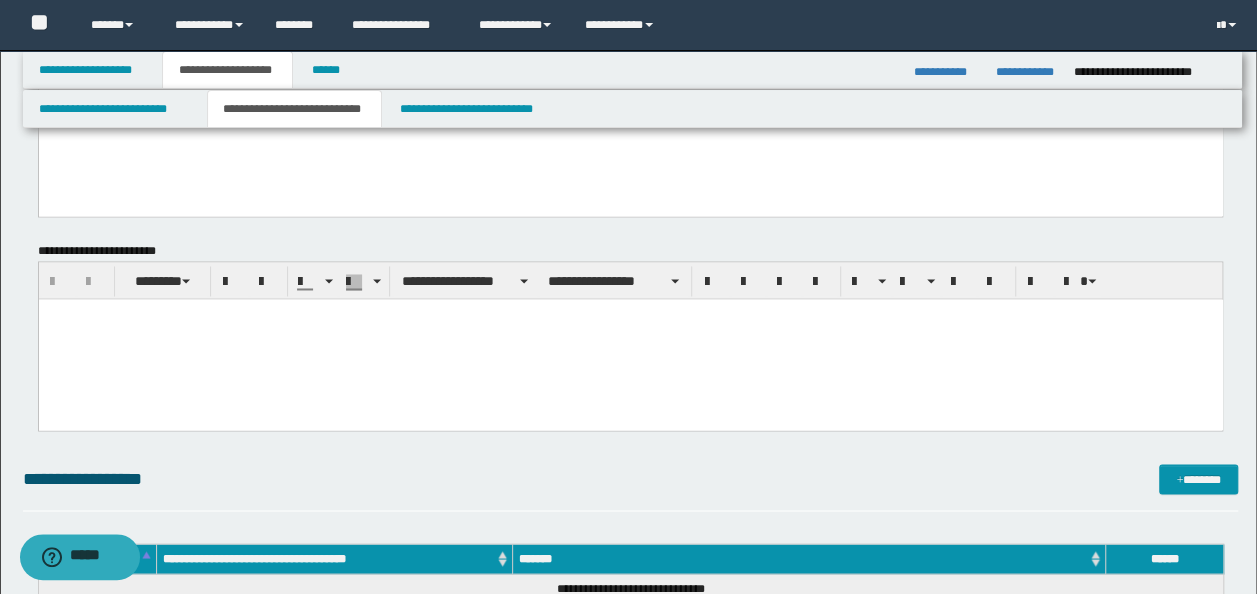 click at bounding box center [630, 339] 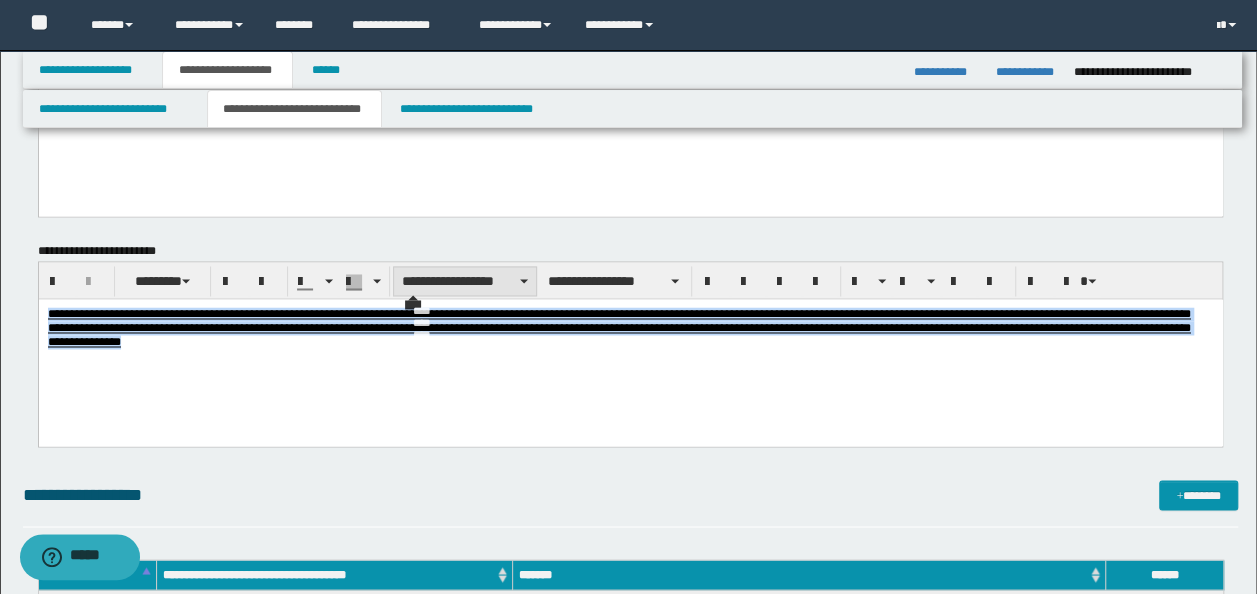 click on "**********" at bounding box center (465, 281) 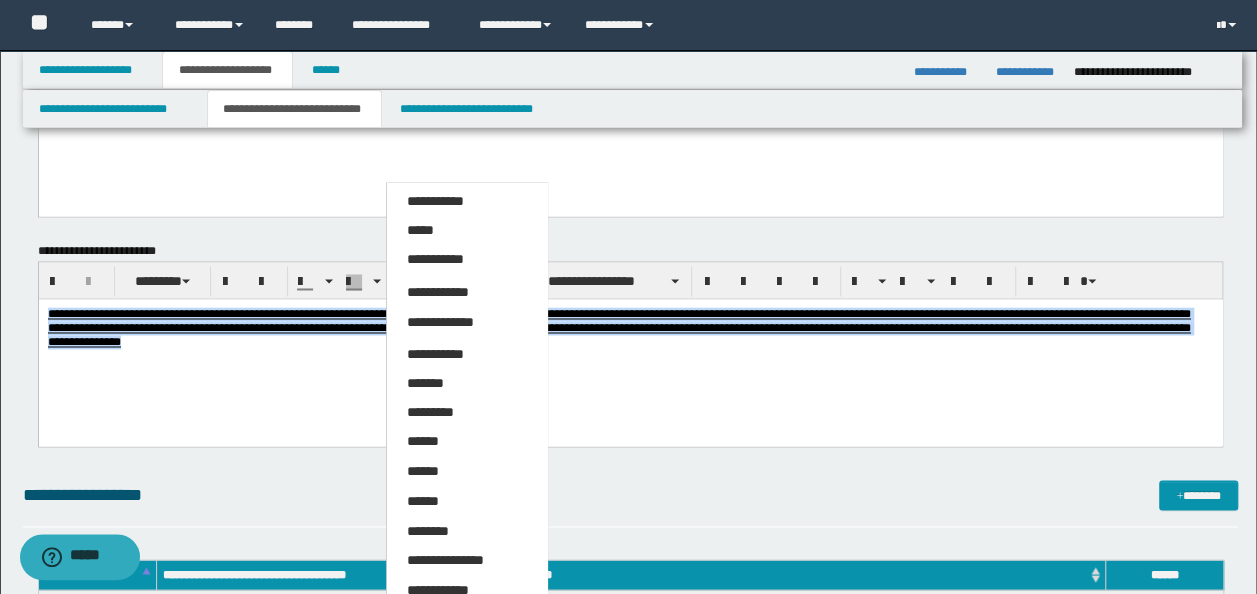 click on "*****" at bounding box center (466, 231) 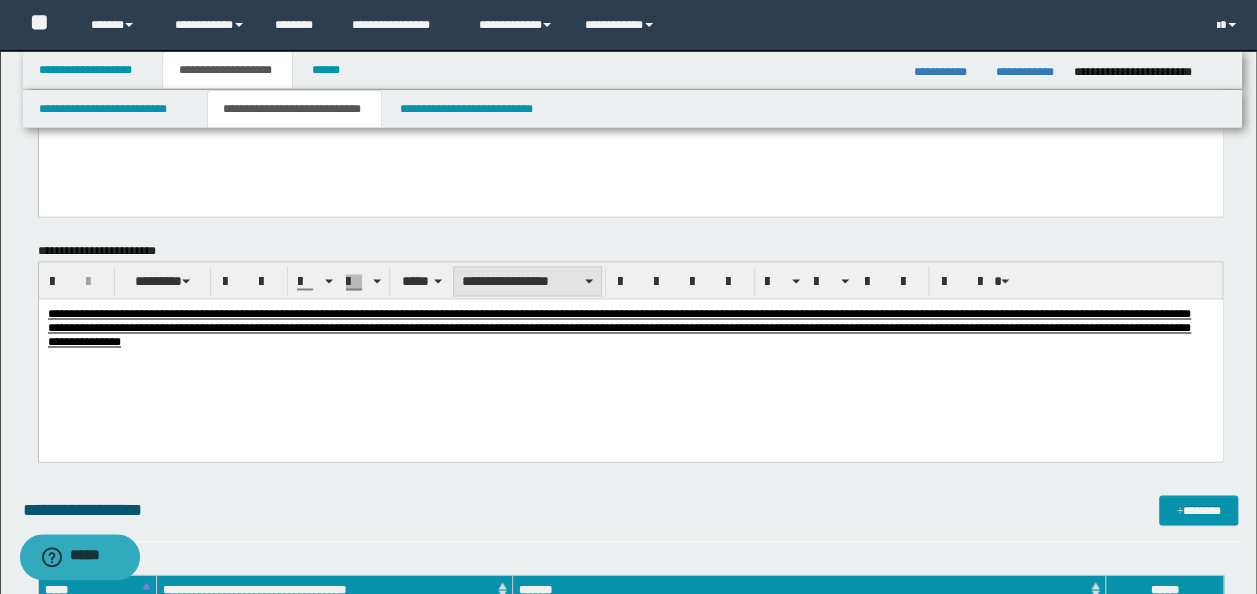 drag, startPoint x: 544, startPoint y: 280, endPoint x: 536, endPoint y: 265, distance: 17 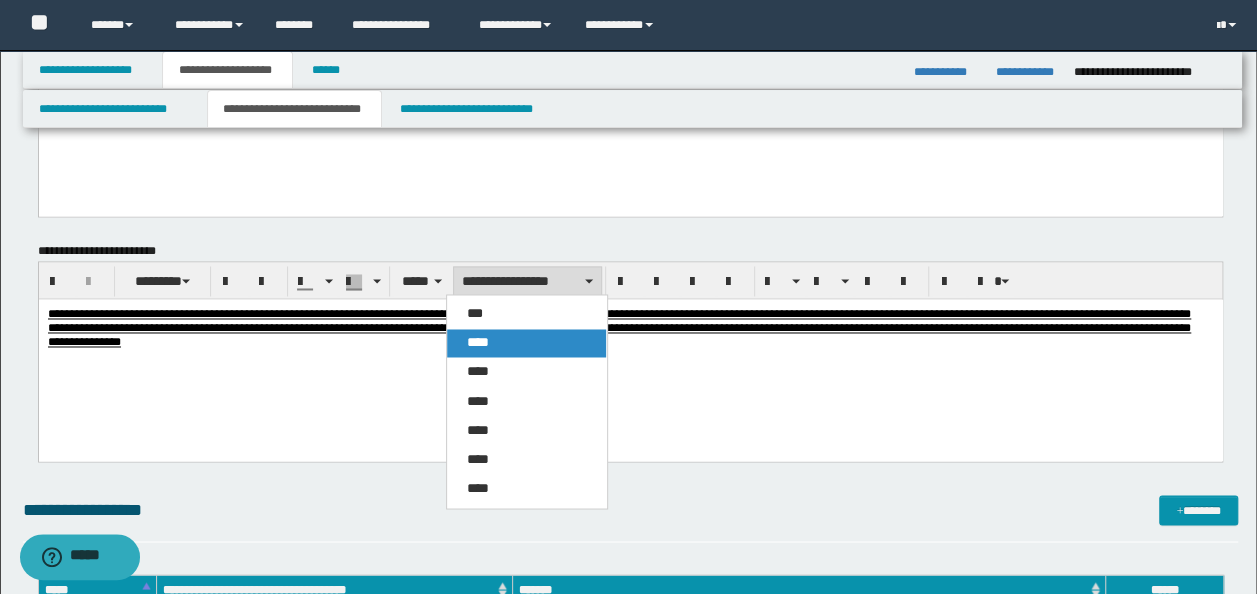 click on "****" at bounding box center [526, 343] 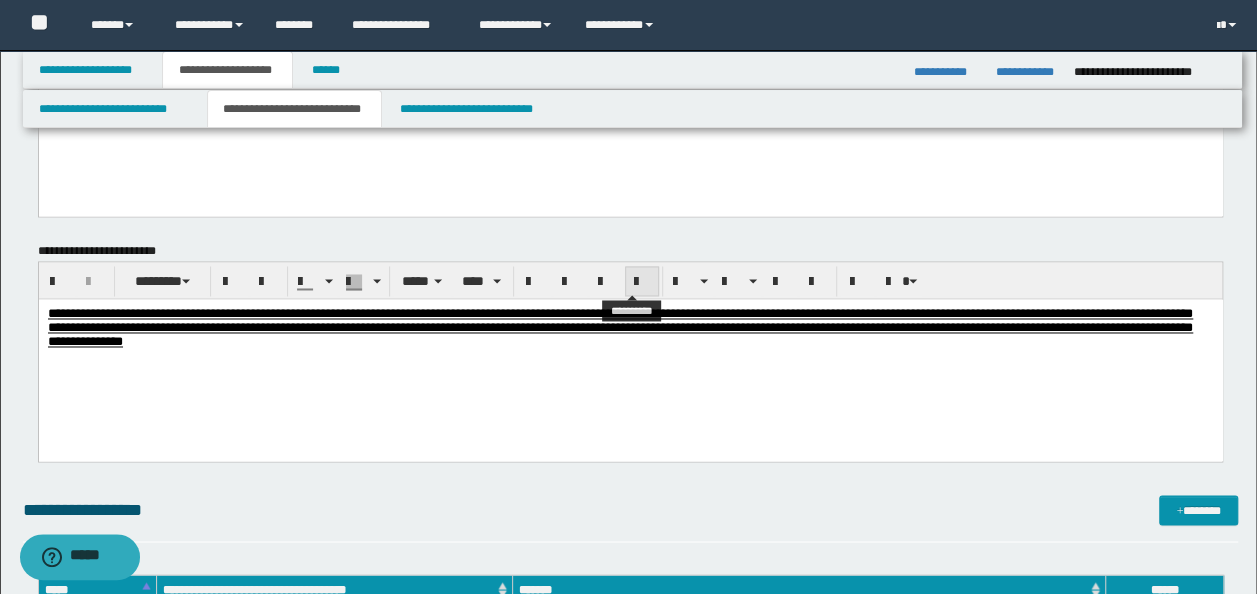 click at bounding box center (642, 281) 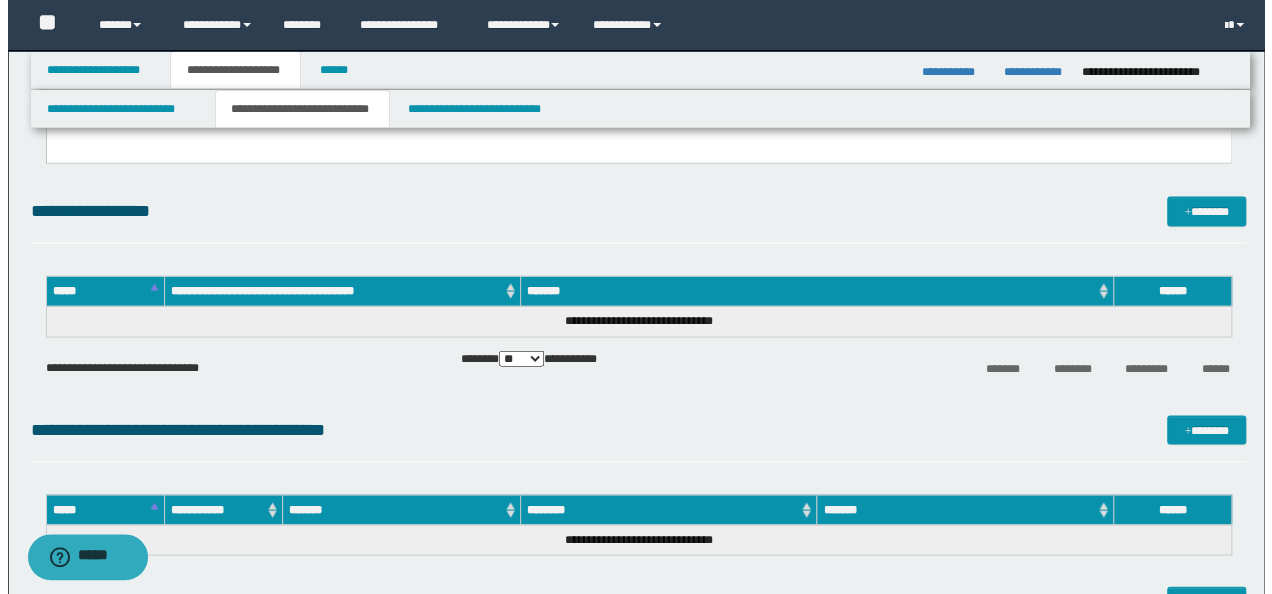 scroll, scrollTop: 1800, scrollLeft: 0, axis: vertical 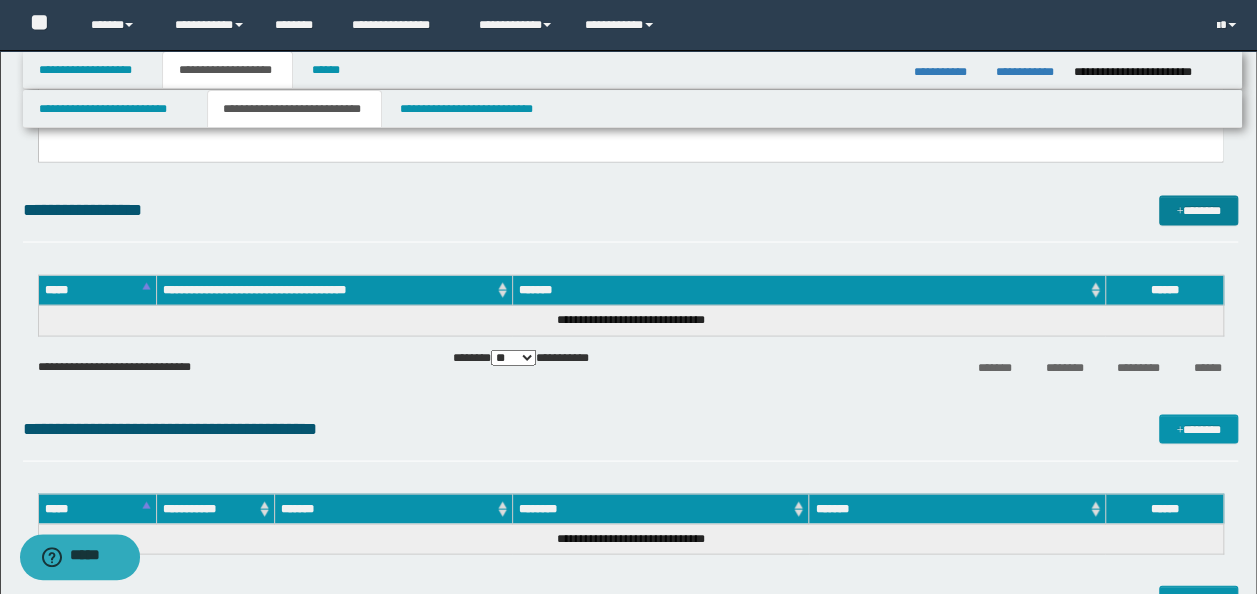 click at bounding box center [1179, 211] 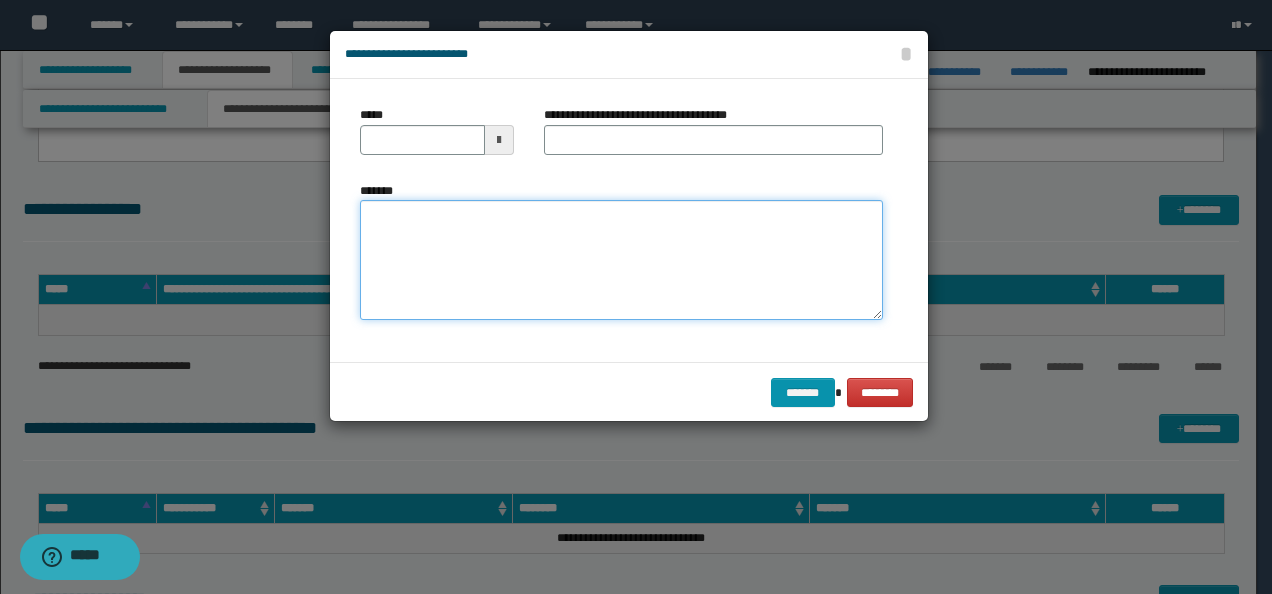click on "*******" at bounding box center (621, 260) 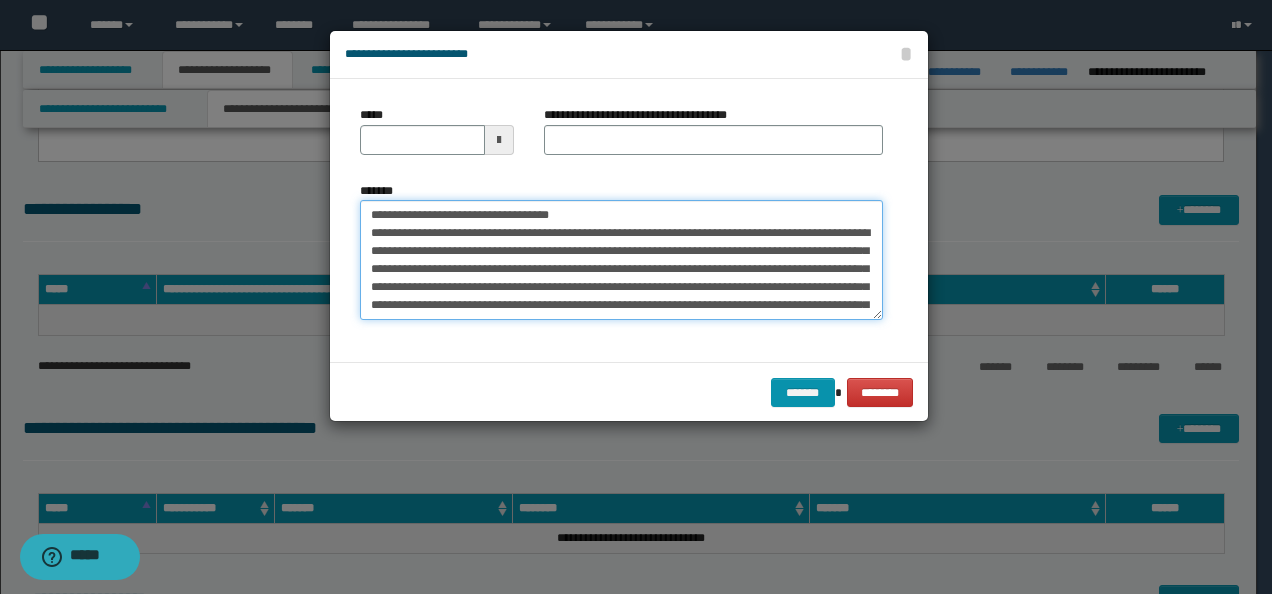 scroll, scrollTop: 336, scrollLeft: 0, axis: vertical 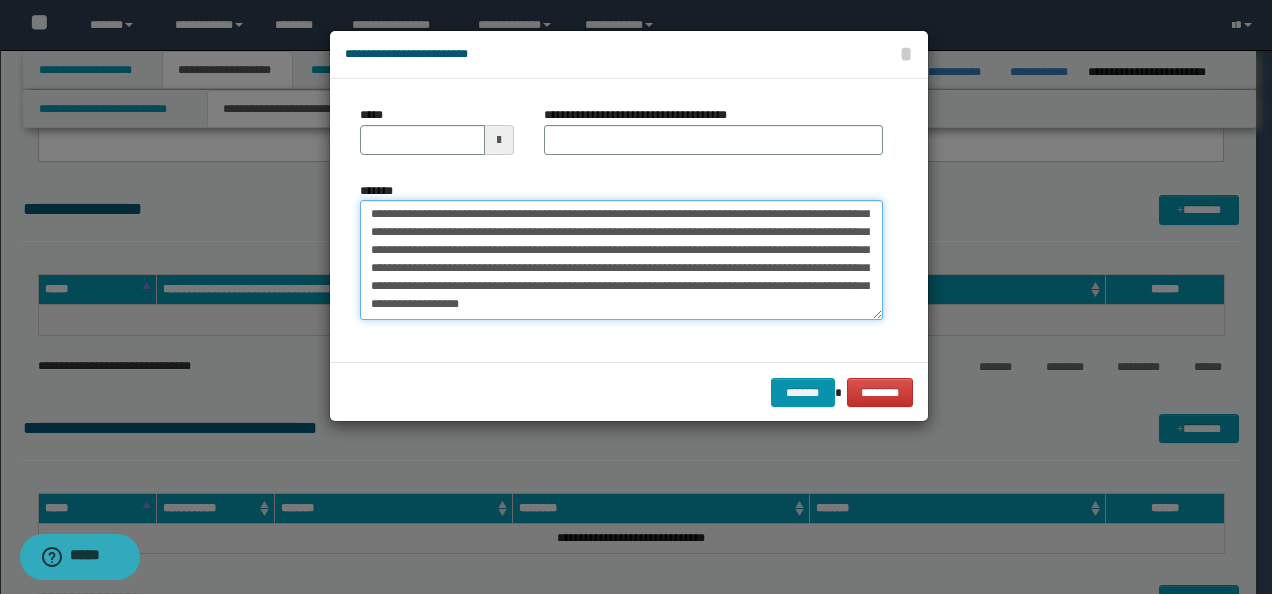click on "*******" at bounding box center (621, 259) 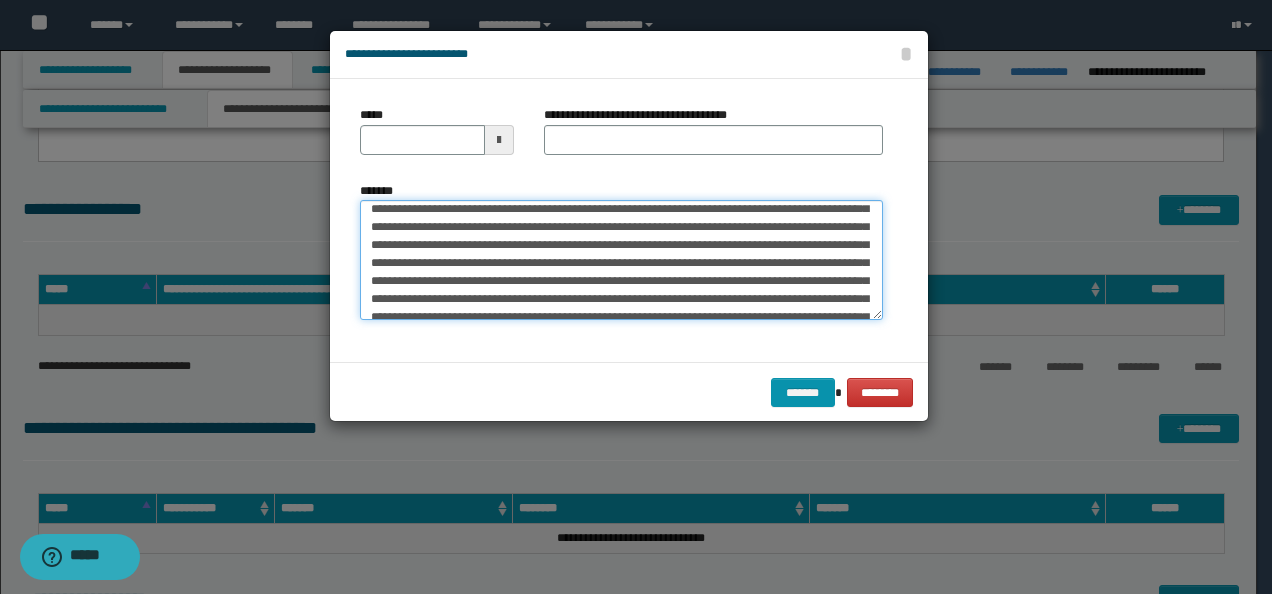 scroll, scrollTop: 0, scrollLeft: 0, axis: both 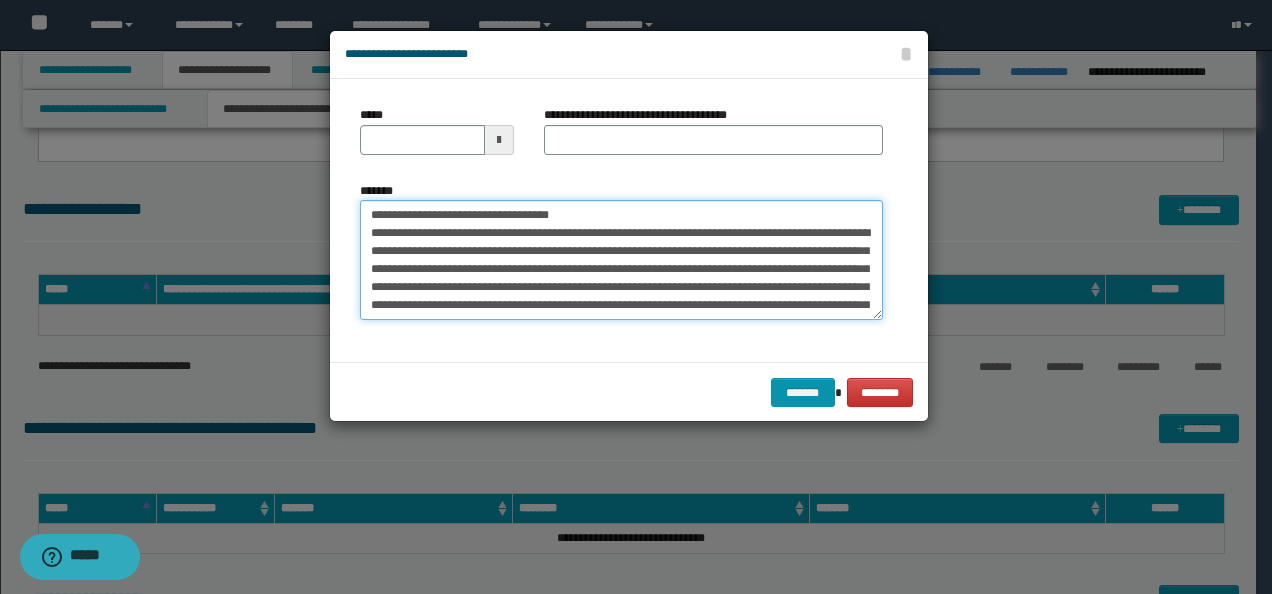 drag, startPoint x: 432, startPoint y: 214, endPoint x: 307, endPoint y: 204, distance: 125.39936 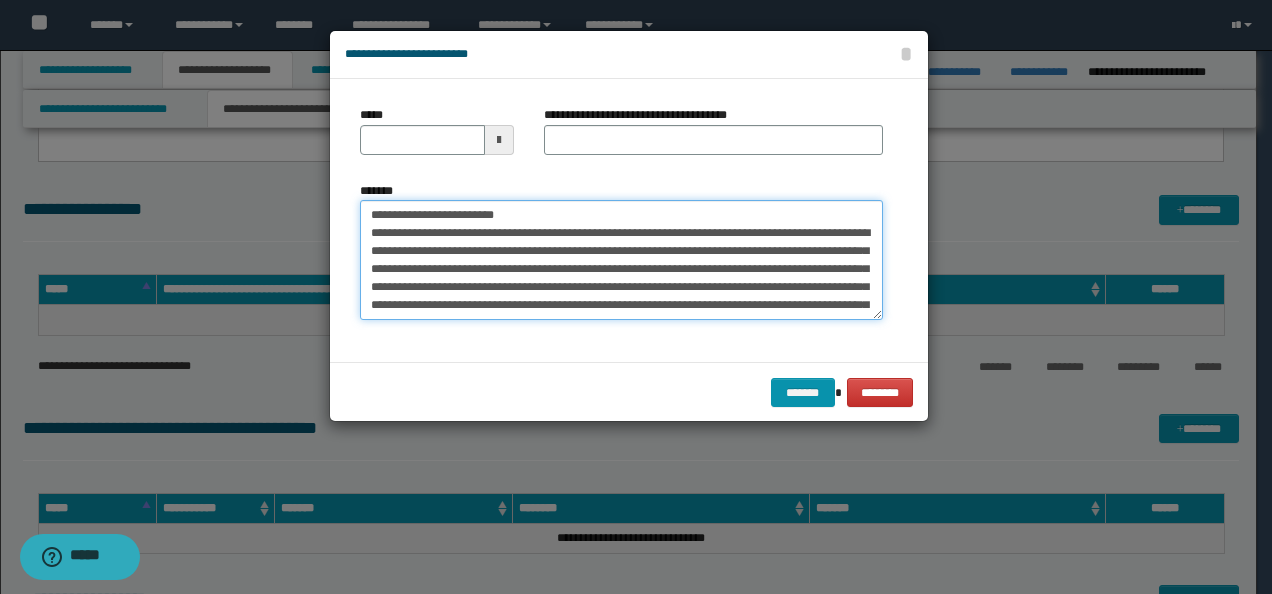 type 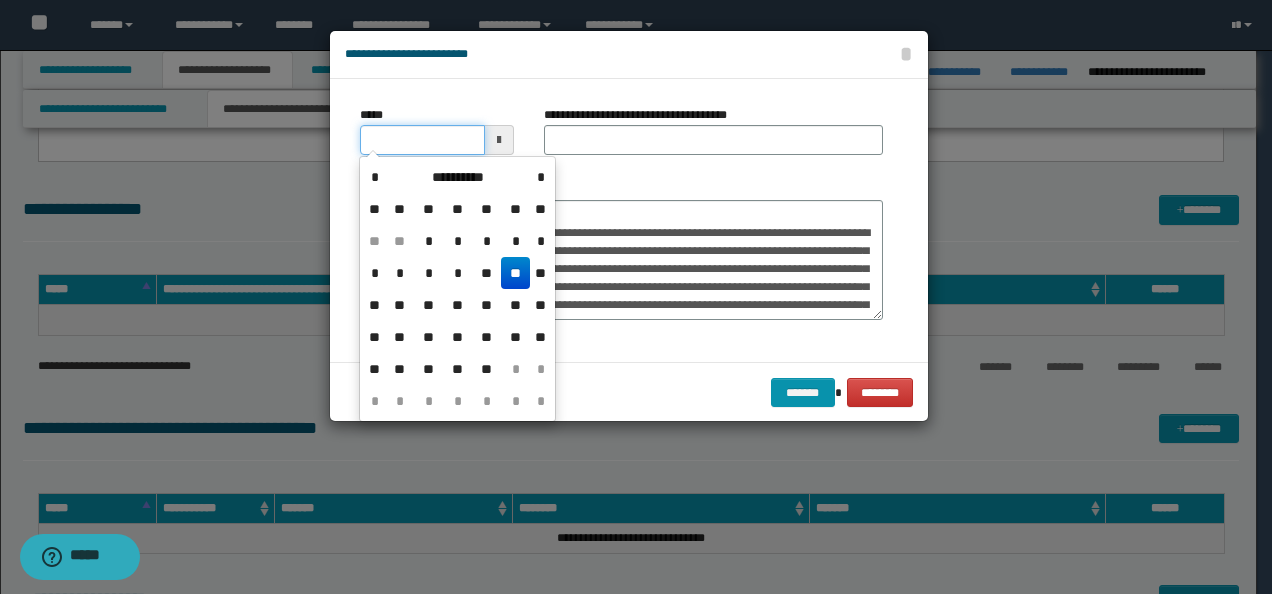 click on "*****" at bounding box center (422, 140) 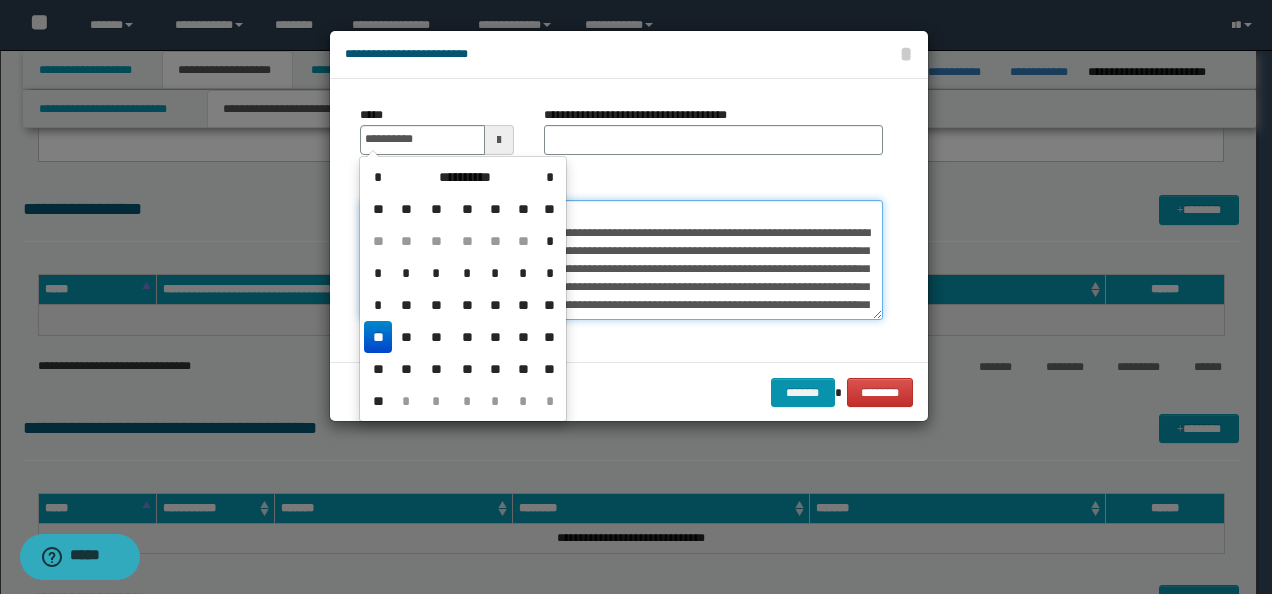 type on "**********" 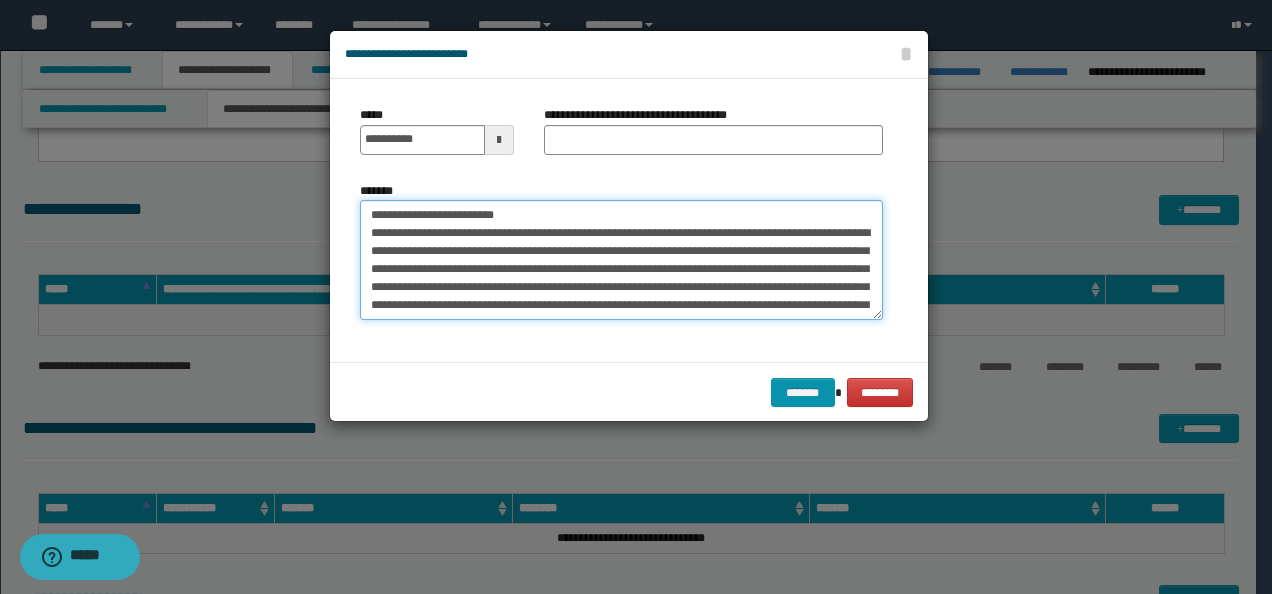 drag, startPoint x: 359, startPoint y: 209, endPoint x: 69, endPoint y: 209, distance: 290 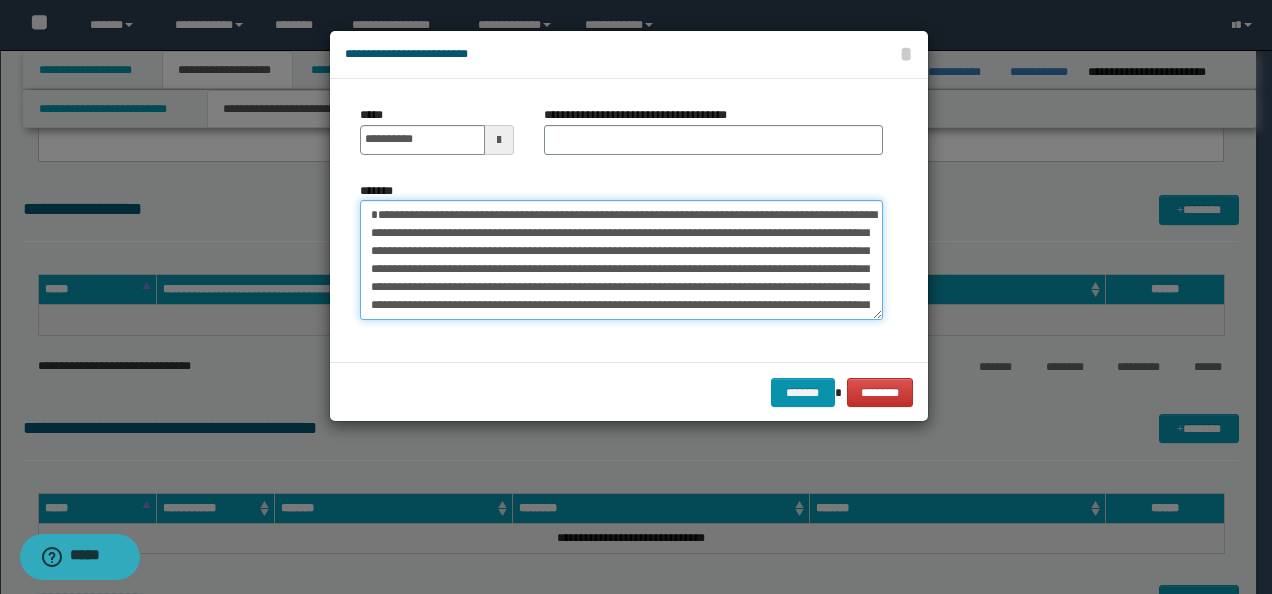 type on "**********" 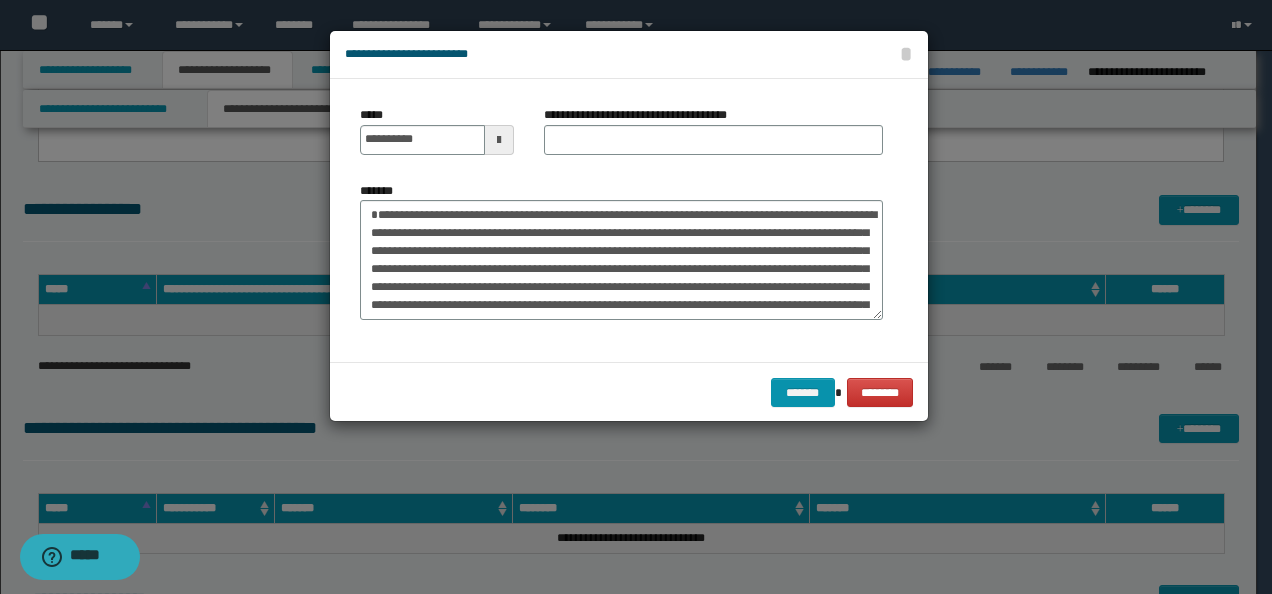 click on "**********" at bounding box center (713, 138) 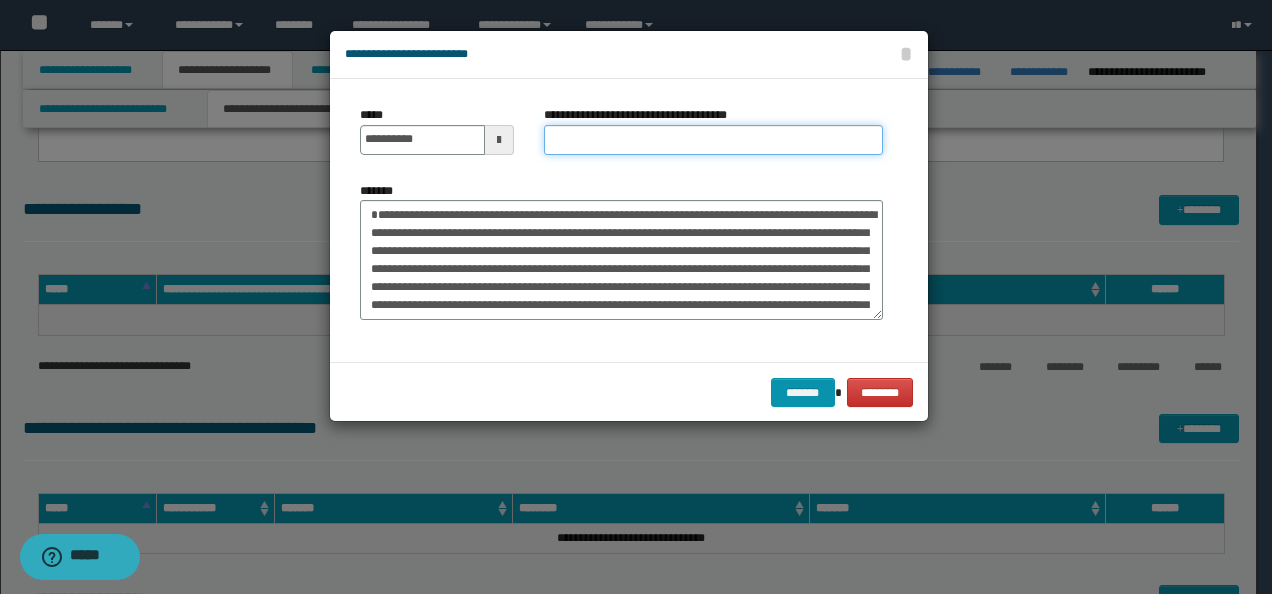 click on "**********" at bounding box center [713, 140] 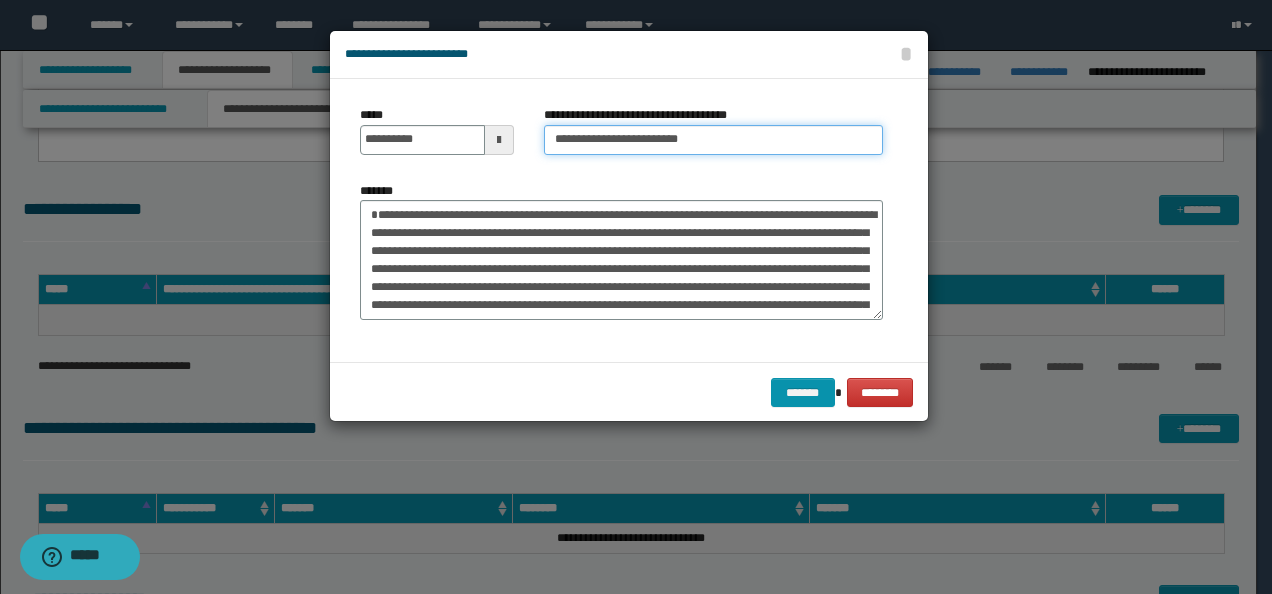 paste on "**********" 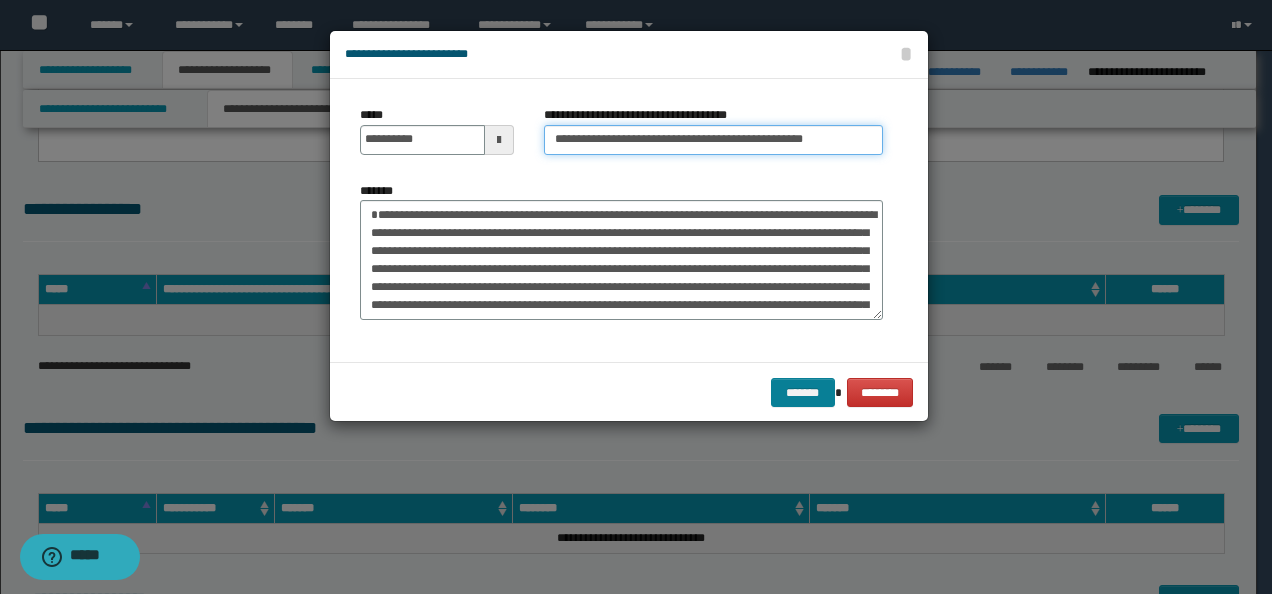 type on "**********" 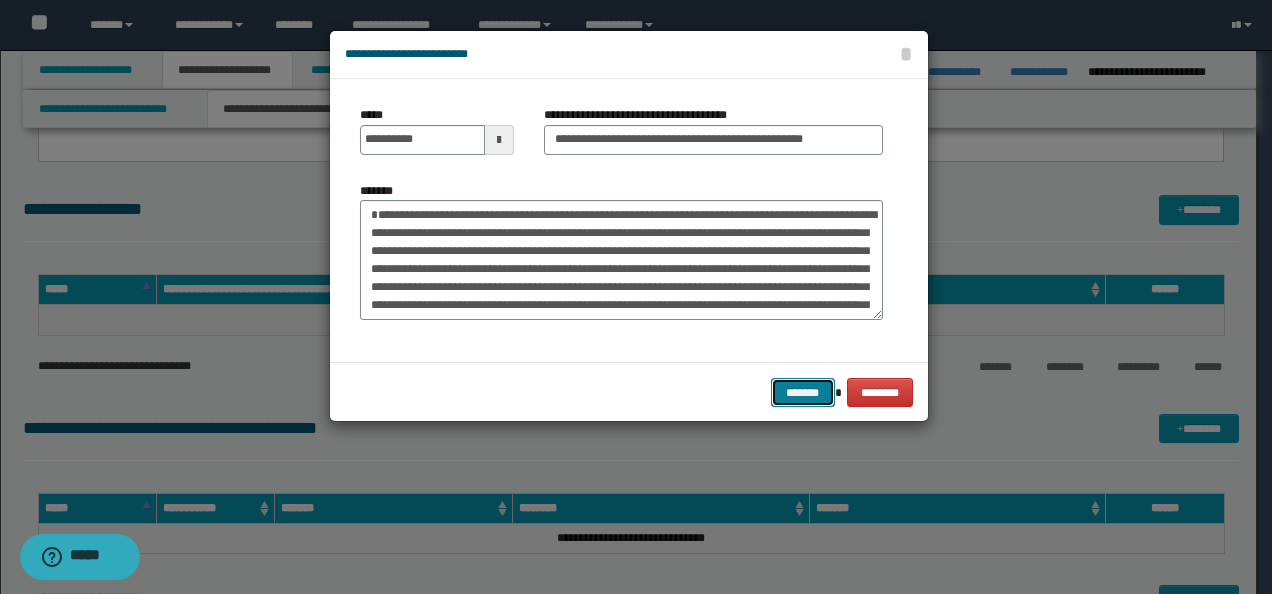 click on "*******" at bounding box center [803, 392] 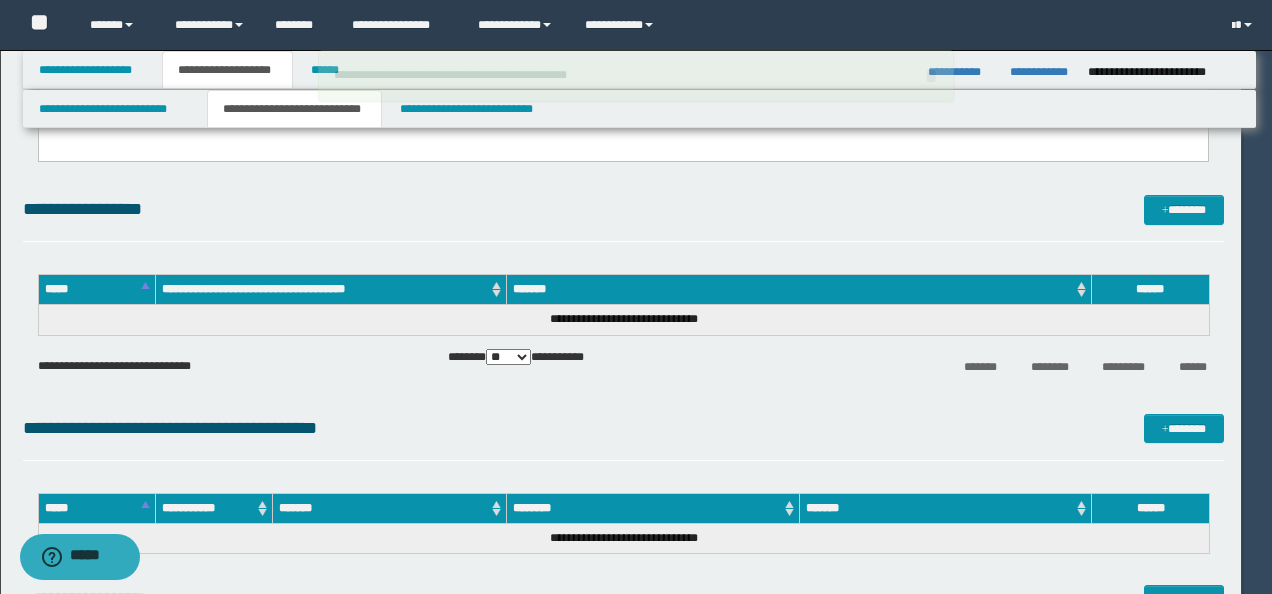 type 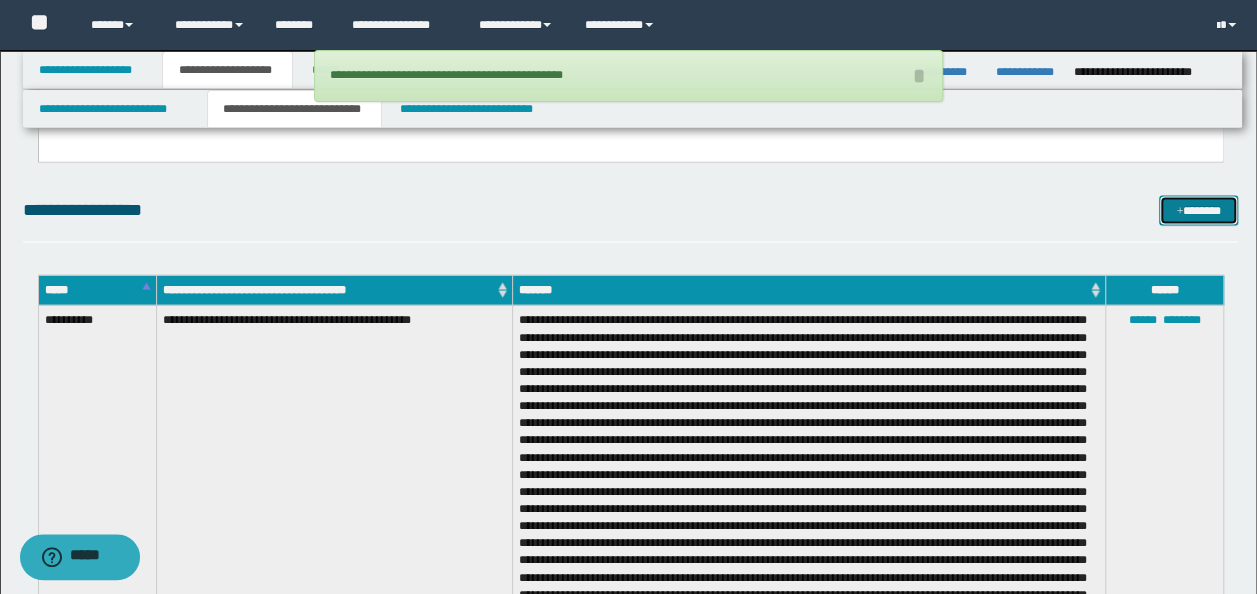 click on "*******" at bounding box center [1198, 209] 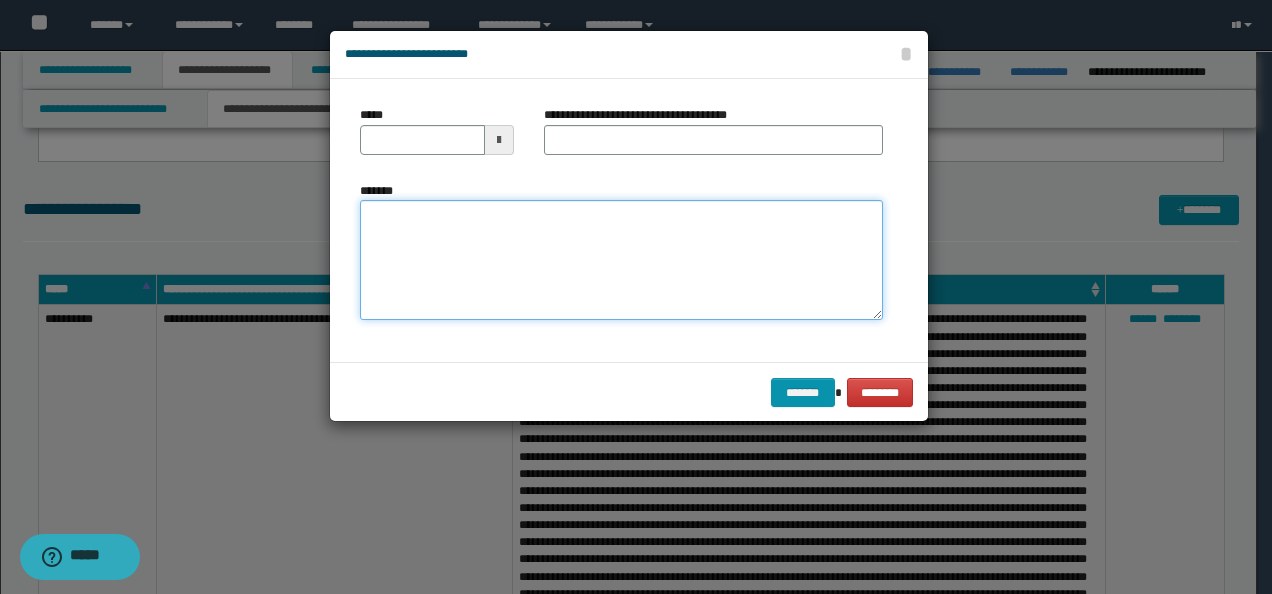 click on "*******" at bounding box center [621, 259] 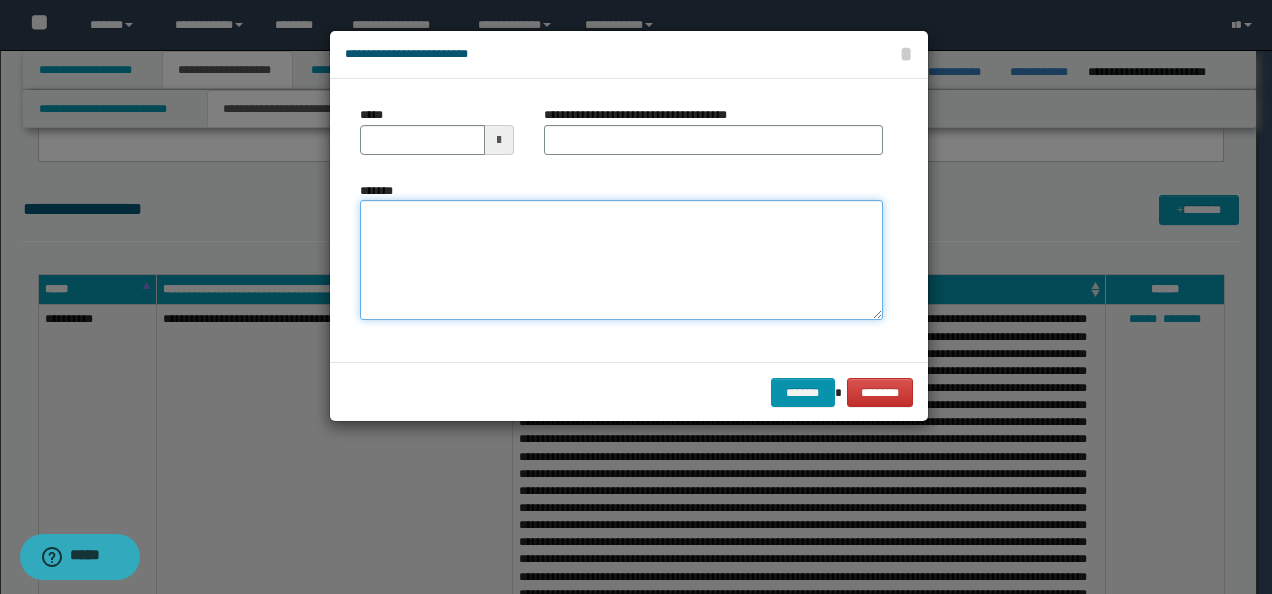 paste on "**********" 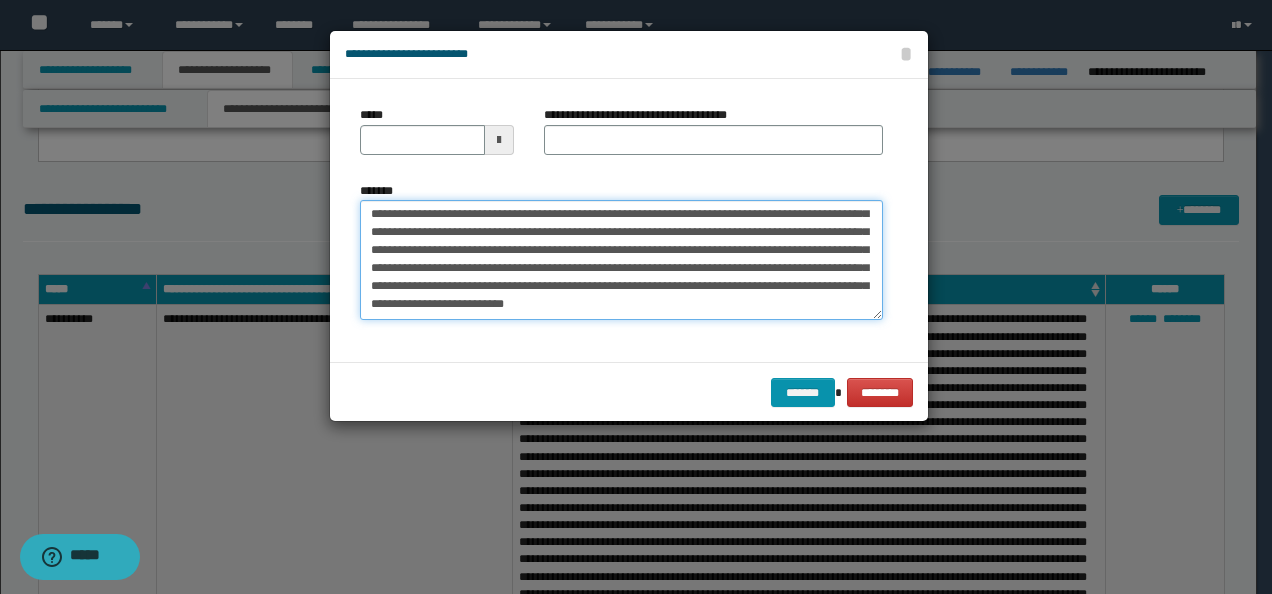 scroll, scrollTop: 0, scrollLeft: 0, axis: both 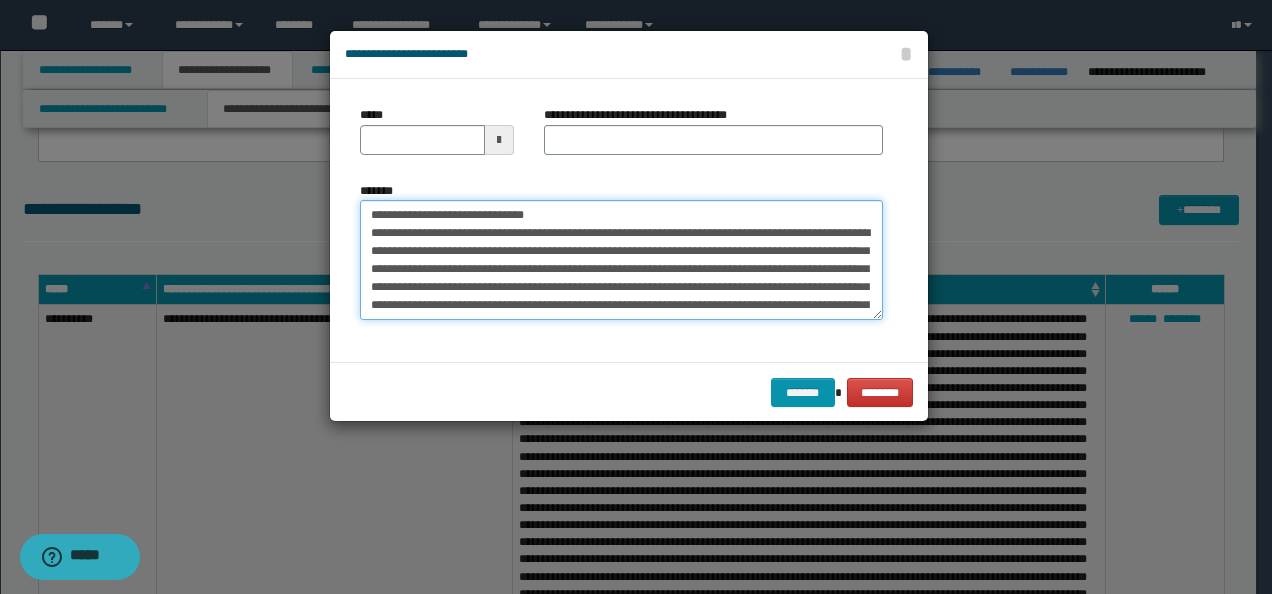 drag, startPoint x: 432, startPoint y: 214, endPoint x: 270, endPoint y: 206, distance: 162.19742 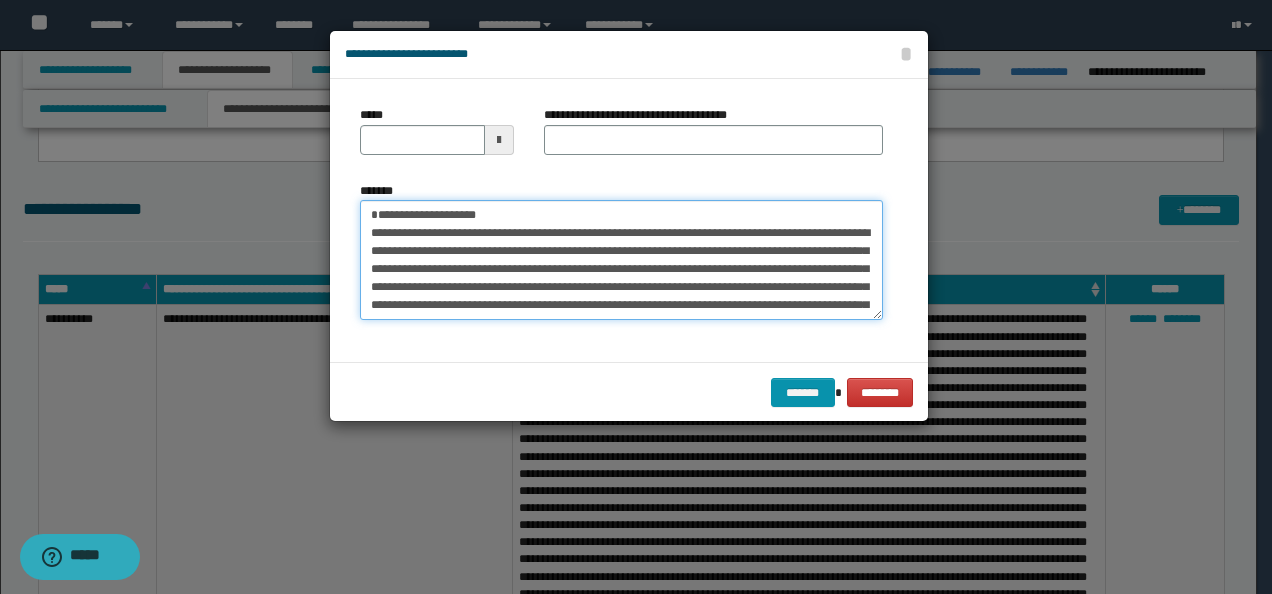 type 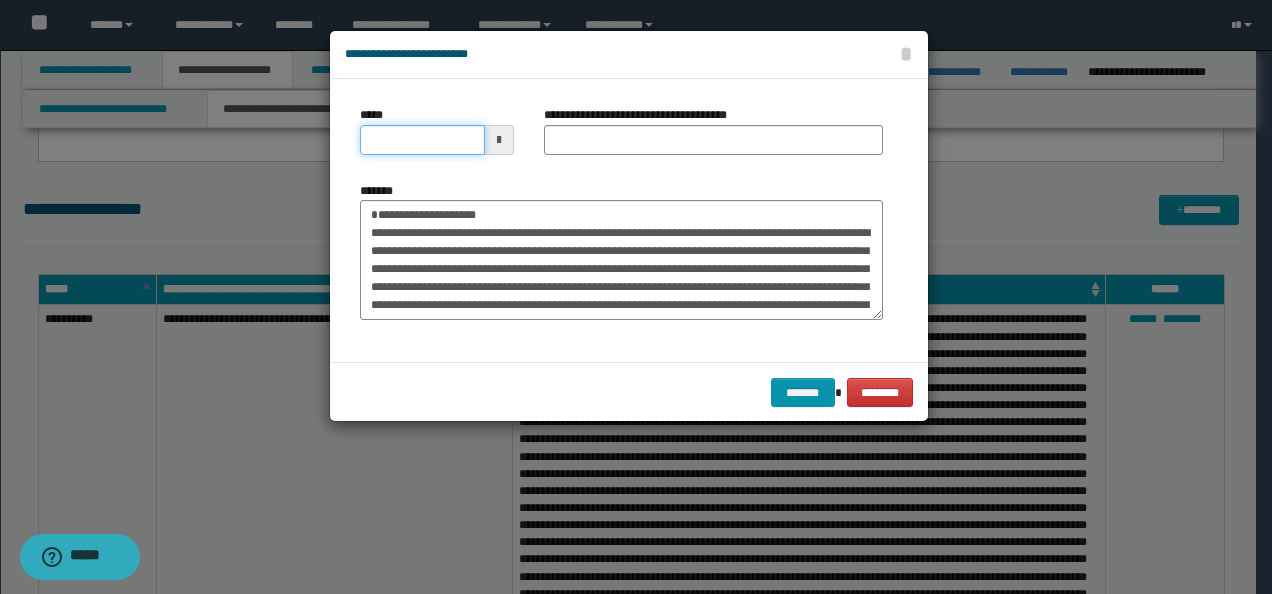 click on "*****" at bounding box center (422, 140) 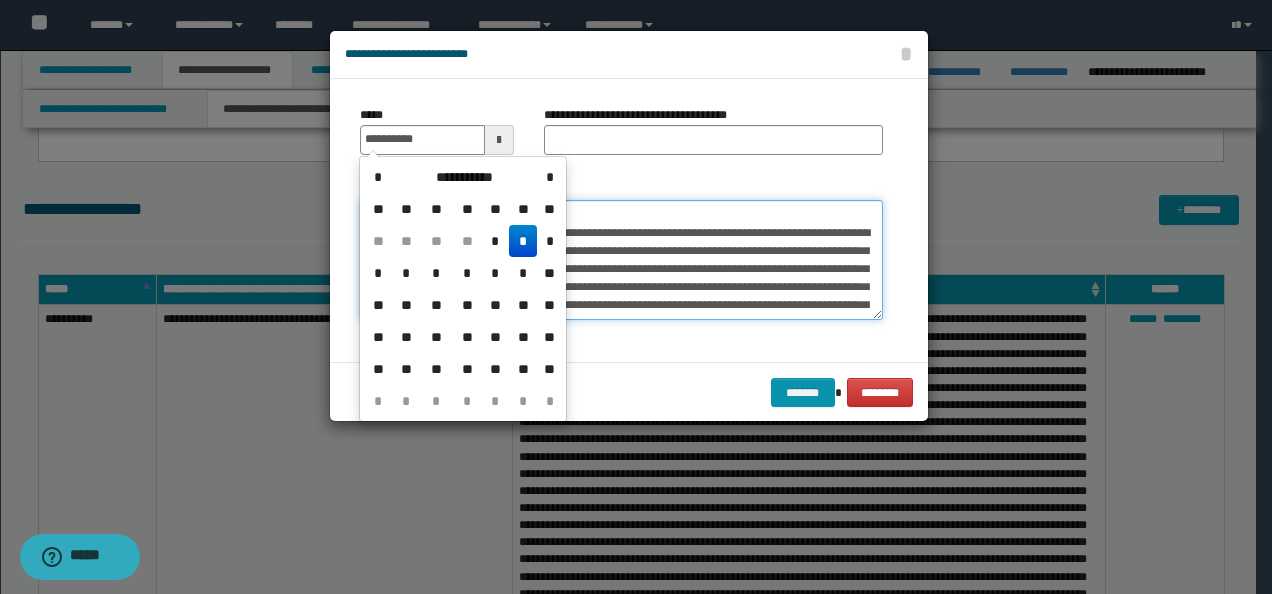 type on "**********" 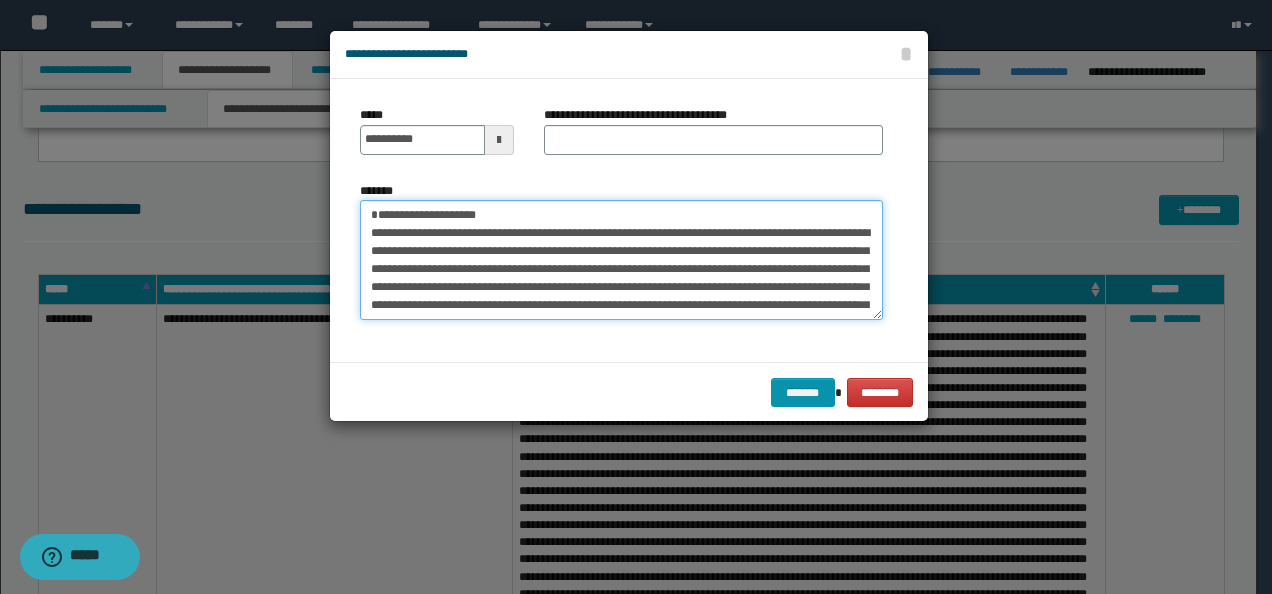 drag, startPoint x: 525, startPoint y: 216, endPoint x: 251, endPoint y: 192, distance: 275.04907 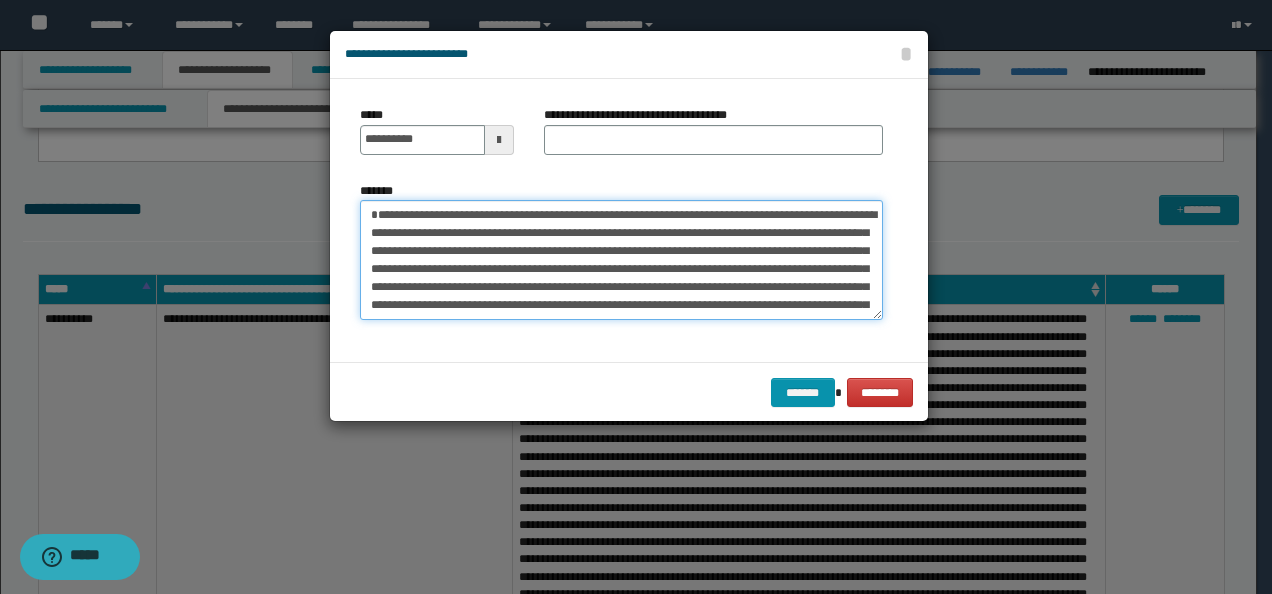 type on "**********" 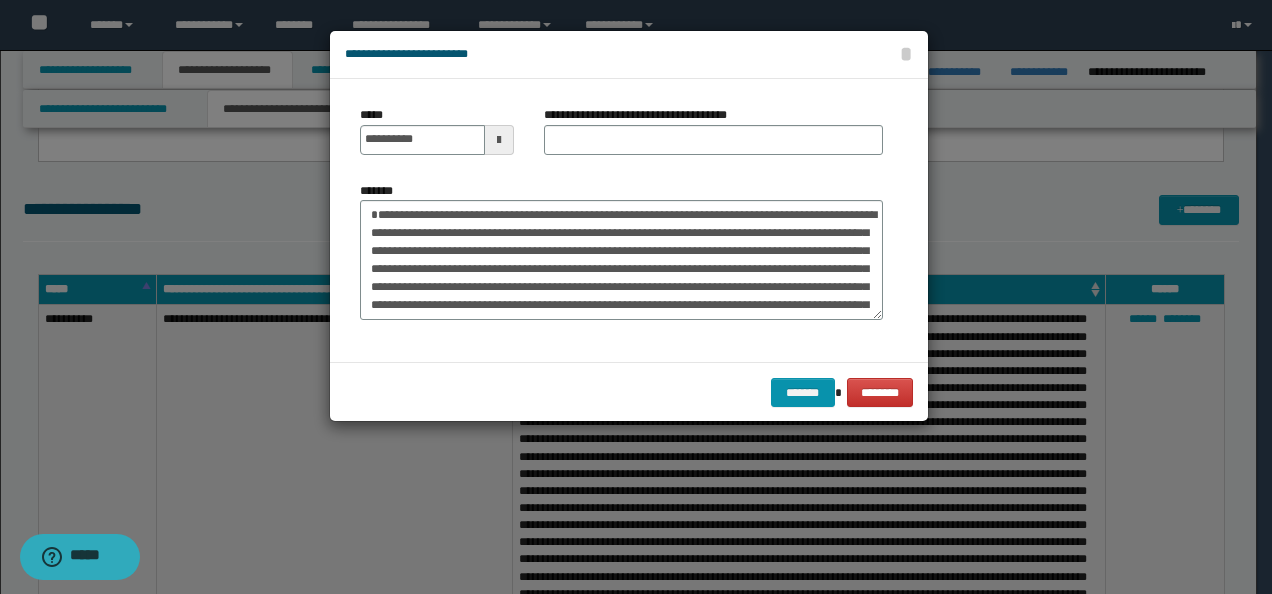 click on "**********" at bounding box center (643, 115) 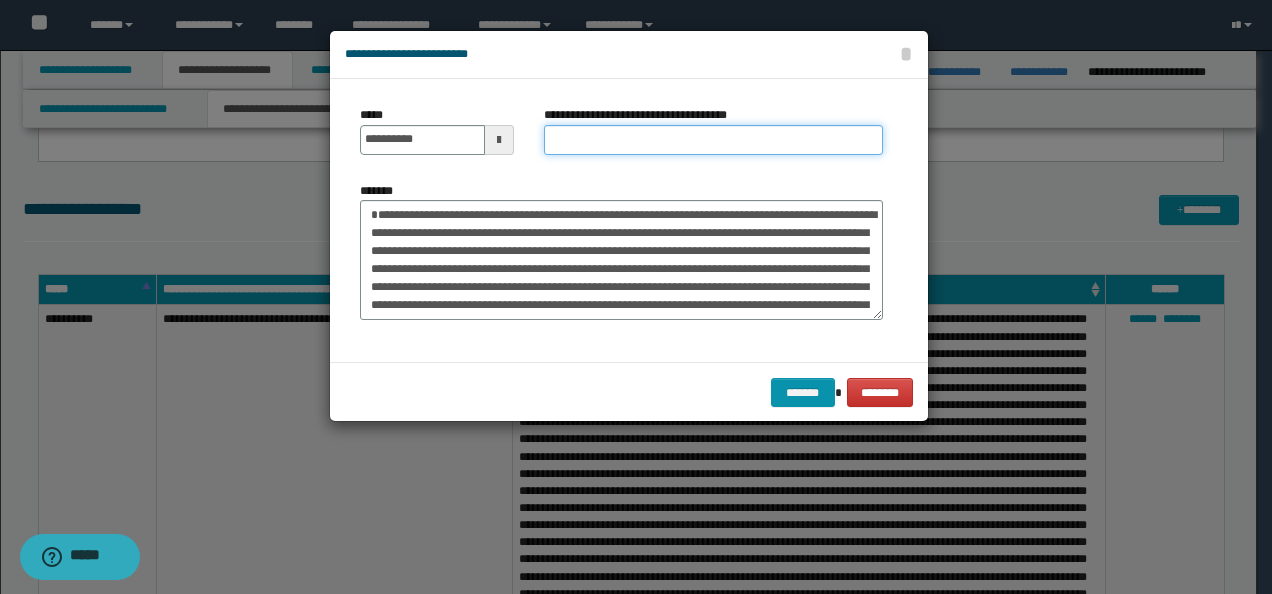 click on "**********" at bounding box center (713, 140) 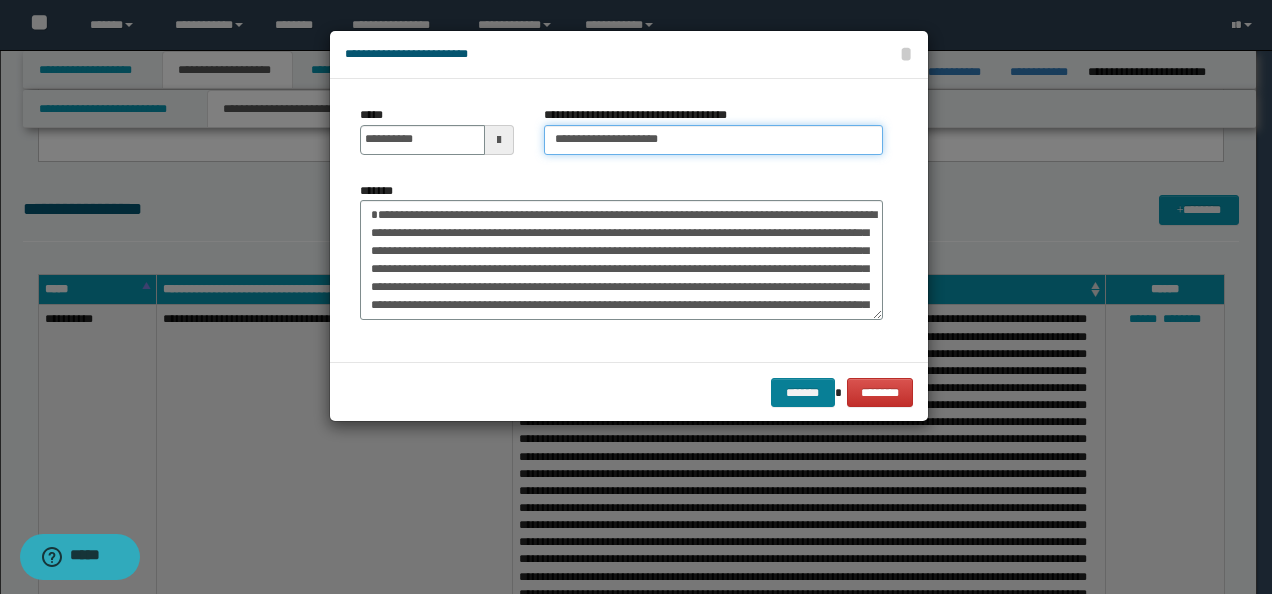 type on "**********" 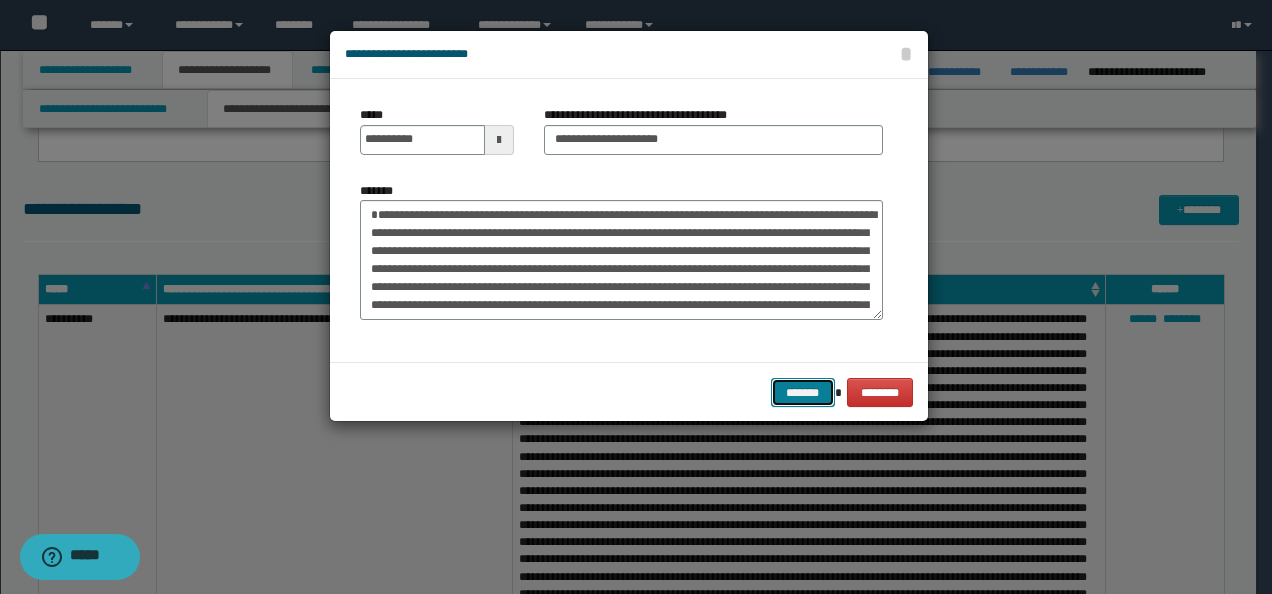 click on "*******" at bounding box center (803, 392) 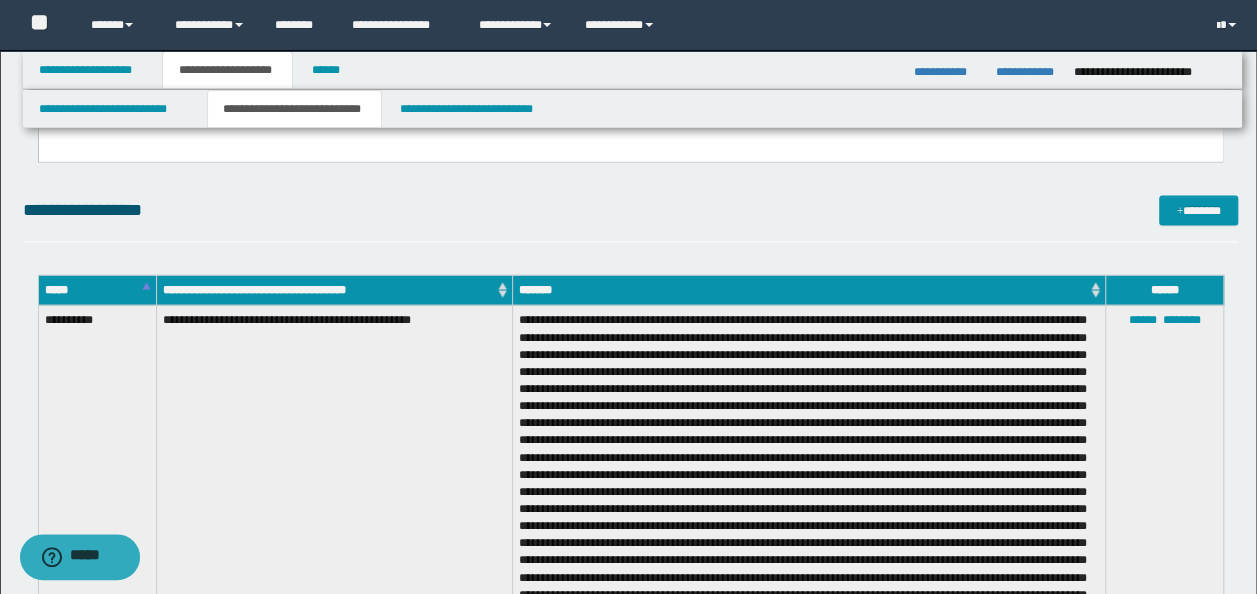 click on "**********" at bounding box center [631, 39] 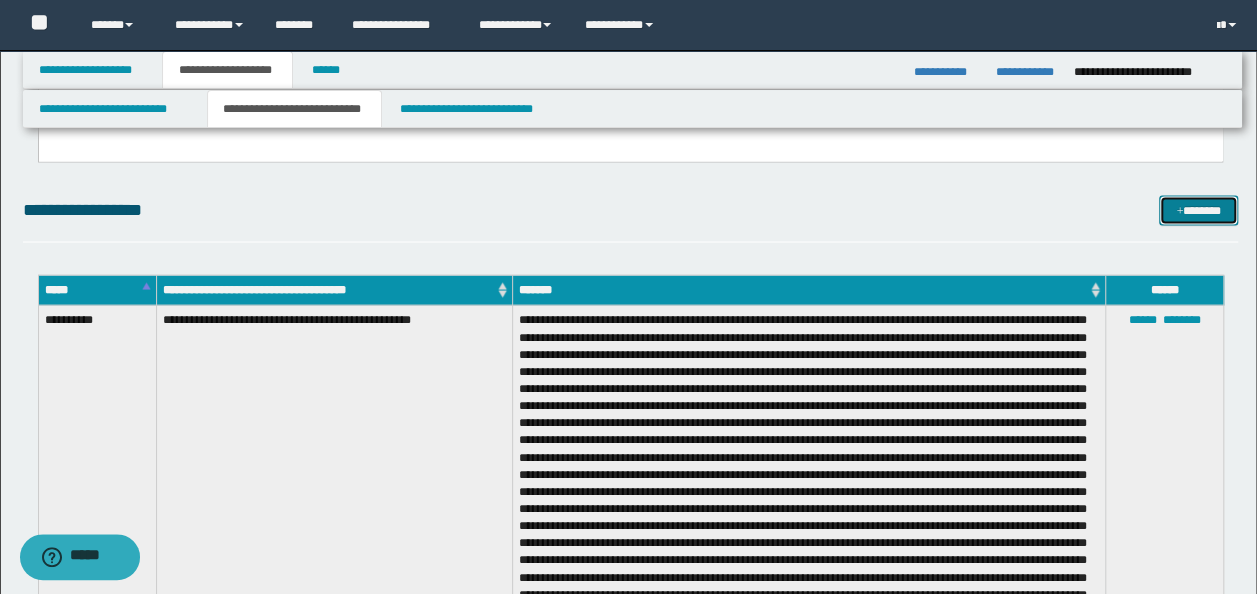 click on "*******" at bounding box center (1198, 209) 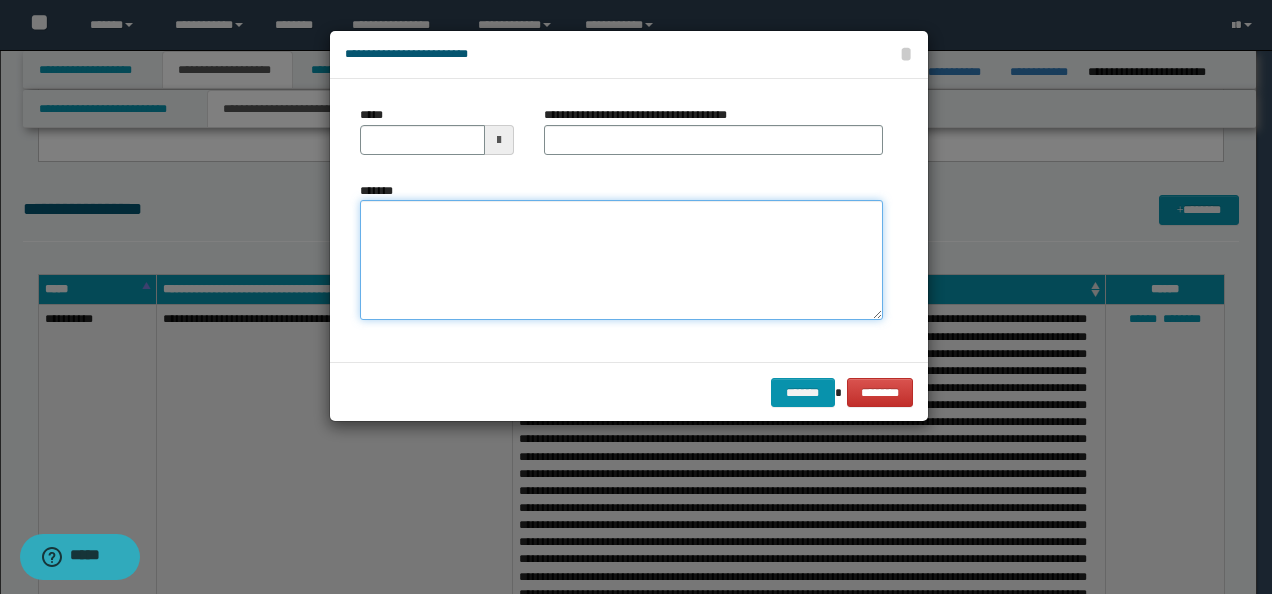 click on "*******" at bounding box center (621, 259) 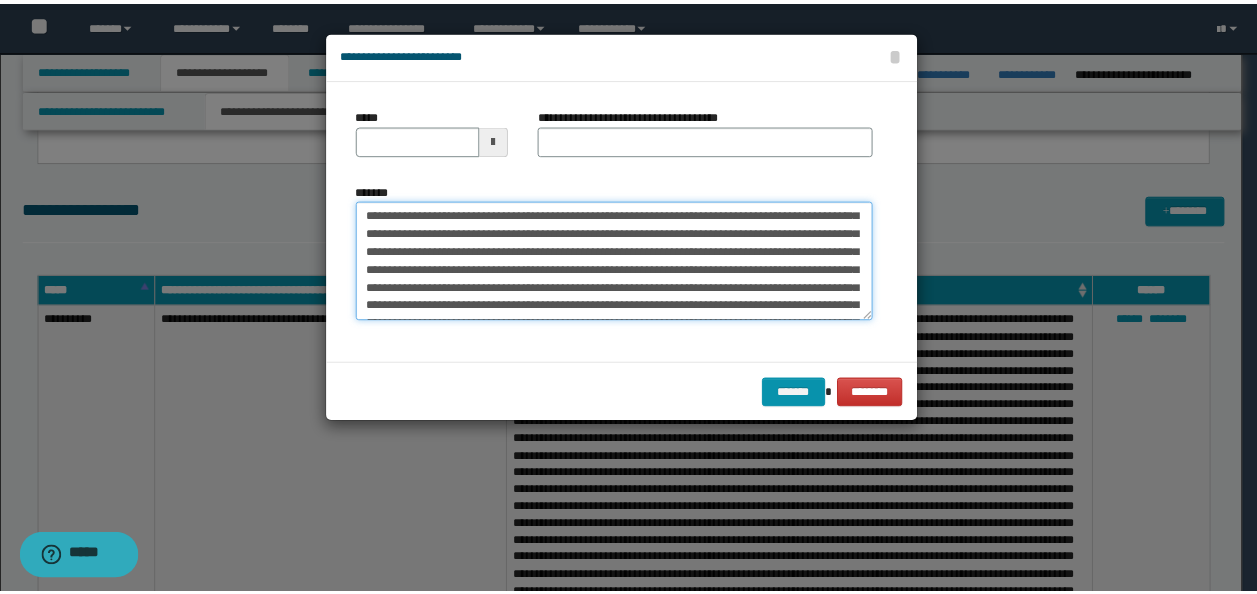 scroll, scrollTop: 0, scrollLeft: 0, axis: both 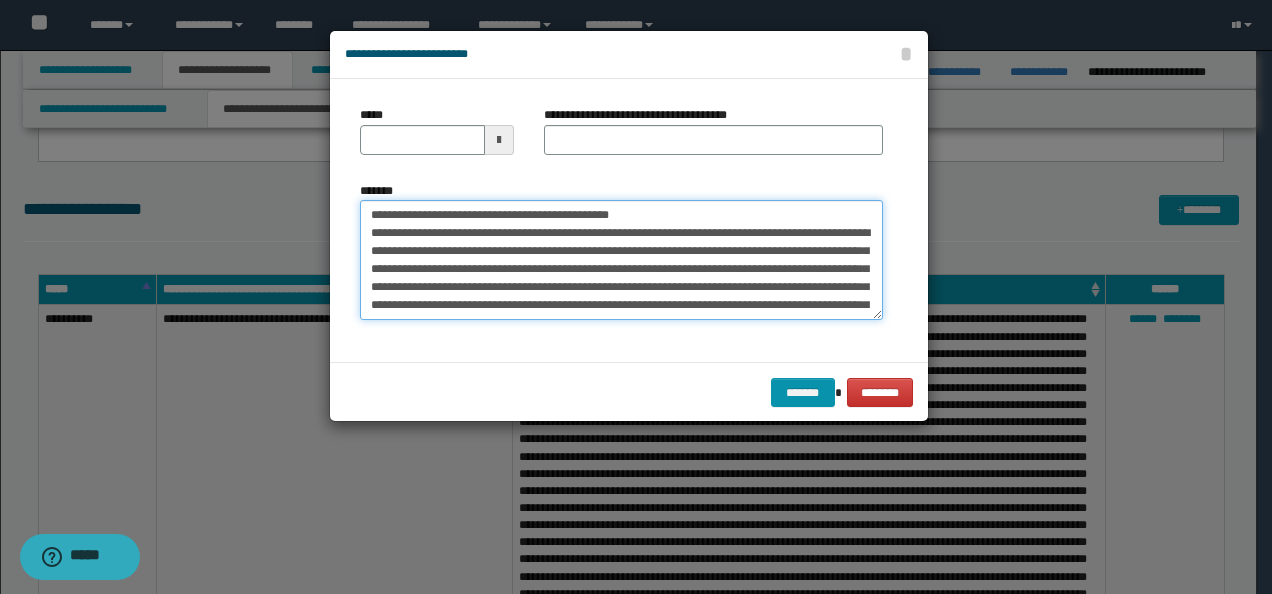 drag, startPoint x: 434, startPoint y: 208, endPoint x: 345, endPoint y: 202, distance: 89.20202 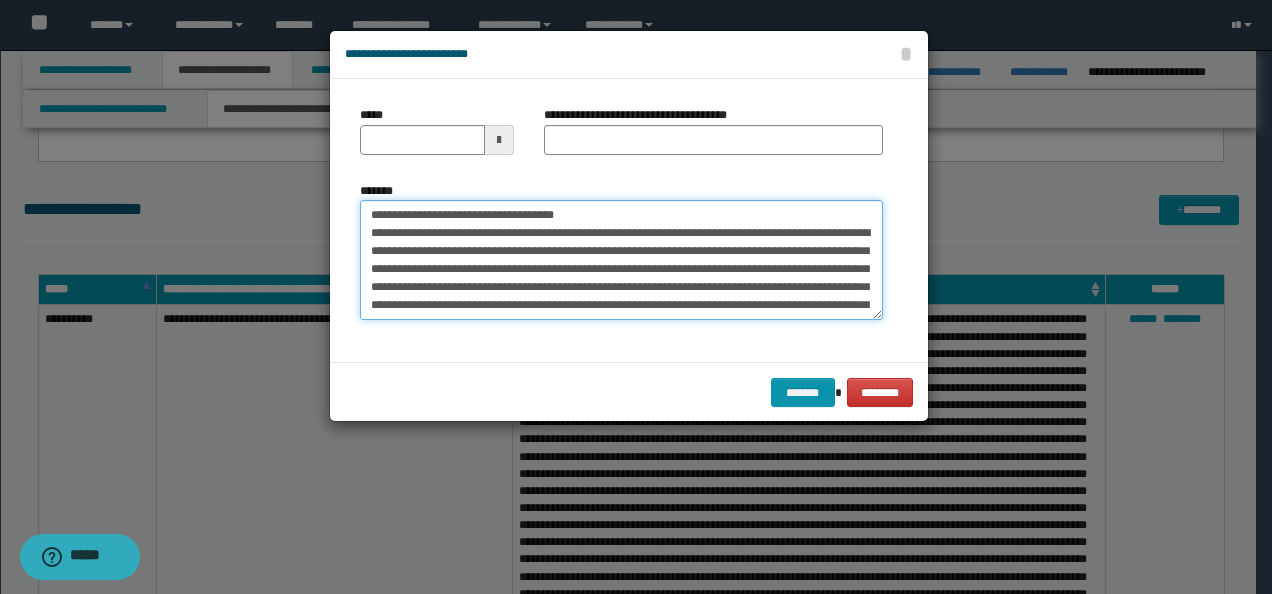 type 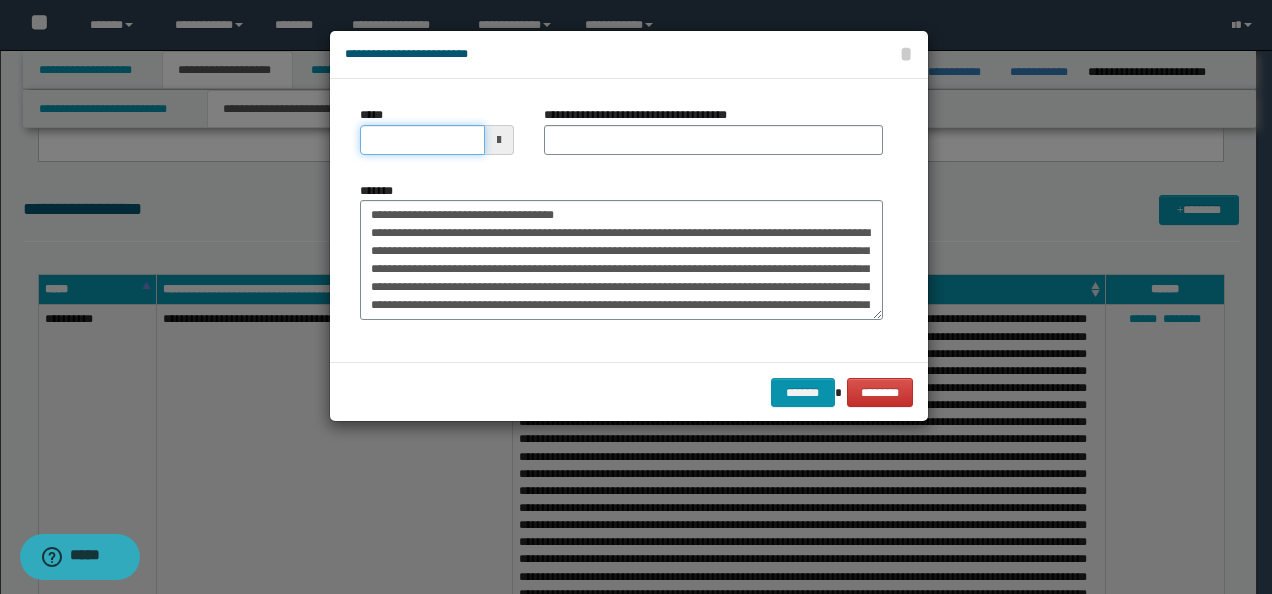 click on "*****" at bounding box center (422, 140) 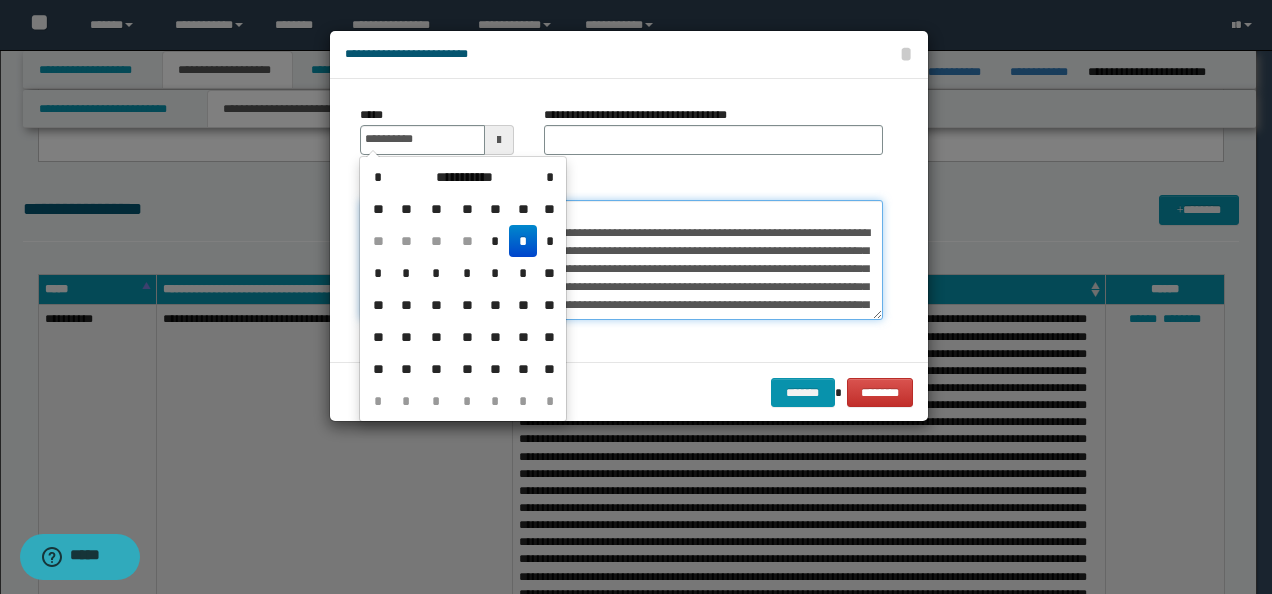 type on "**********" 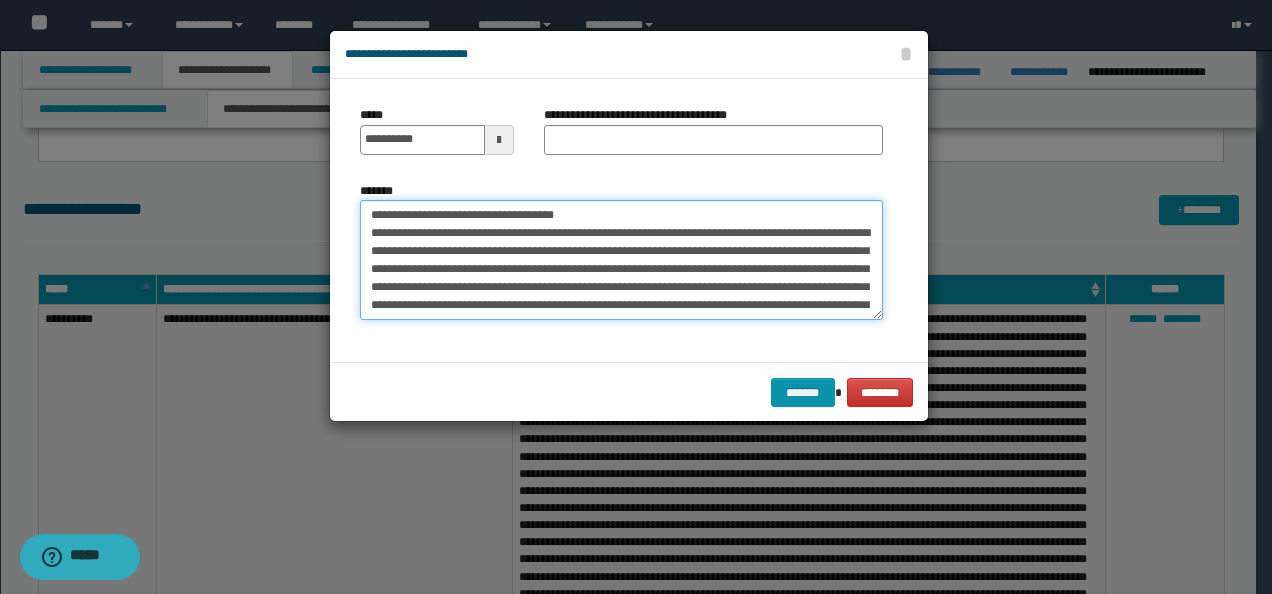 drag, startPoint x: 608, startPoint y: 214, endPoint x: 206, endPoint y: 200, distance: 402.2437 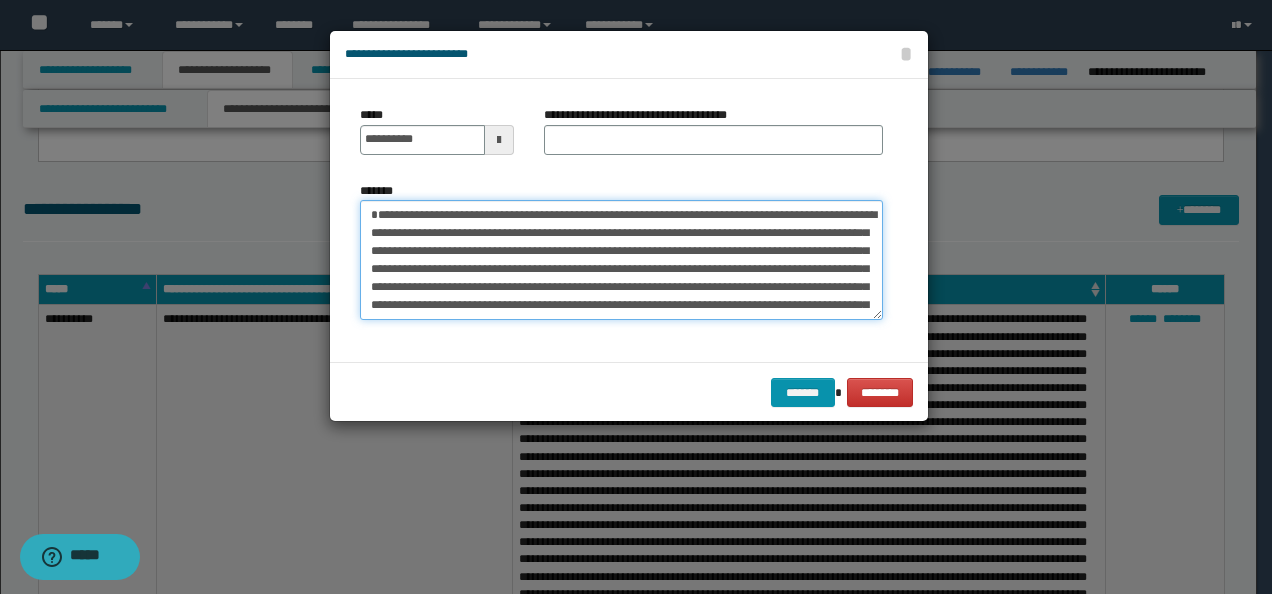 type on "**********" 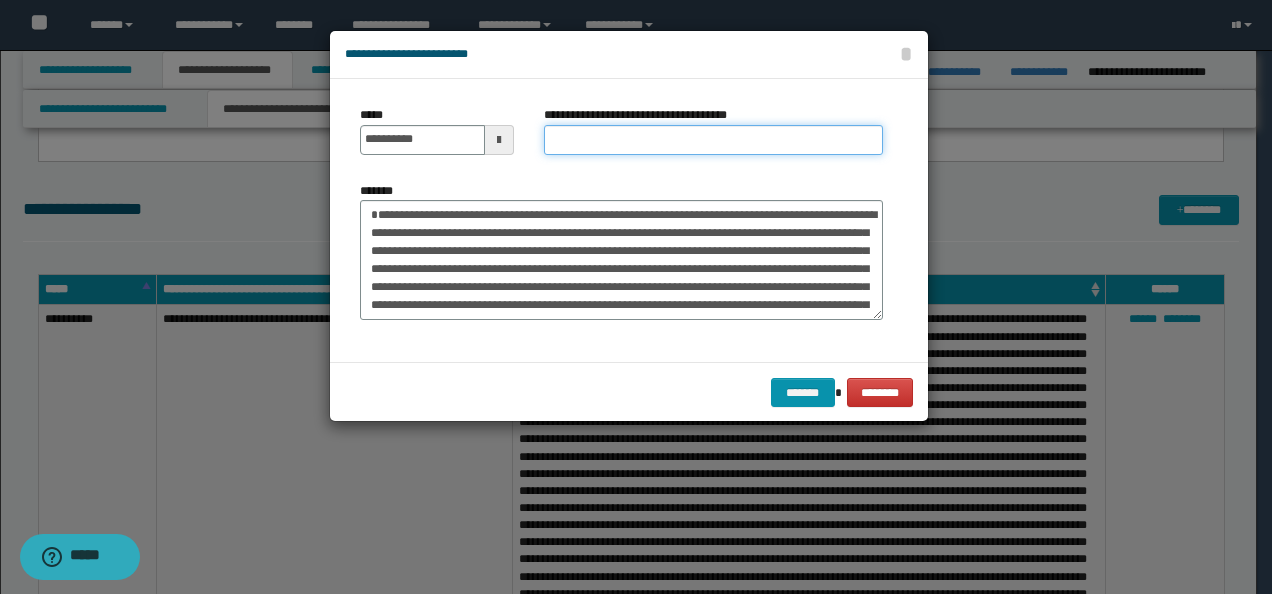 click on "**********" at bounding box center [713, 140] 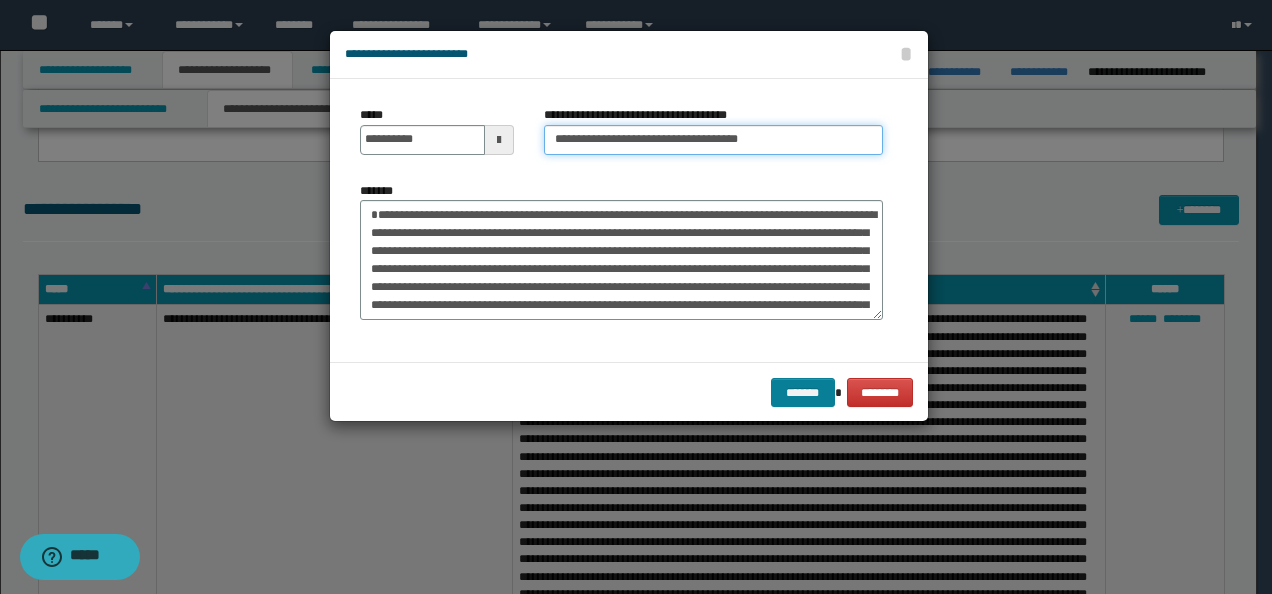 type on "**********" 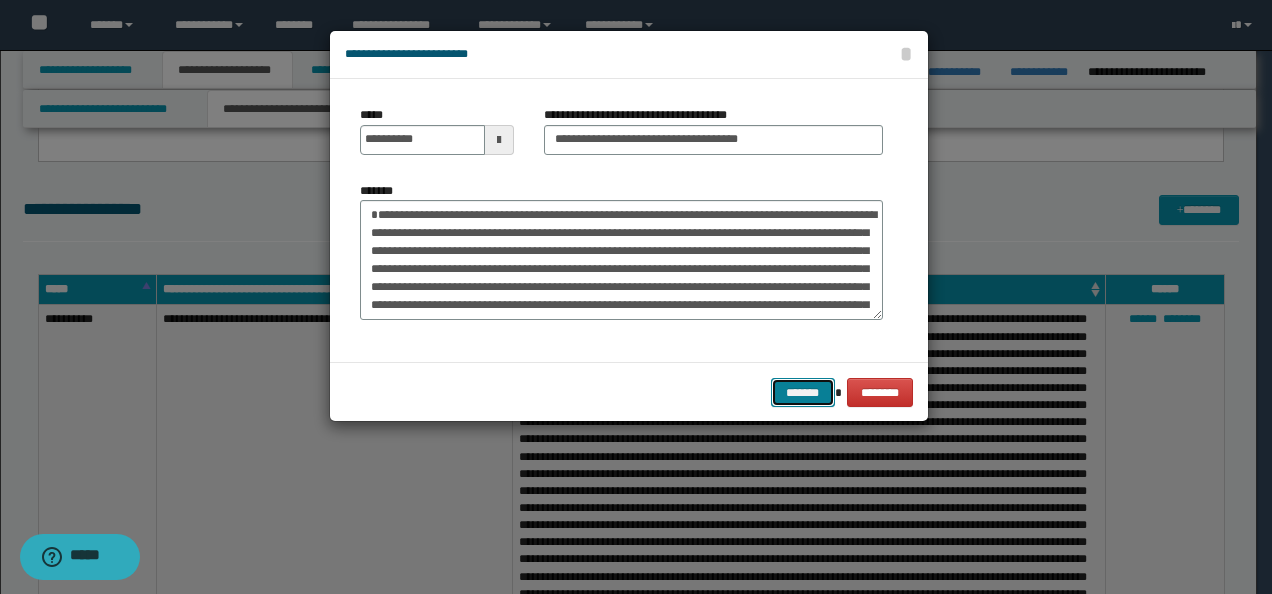 click on "*******" at bounding box center [803, 392] 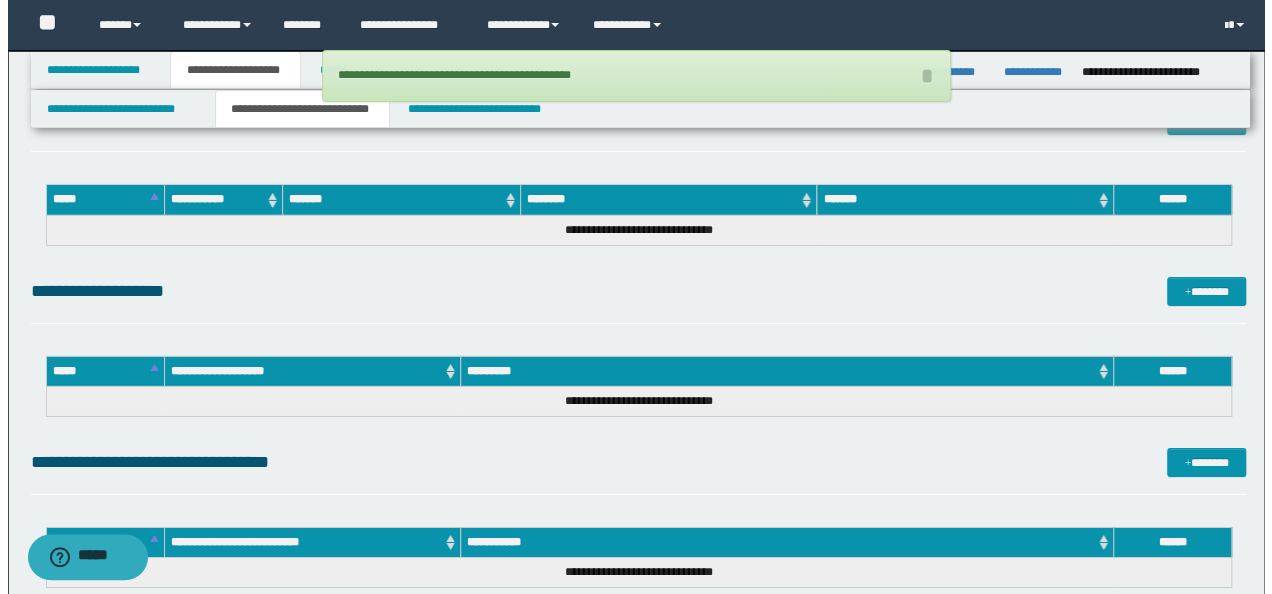 scroll, scrollTop: 3200, scrollLeft: 0, axis: vertical 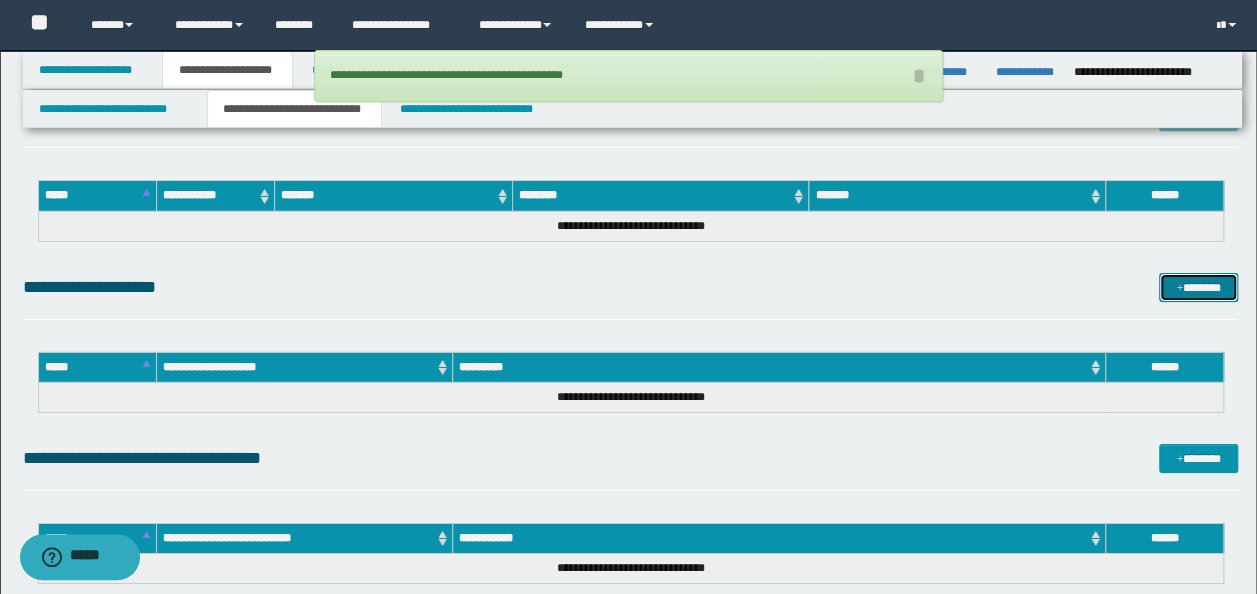 click on "*******" at bounding box center (1198, 287) 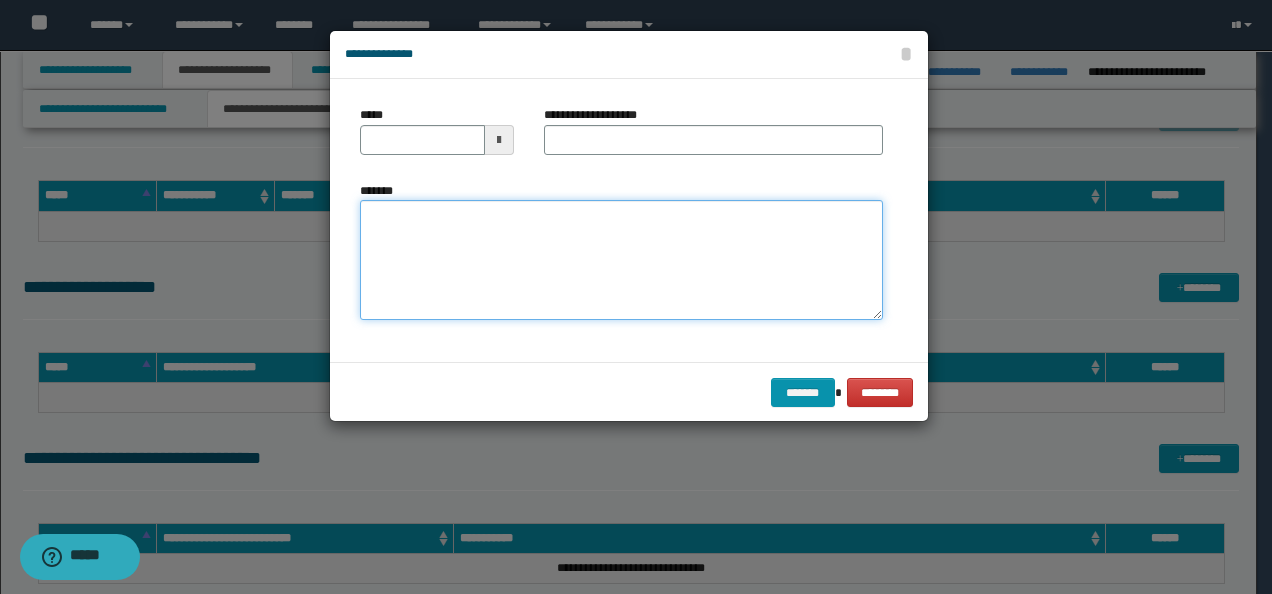 click on "*******" at bounding box center (621, 260) 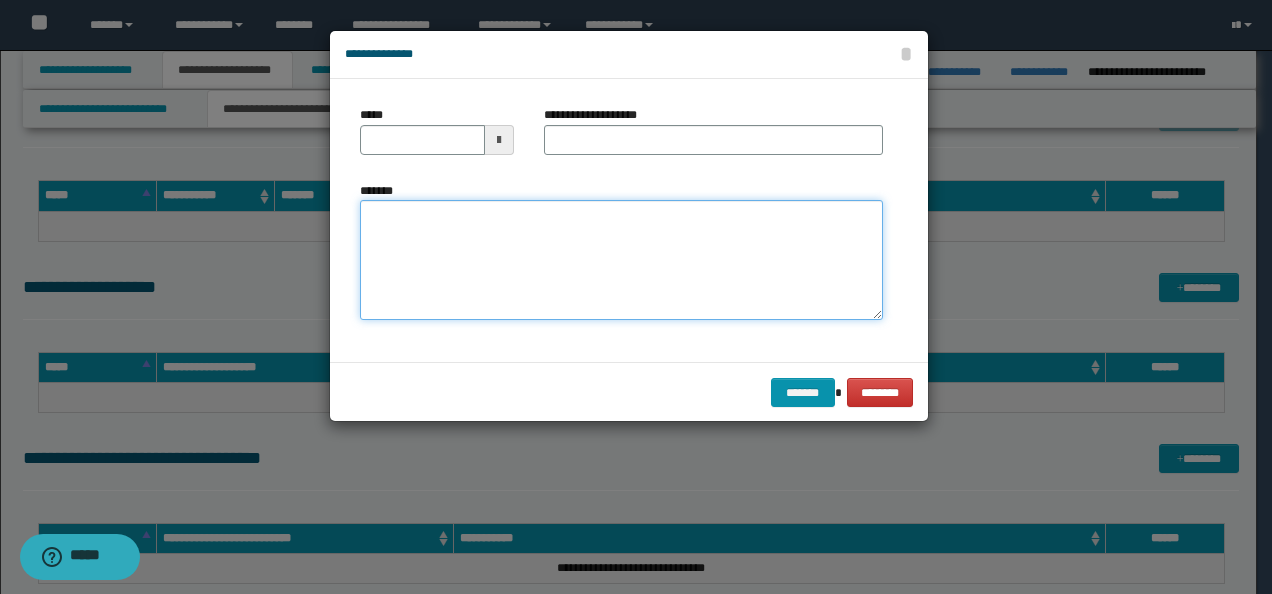 paste on "**********" 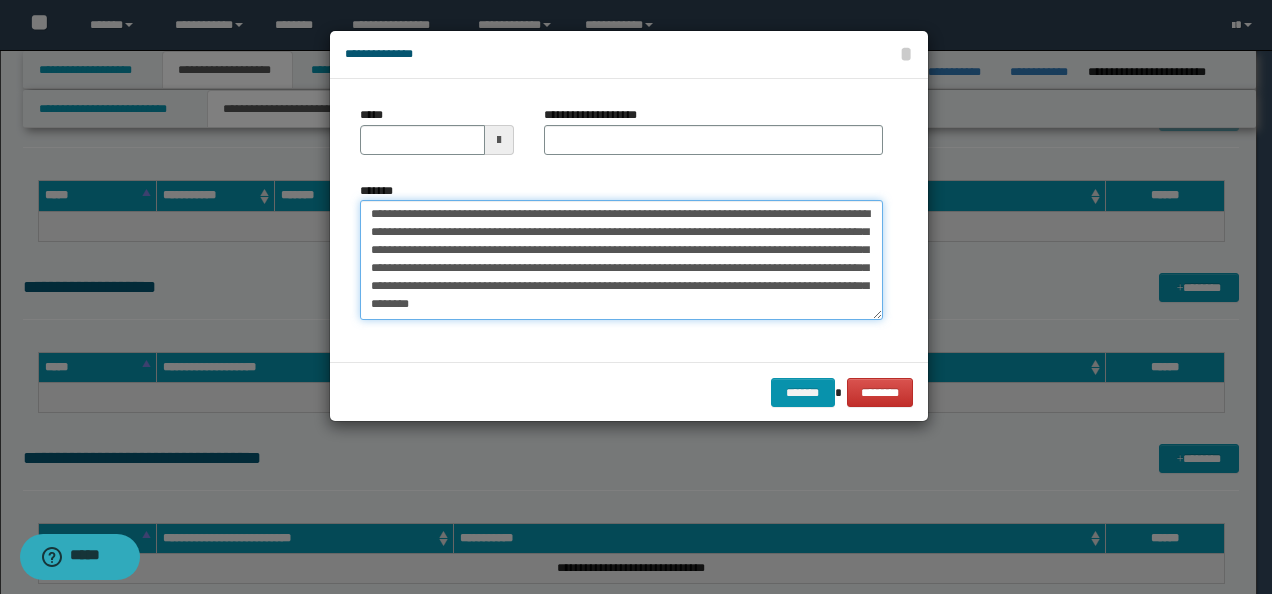 scroll, scrollTop: 0, scrollLeft: 0, axis: both 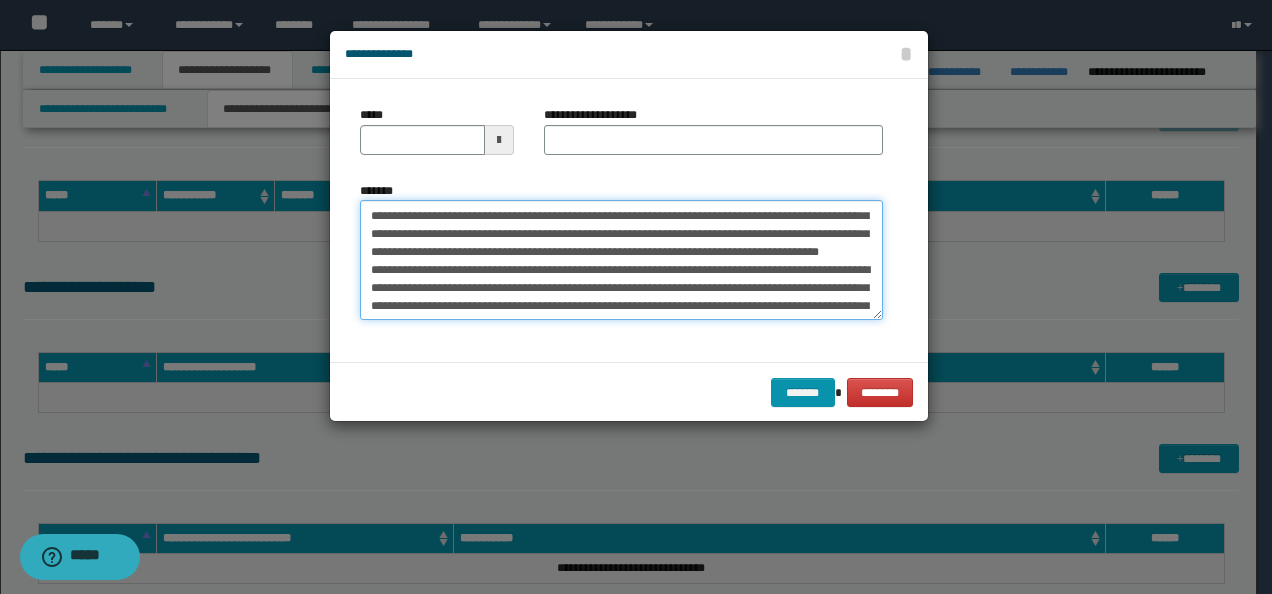 drag, startPoint x: 626, startPoint y: 288, endPoint x: 610, endPoint y: 283, distance: 16.763054 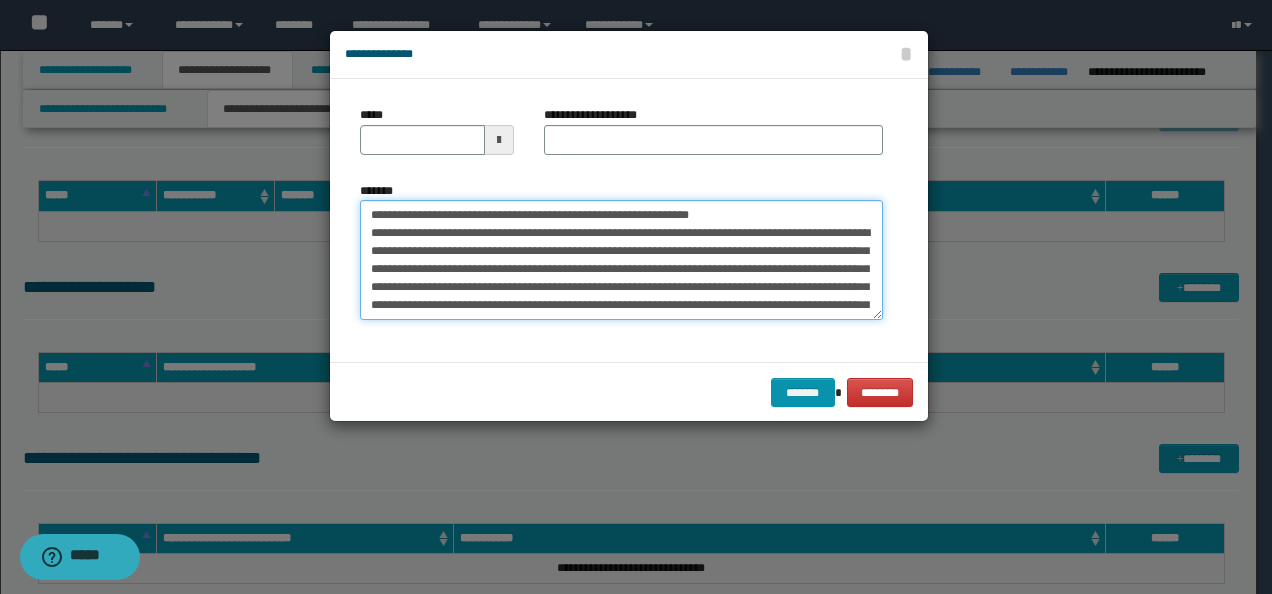 drag, startPoint x: 430, startPoint y: 216, endPoint x: 326, endPoint y: 208, distance: 104.307236 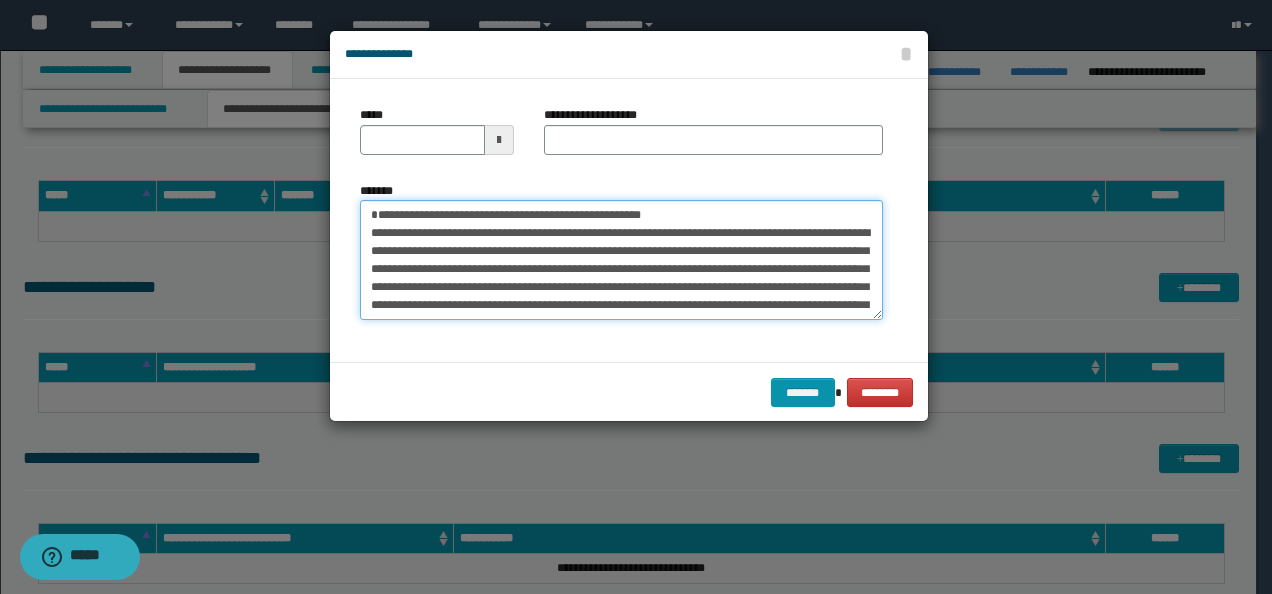 type 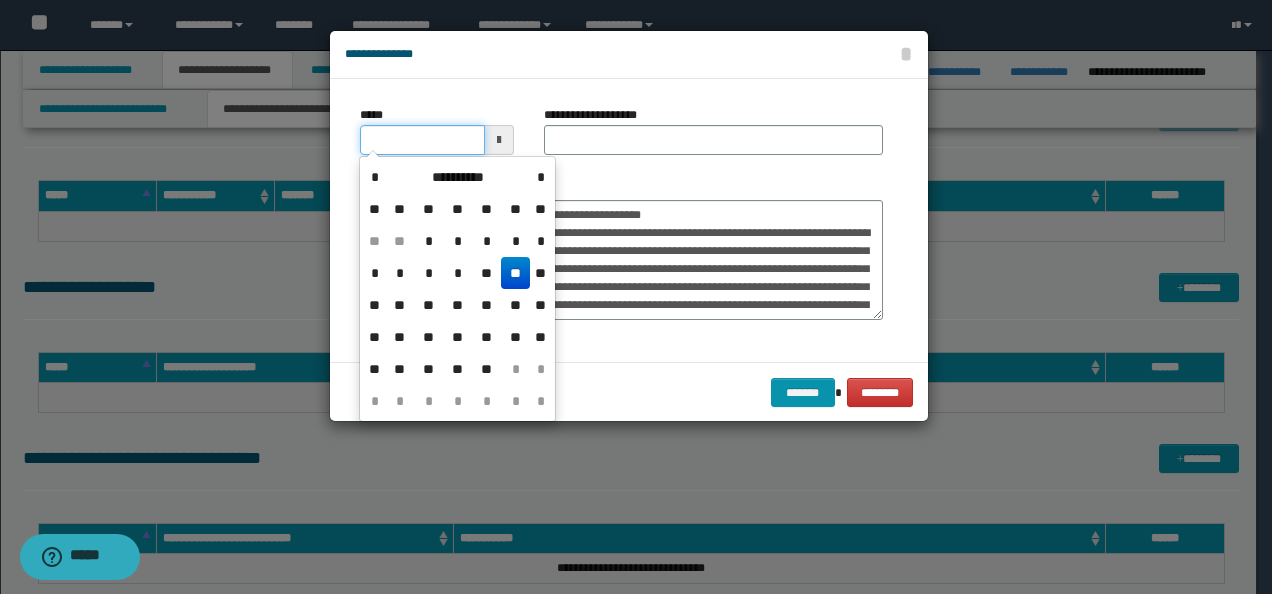 click on "*****" at bounding box center (422, 140) 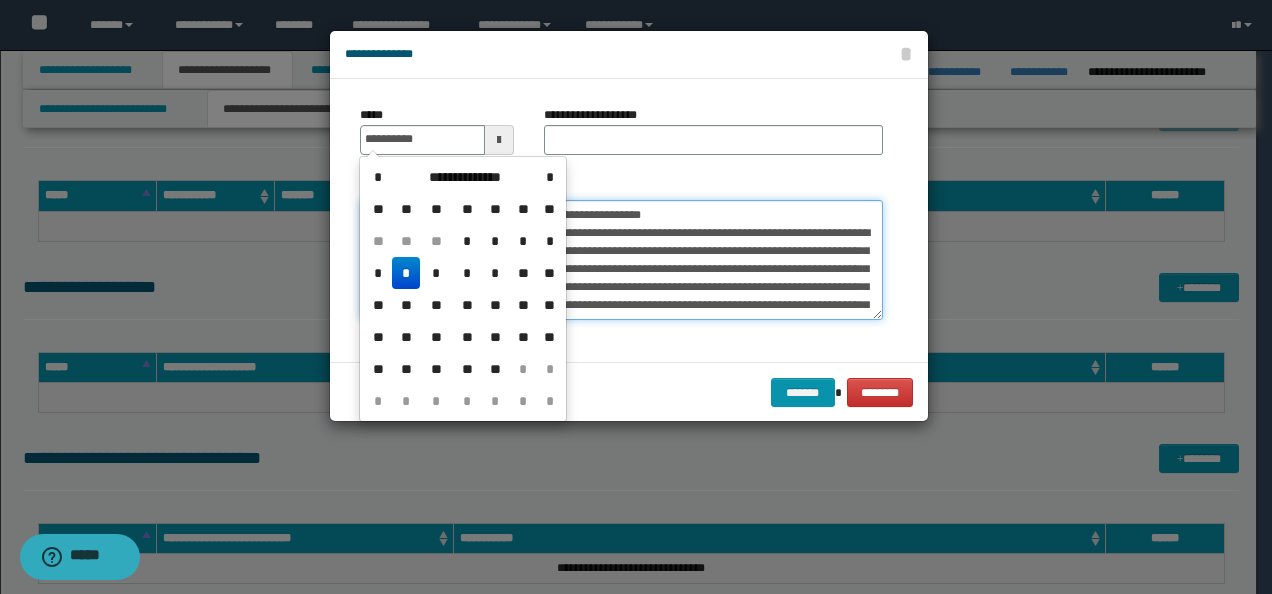 type on "**********" 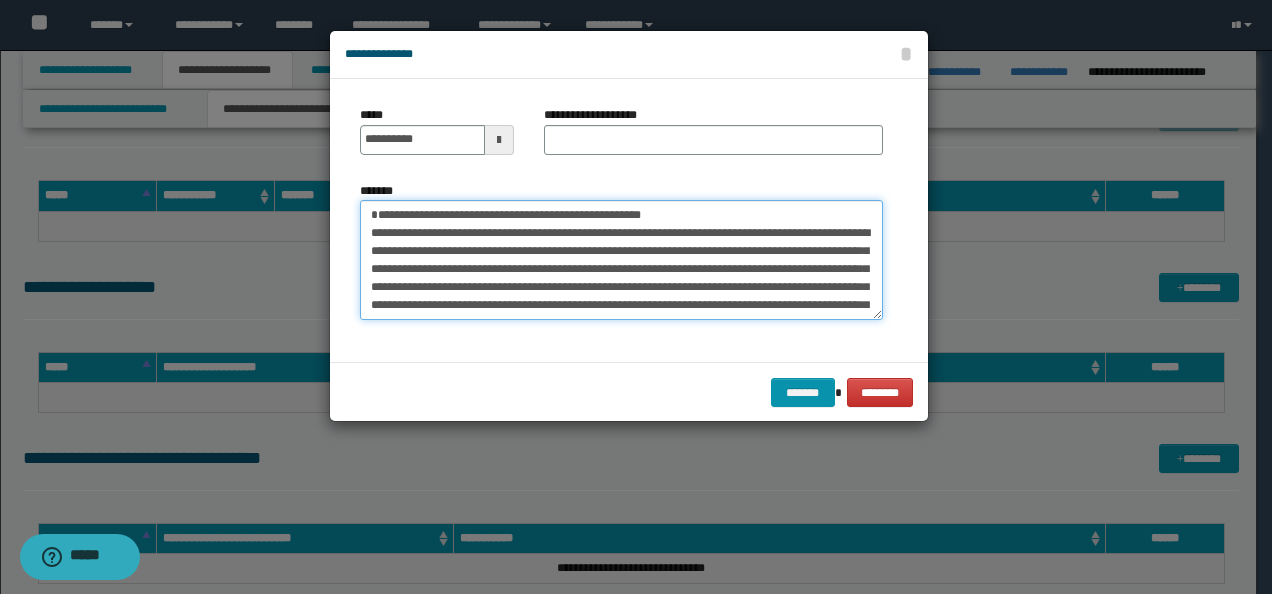 drag, startPoint x: 692, startPoint y: 212, endPoint x: 146, endPoint y: 202, distance: 546.09155 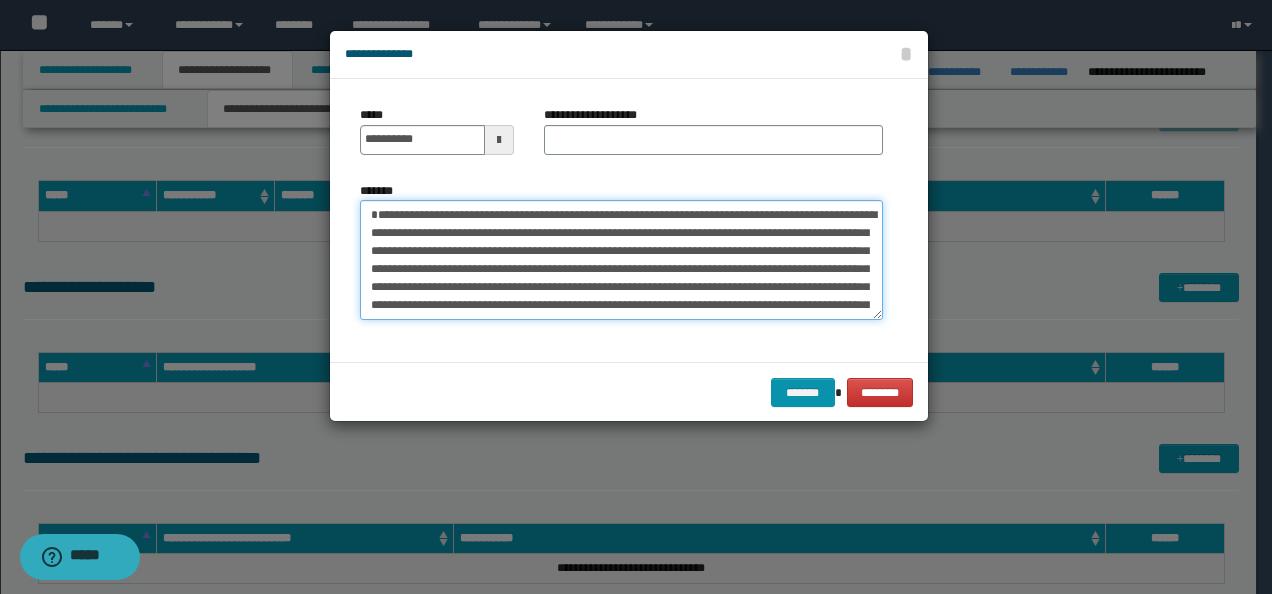 type on "**********" 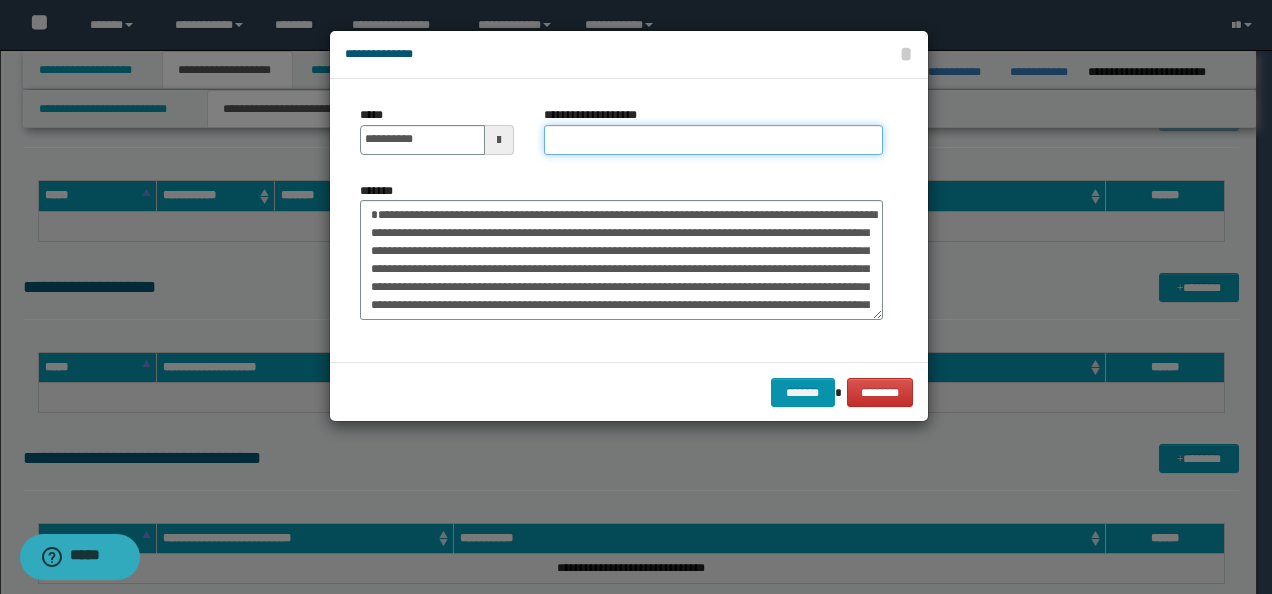 click on "**********" at bounding box center [713, 140] 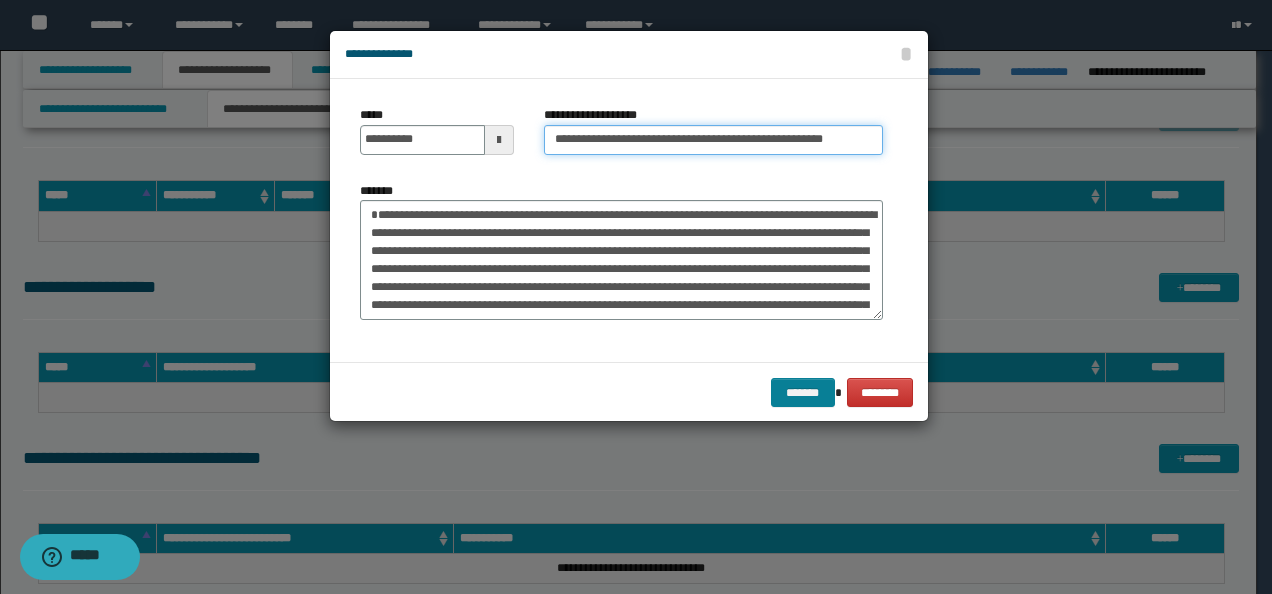 type on "**********" 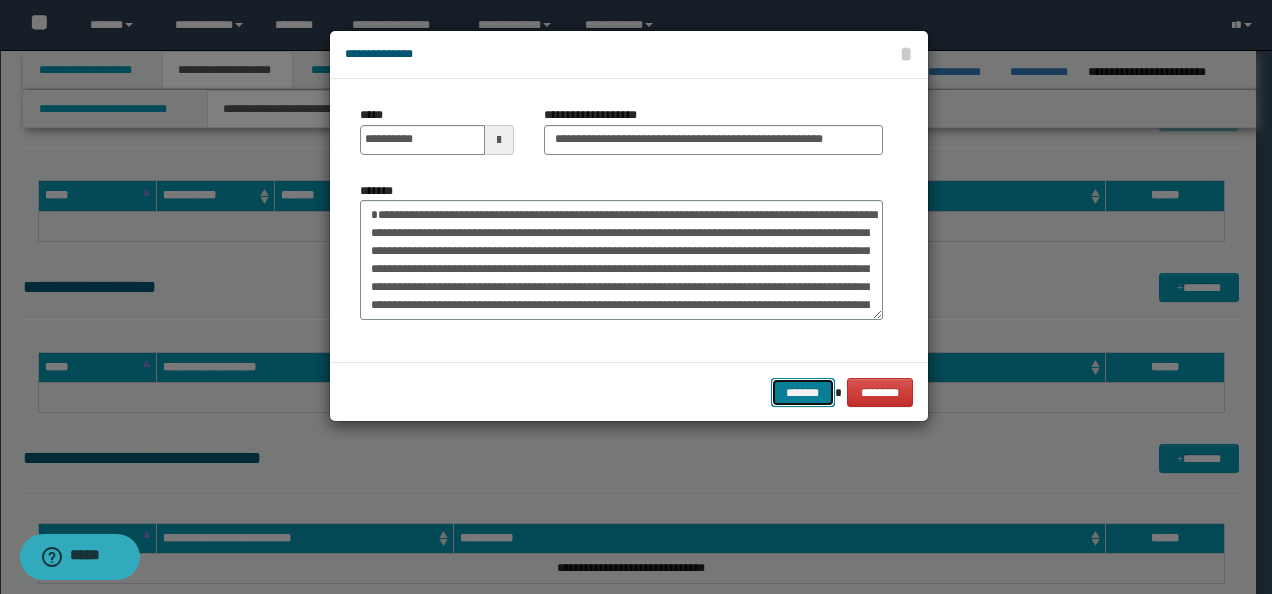 click on "*******" at bounding box center (803, 392) 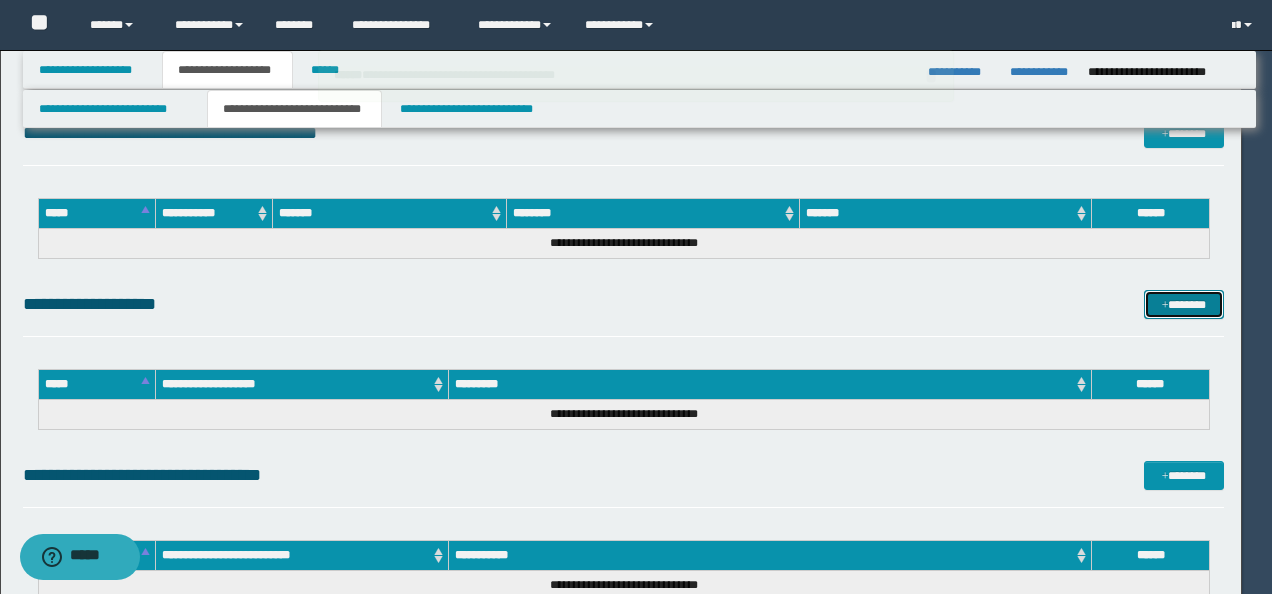type 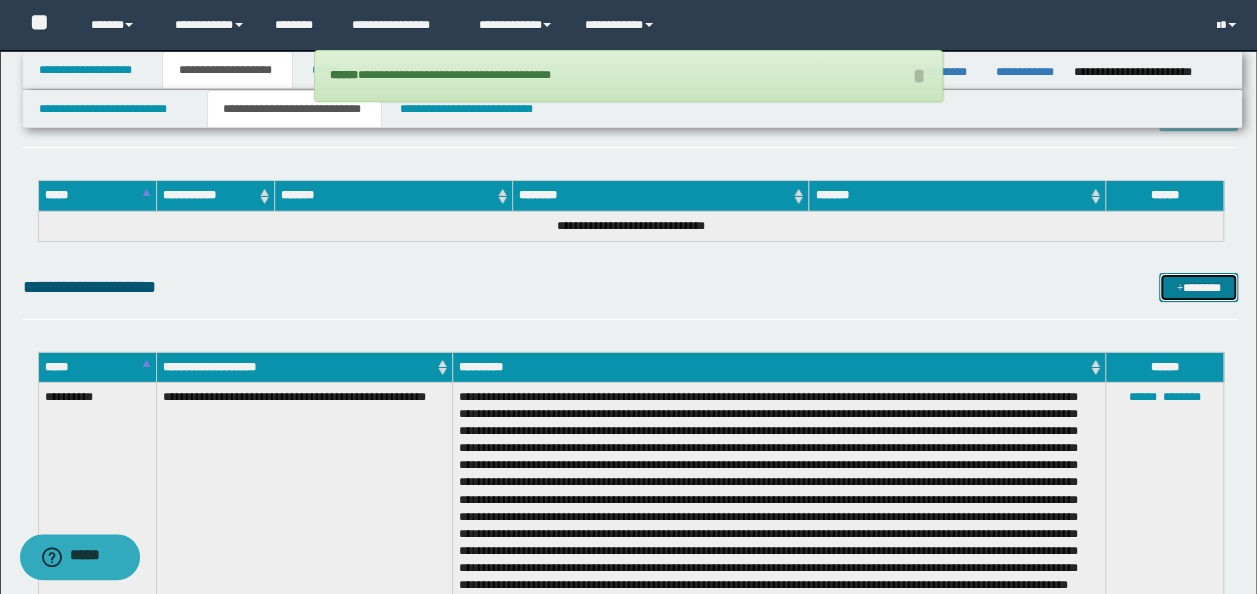 click at bounding box center (1179, 289) 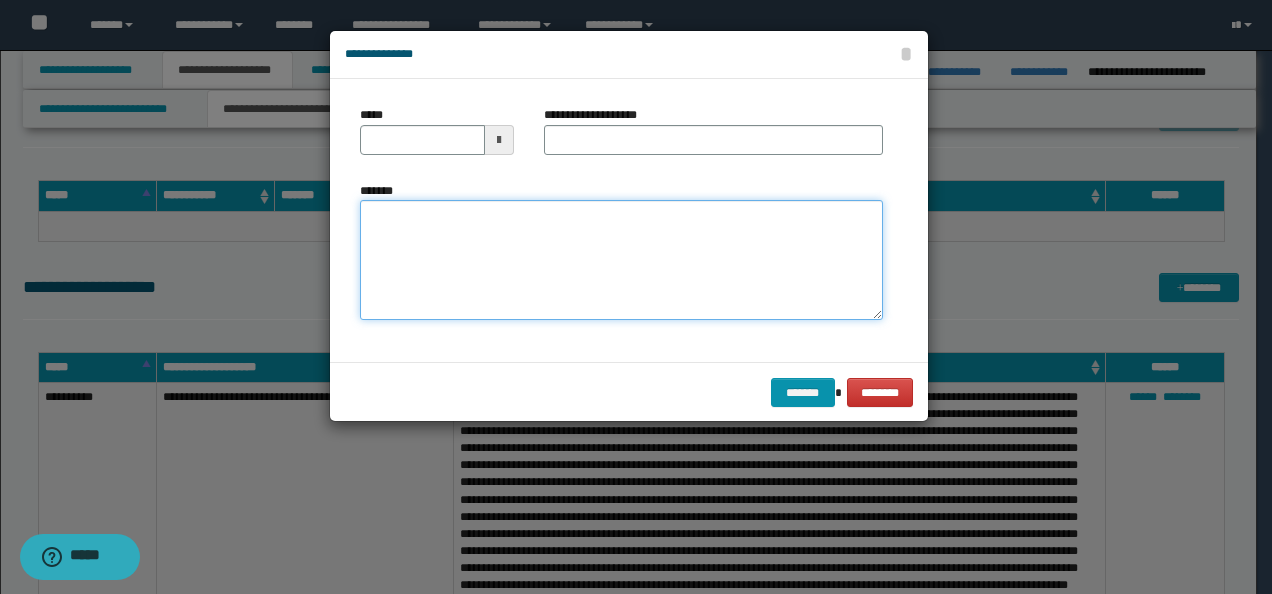 click on "*******" at bounding box center (621, 259) 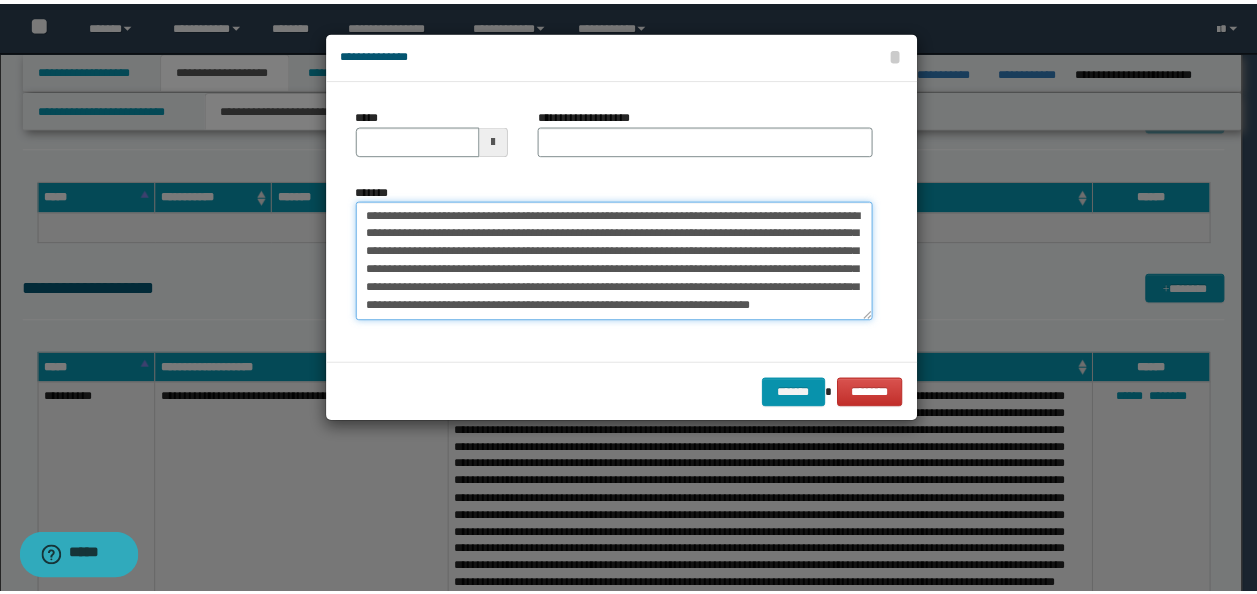 scroll, scrollTop: 0, scrollLeft: 0, axis: both 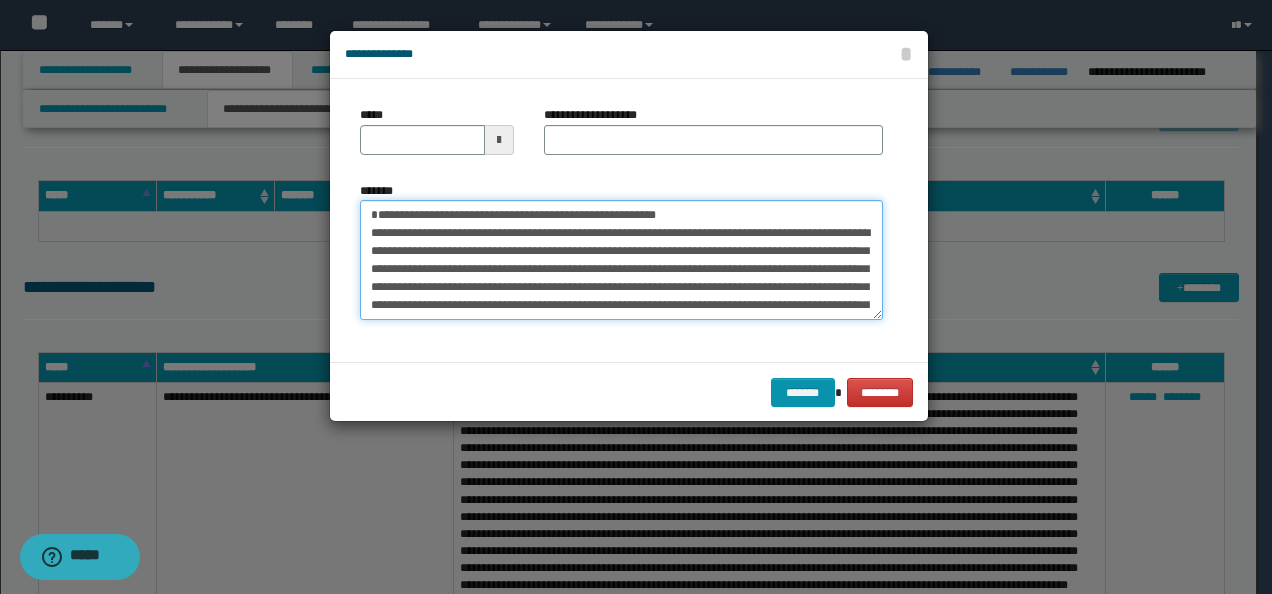 drag, startPoint x: 433, startPoint y: 228, endPoint x: 258, endPoint y: 184, distance: 180.44667 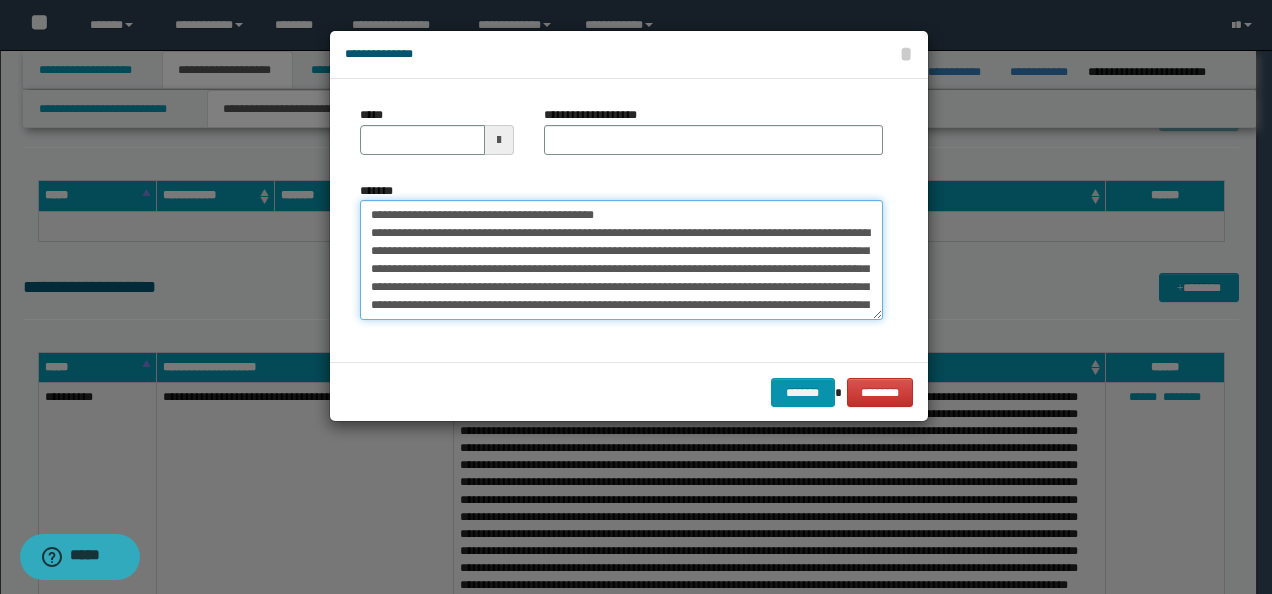 type 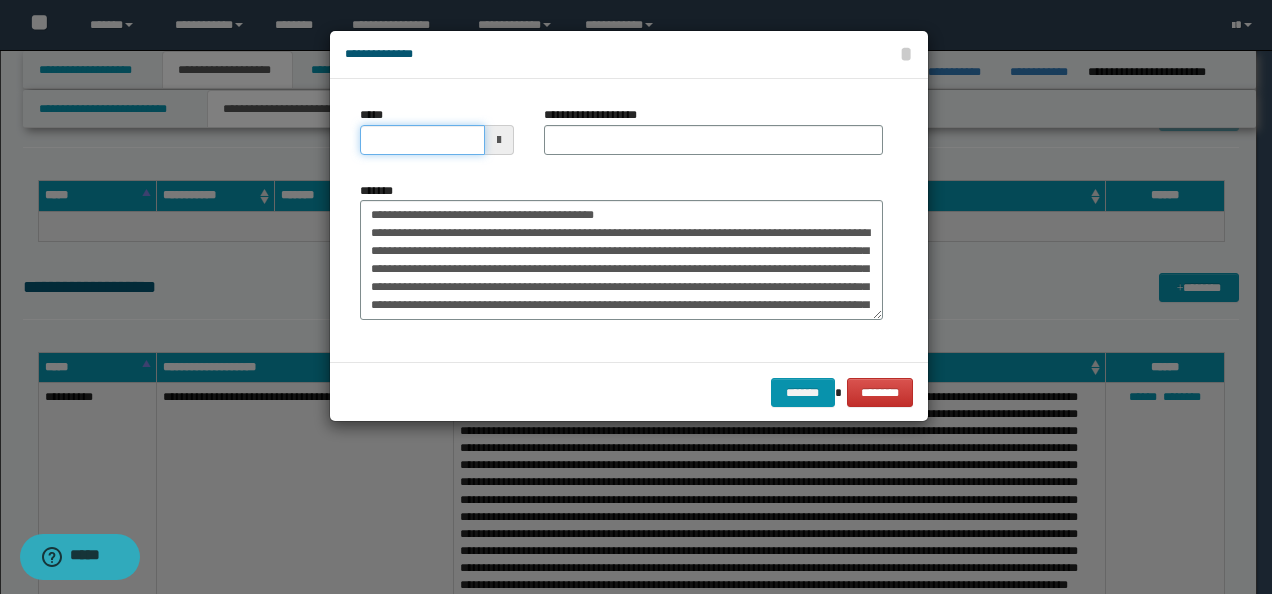 click on "*****" at bounding box center (422, 140) 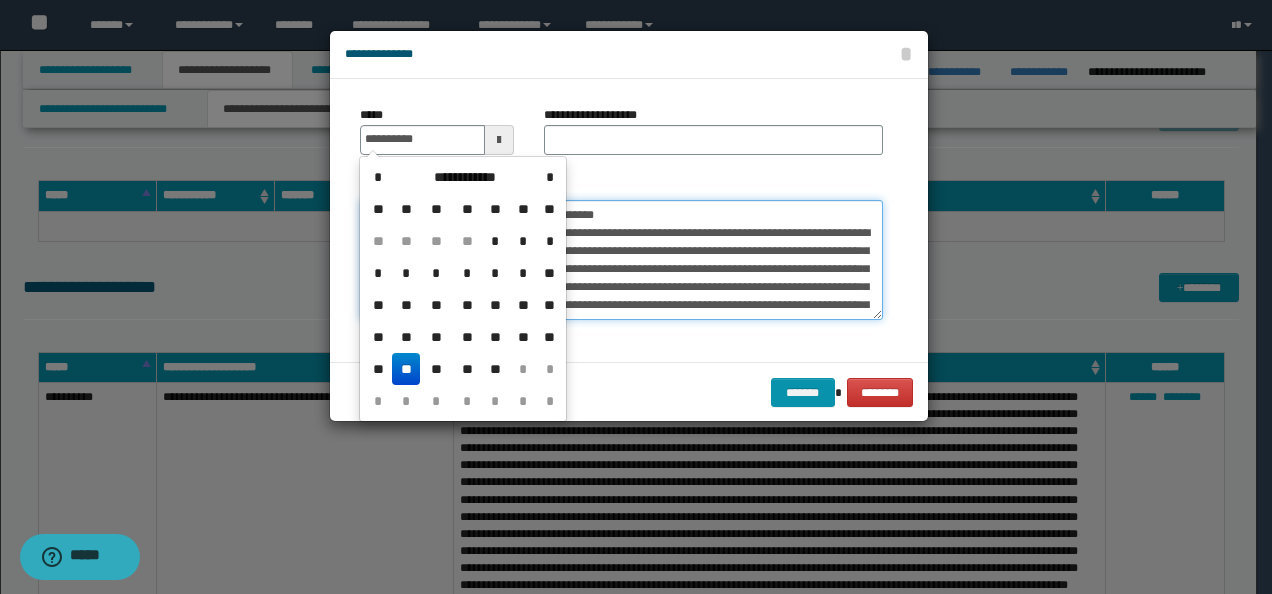 type on "**********" 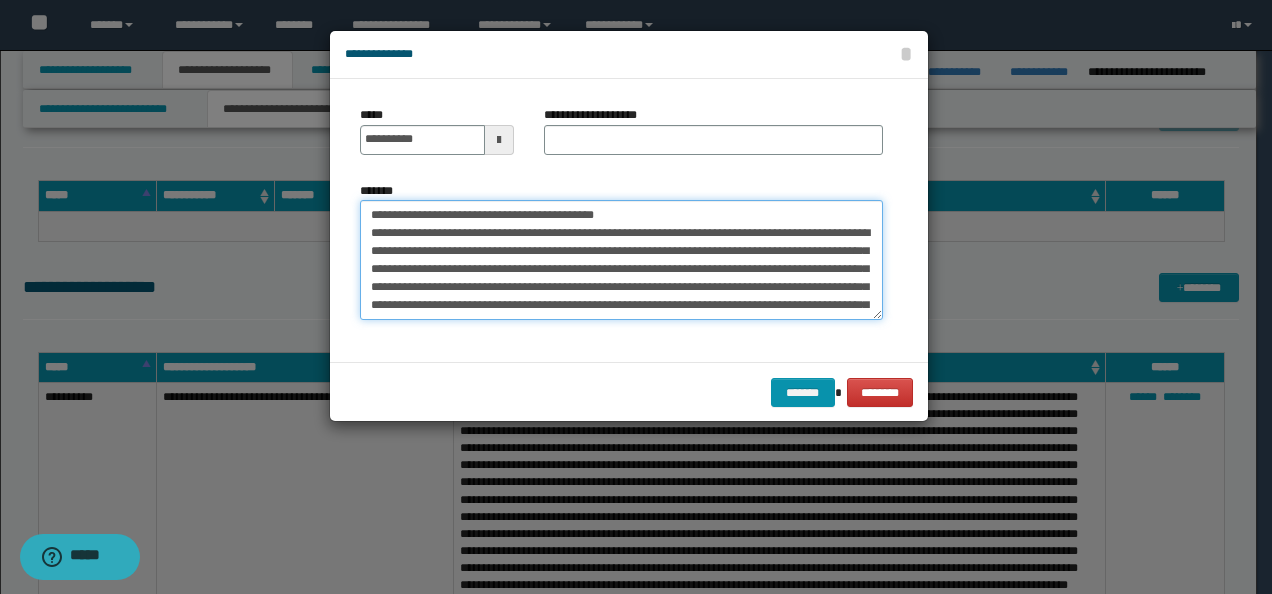 drag, startPoint x: 671, startPoint y: 224, endPoint x: 142, endPoint y: 215, distance: 529.07654 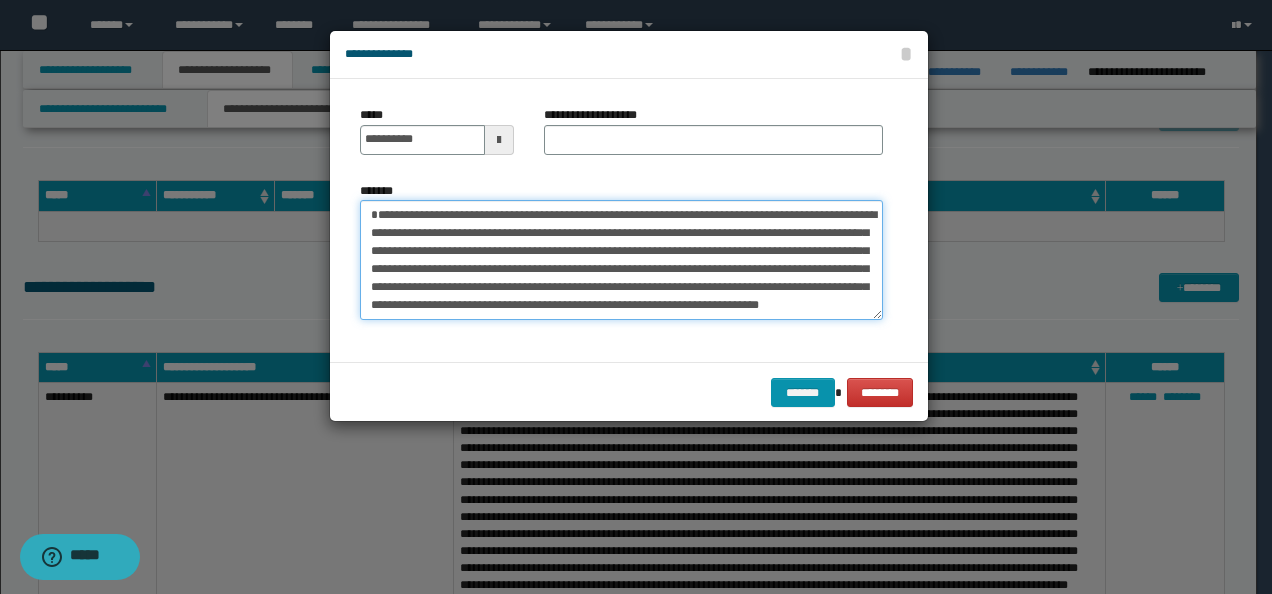 type on "**********" 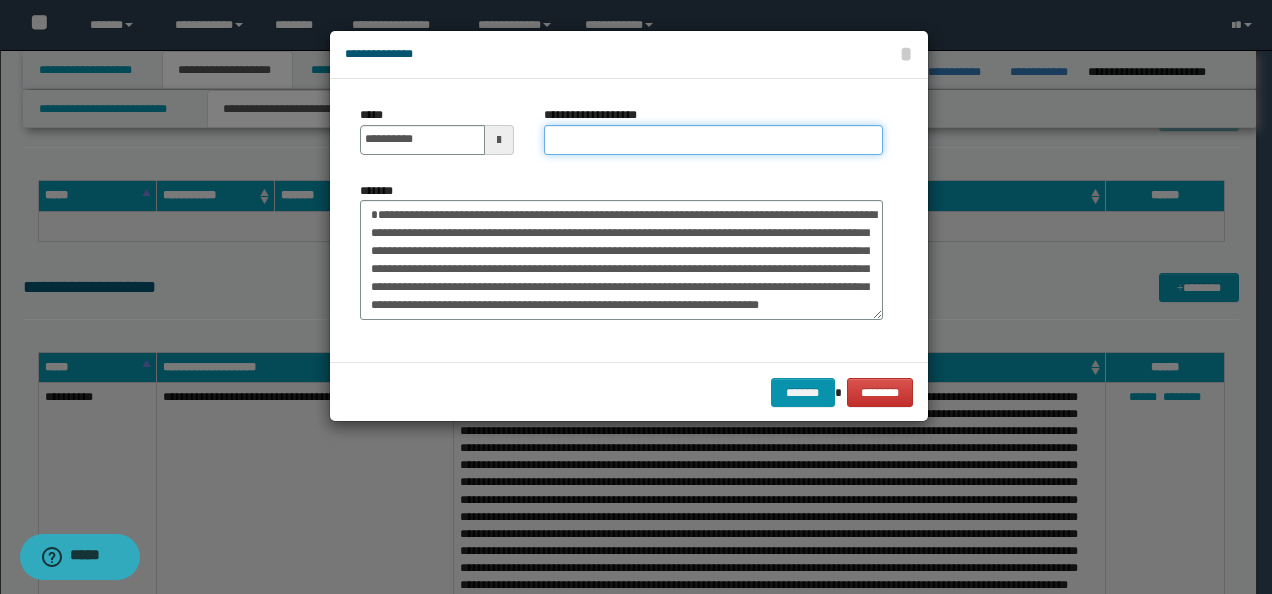 click on "**********" at bounding box center (713, 140) 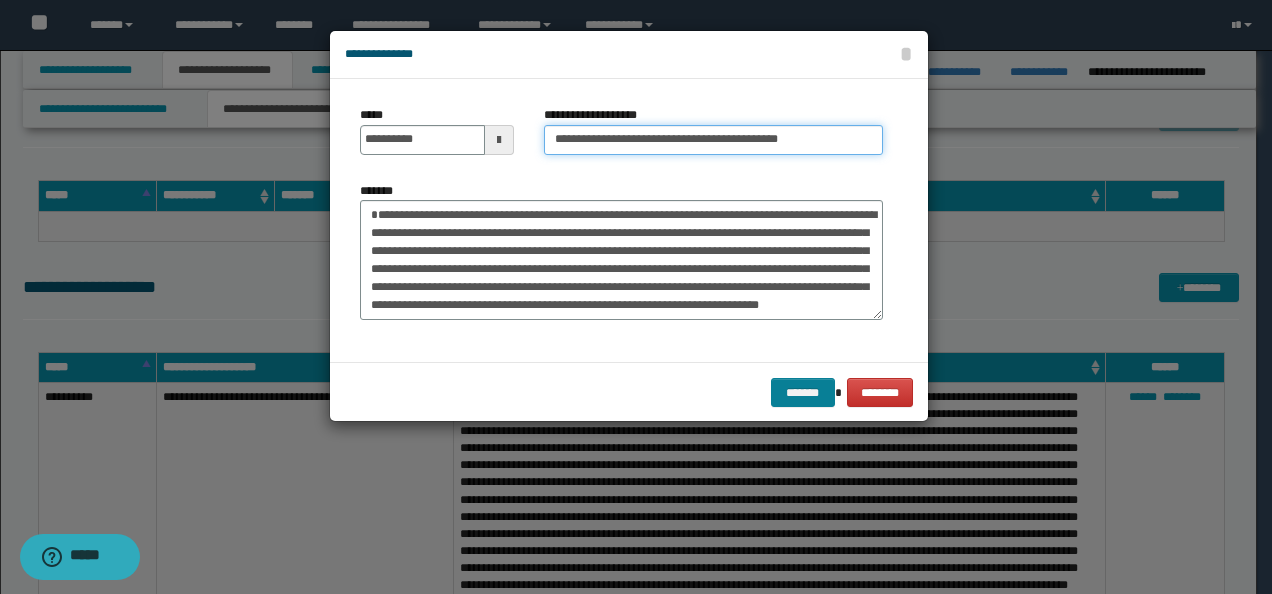 type on "**********" 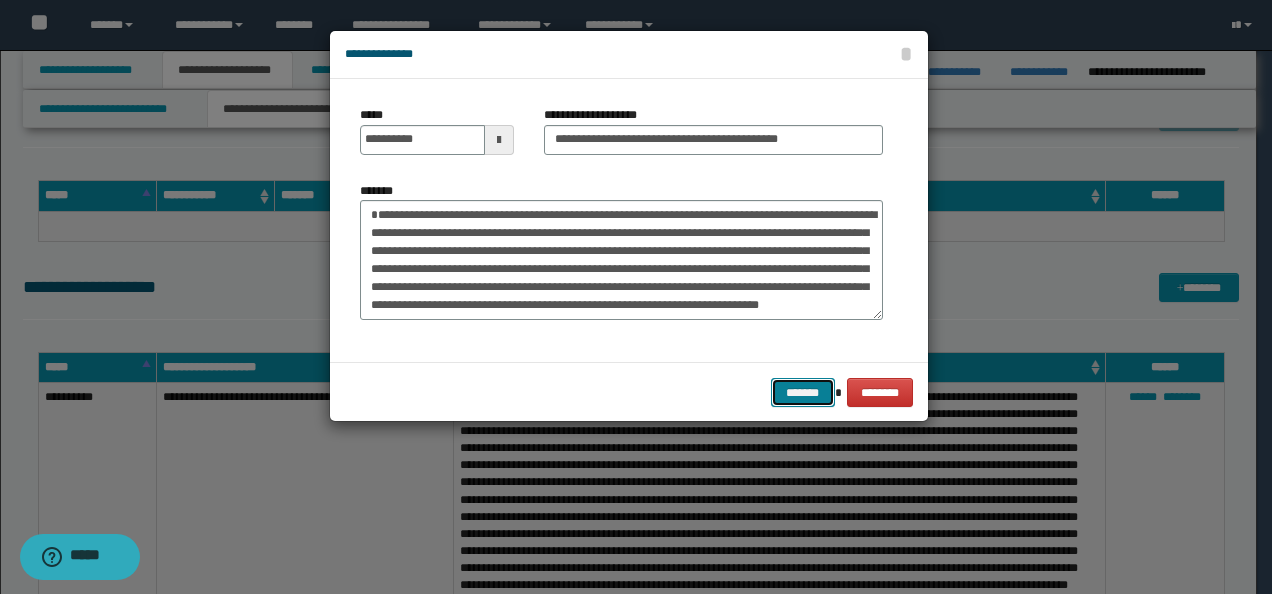click on "*******" at bounding box center (803, 392) 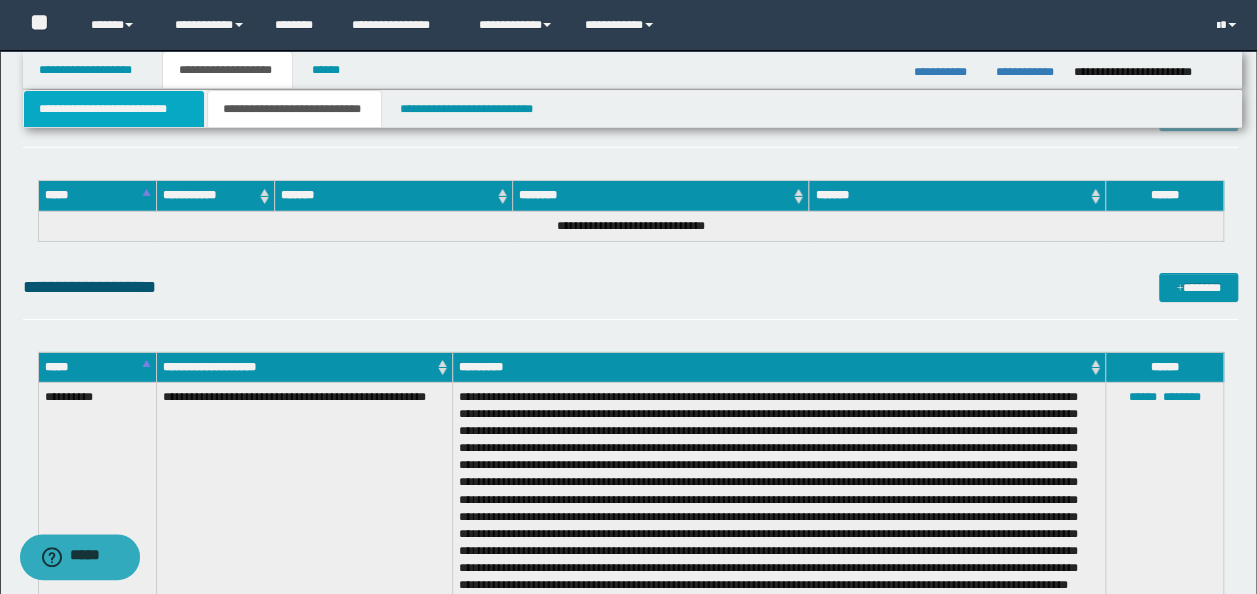 click on "**********" at bounding box center [114, 109] 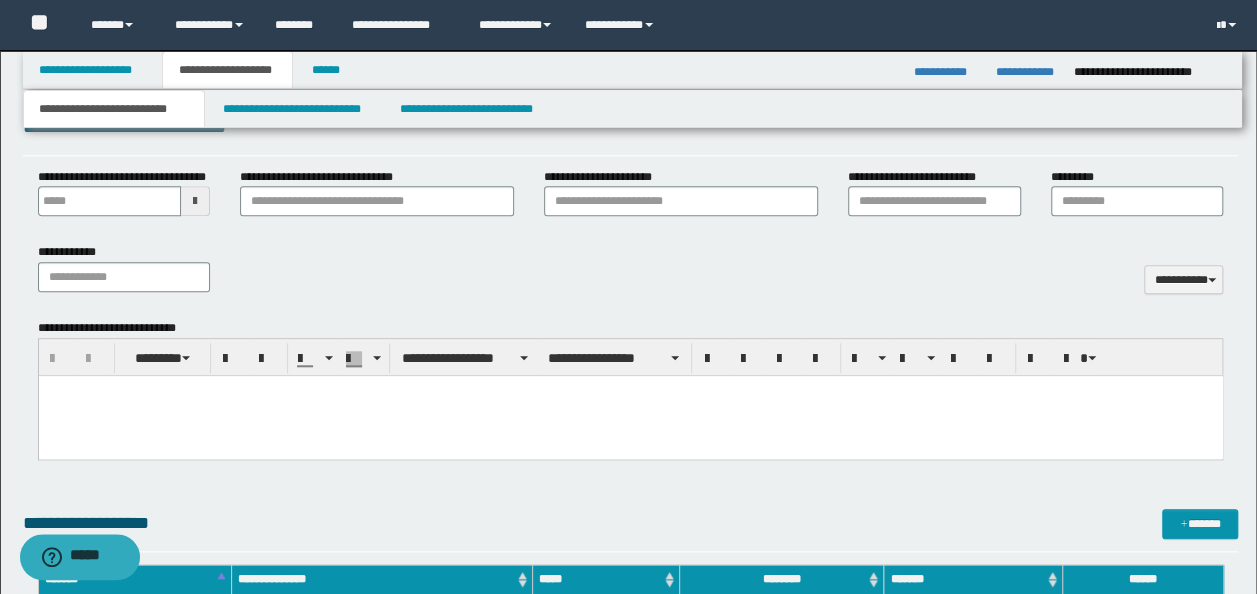 scroll, scrollTop: 731, scrollLeft: 0, axis: vertical 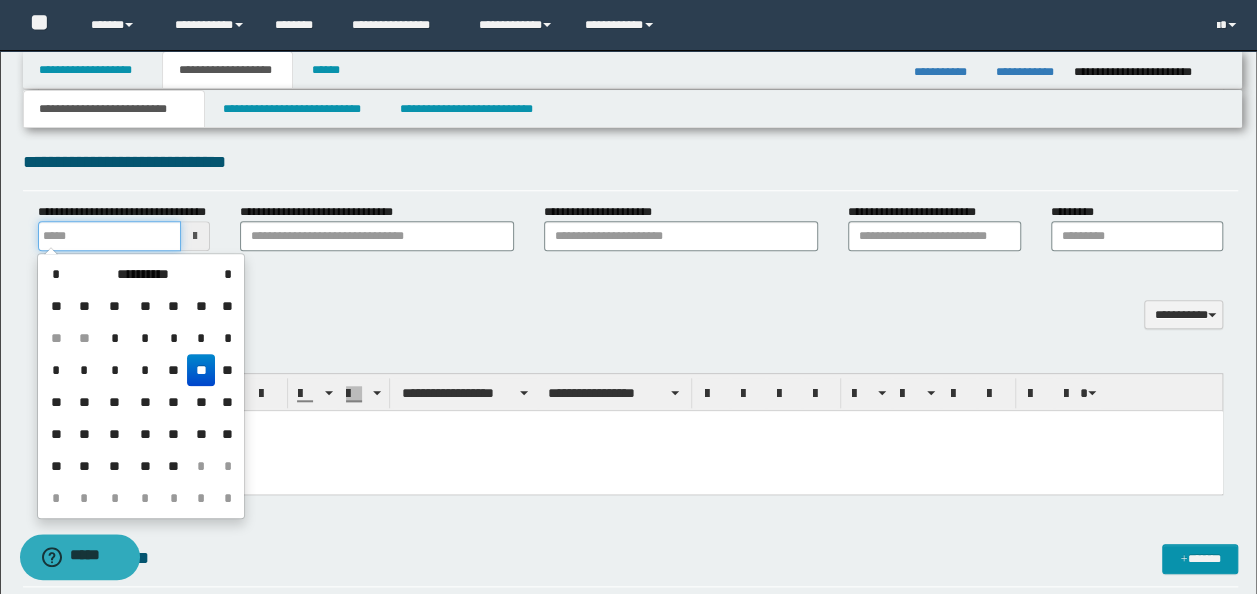 click on "**********" at bounding box center [110, 236] 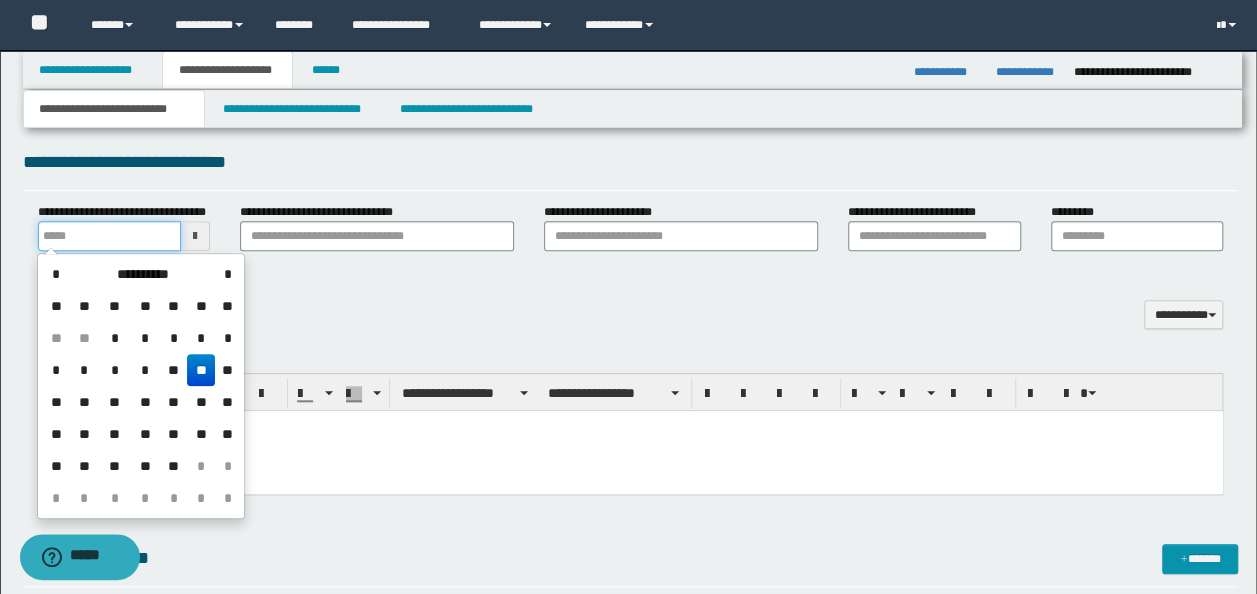 type on "**********" 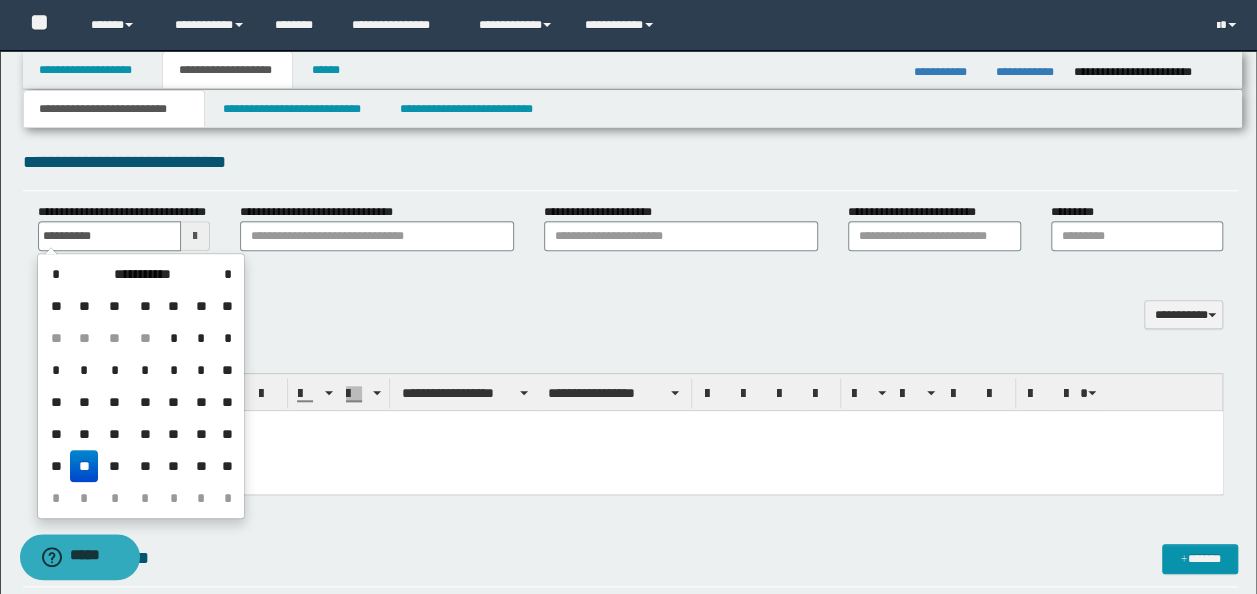 click at bounding box center (630, 451) 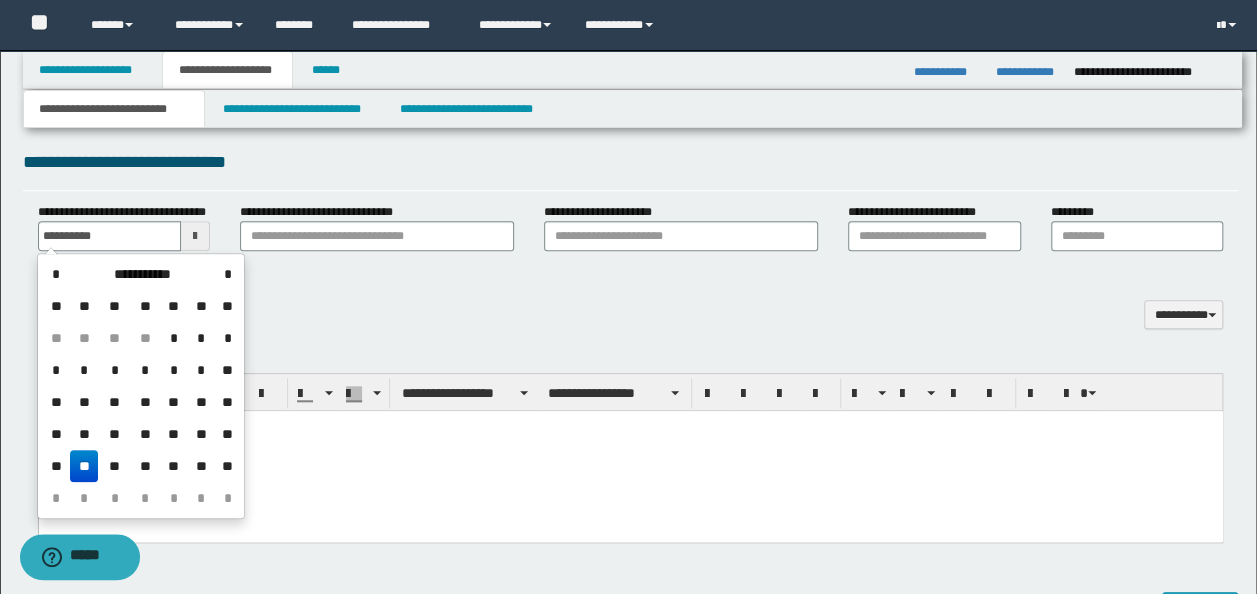 type 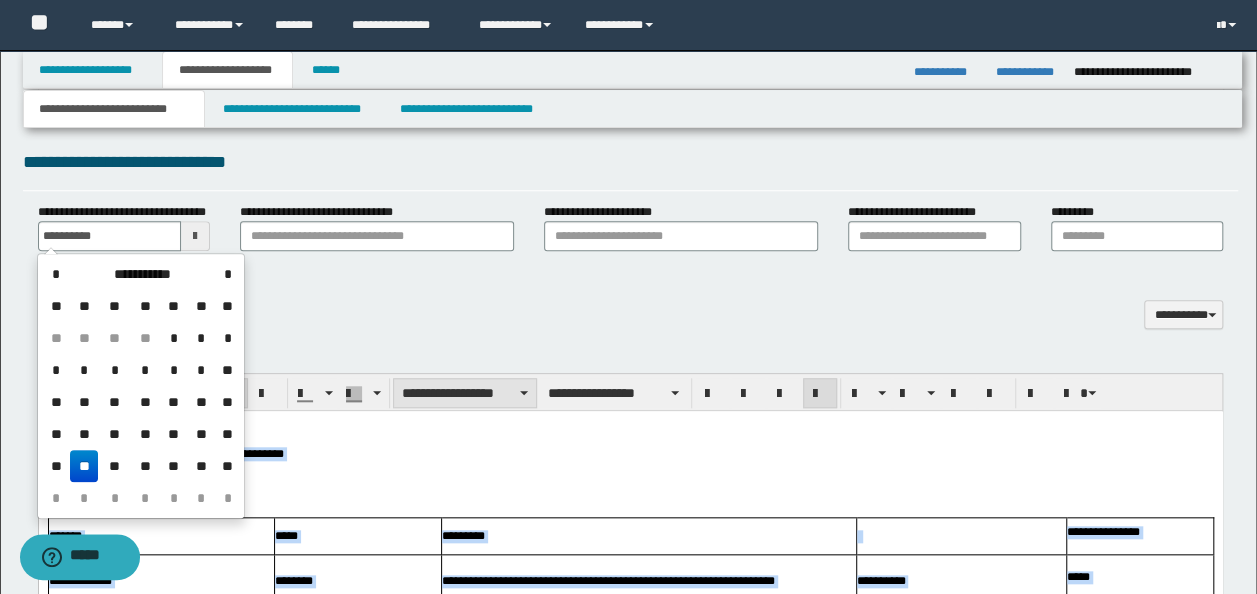 type on "**********" 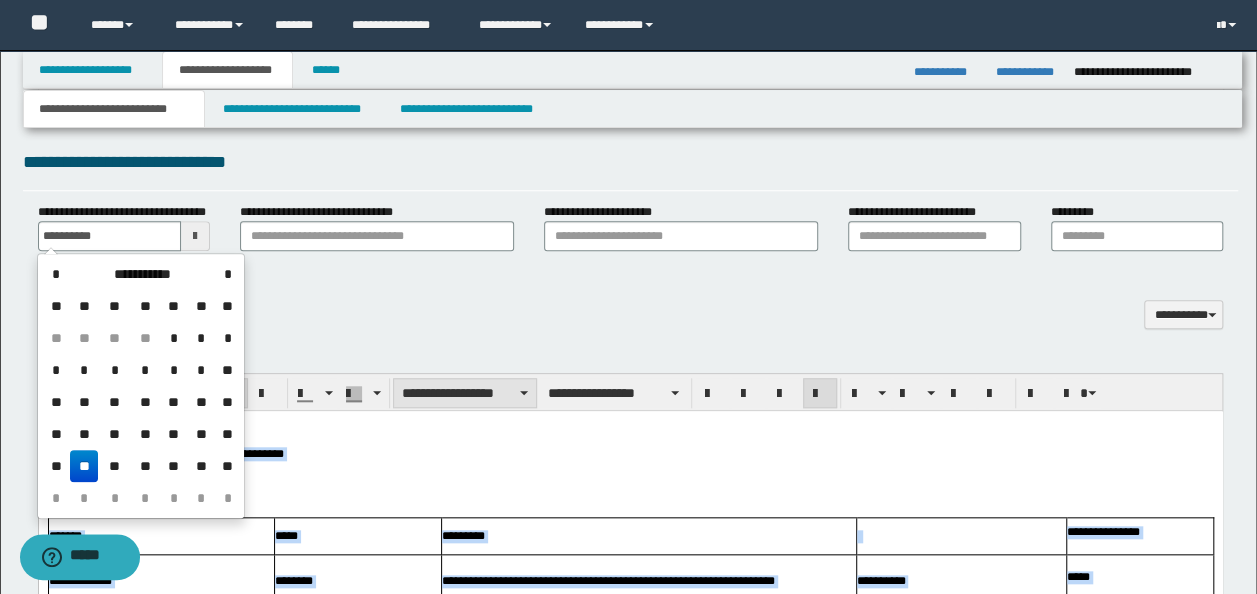 click on "**********" at bounding box center [465, 393] 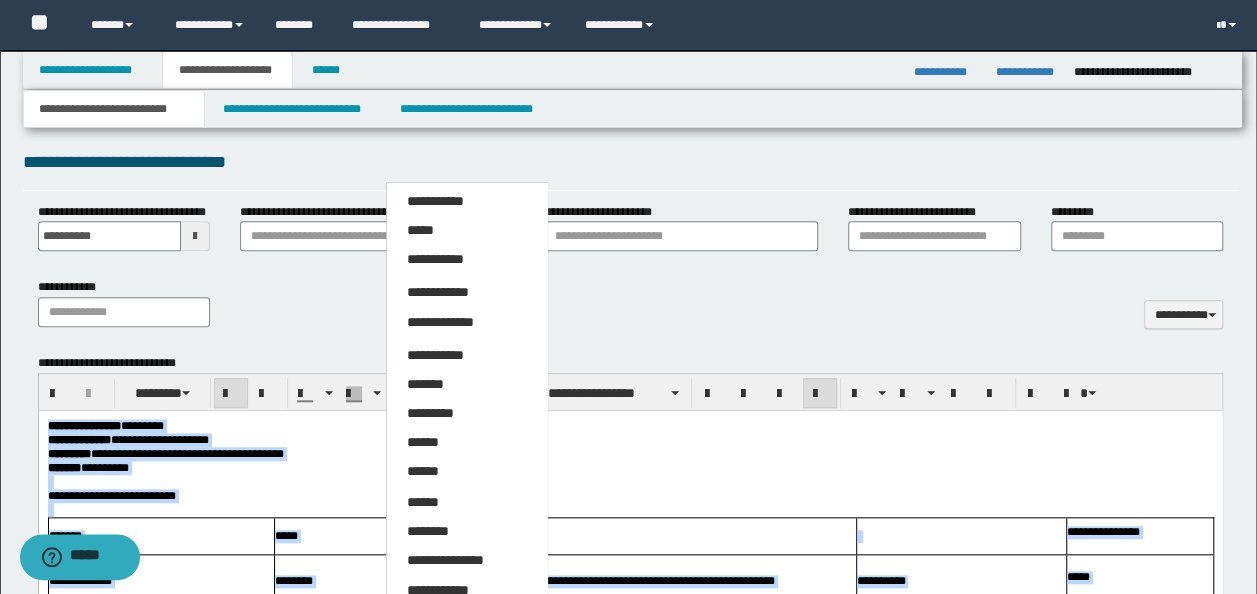 click on "*****" at bounding box center (466, 231) 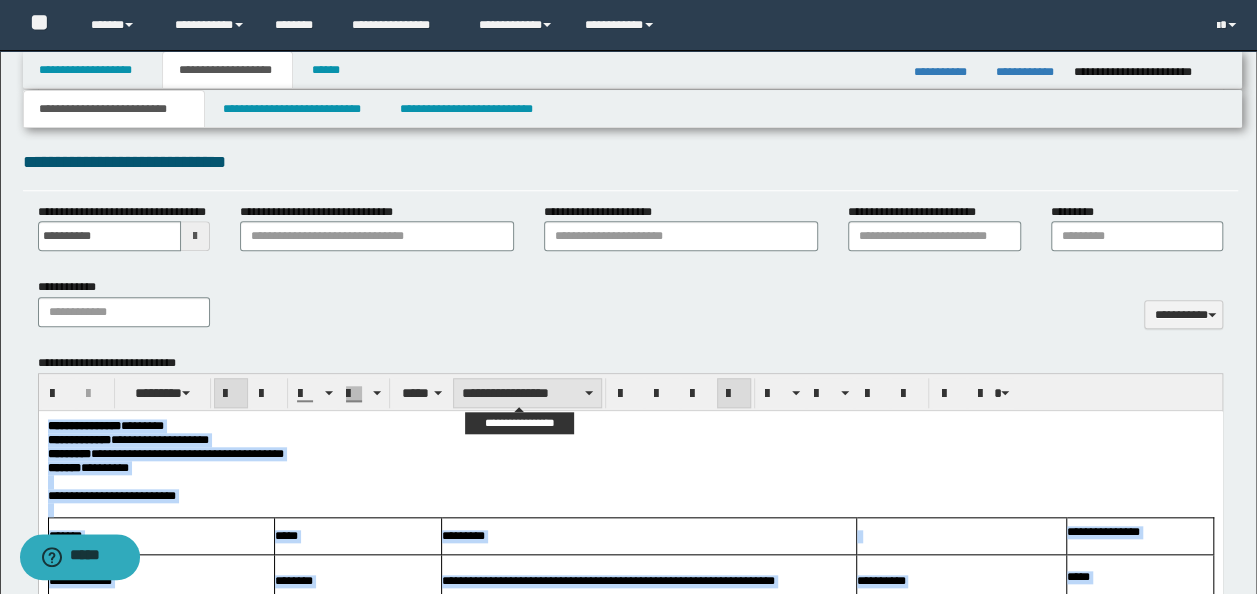 click on "**********" at bounding box center [527, 393] 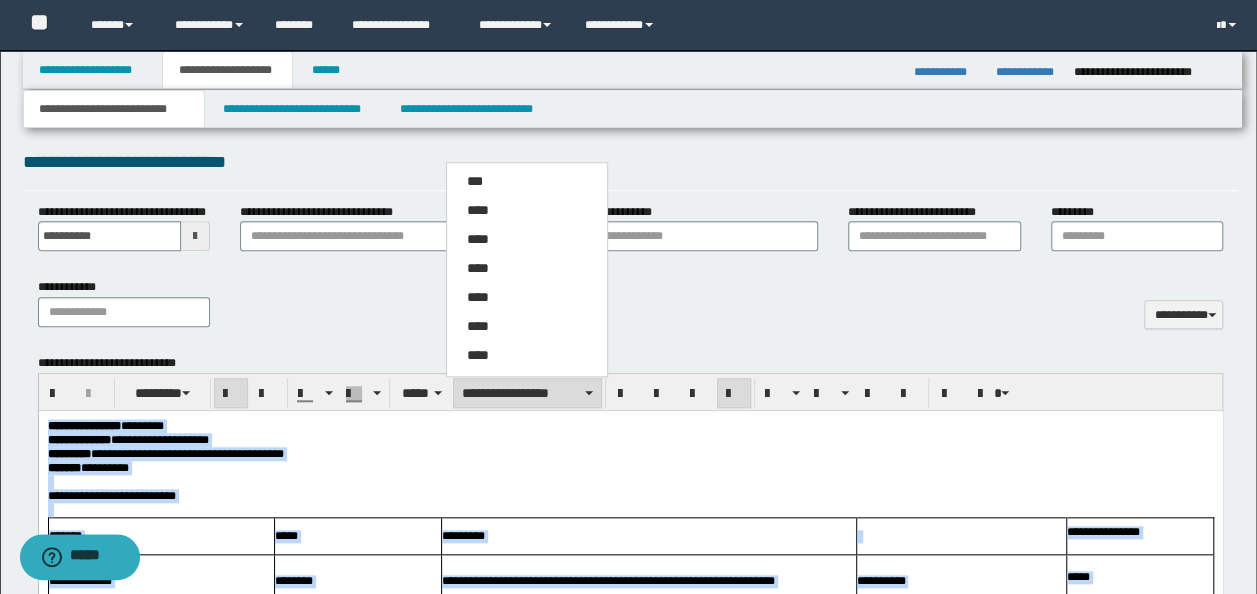 click on "****" at bounding box center (526, 211) 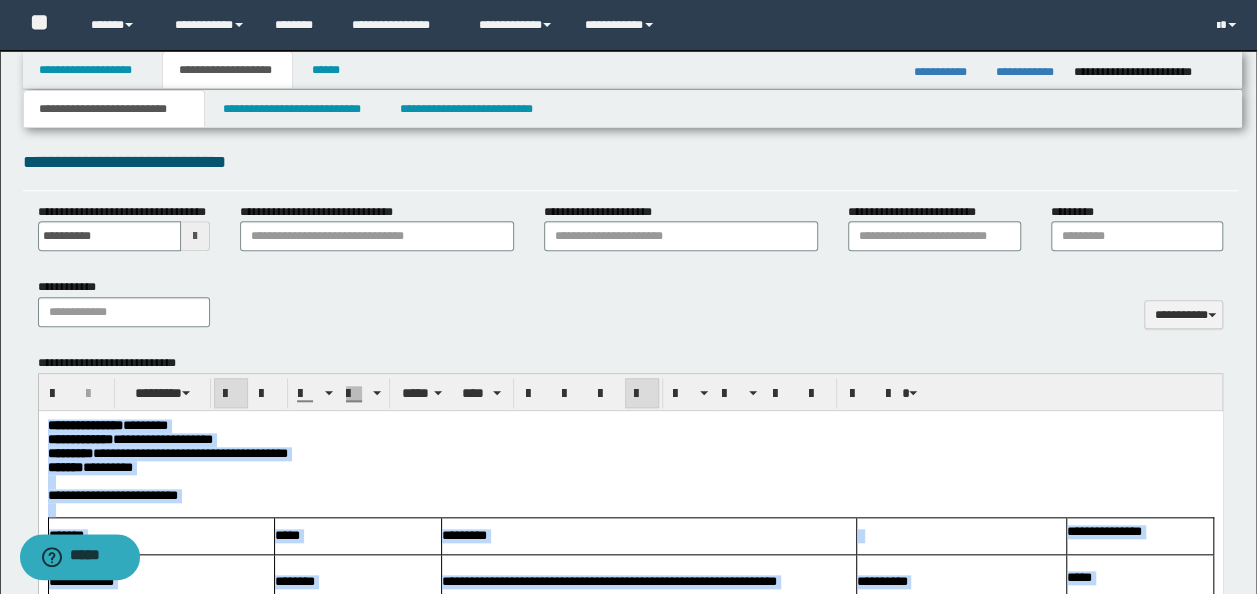 click on "**********" at bounding box center [630, 454] 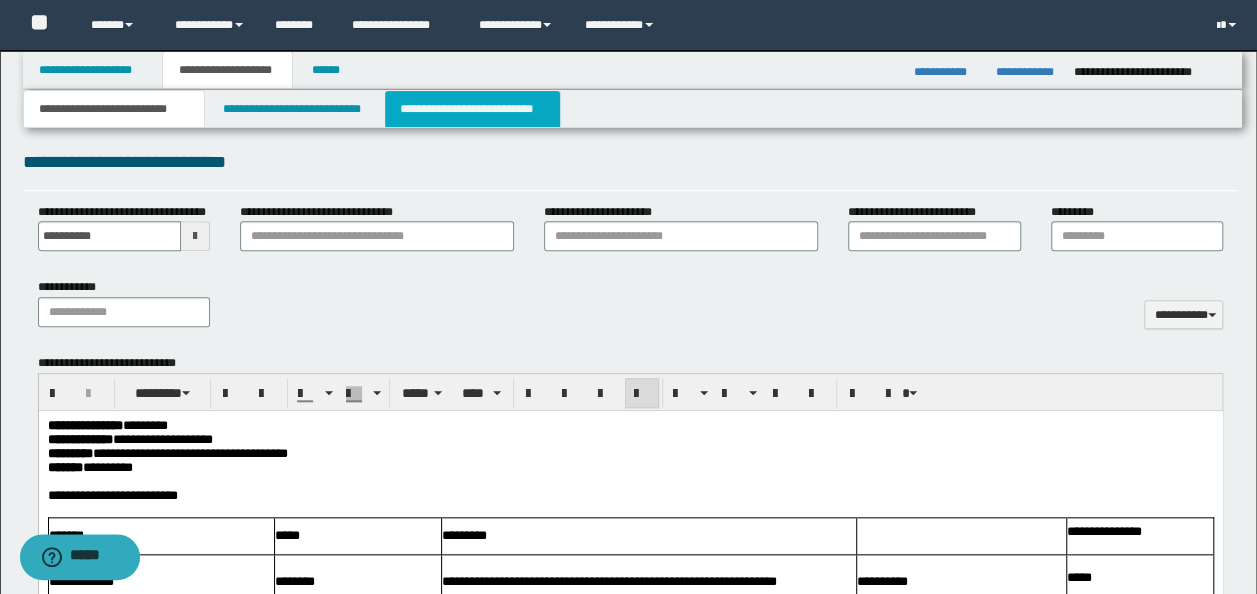 click on "**********" at bounding box center [472, 109] 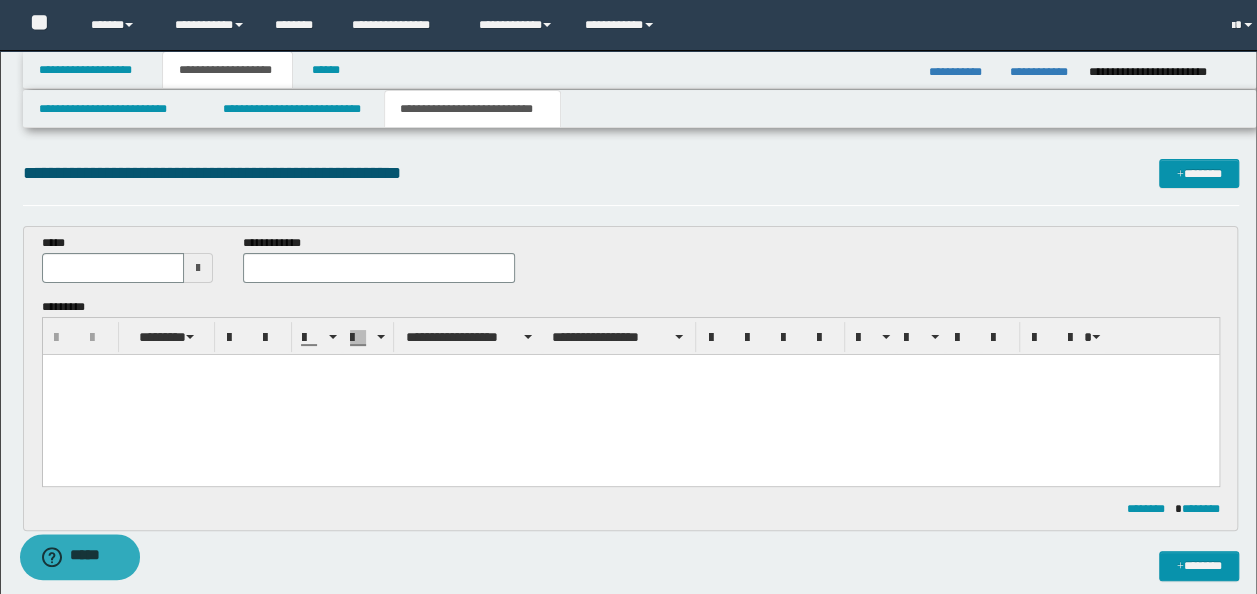 scroll, scrollTop: 0, scrollLeft: 0, axis: both 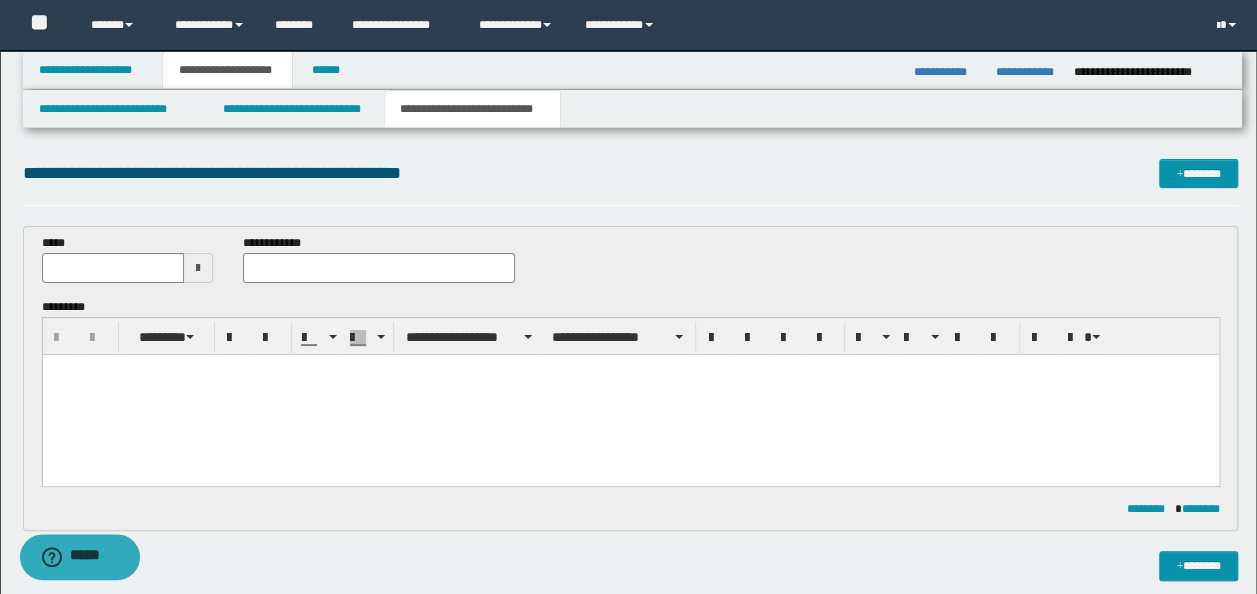 click at bounding box center (630, 394) 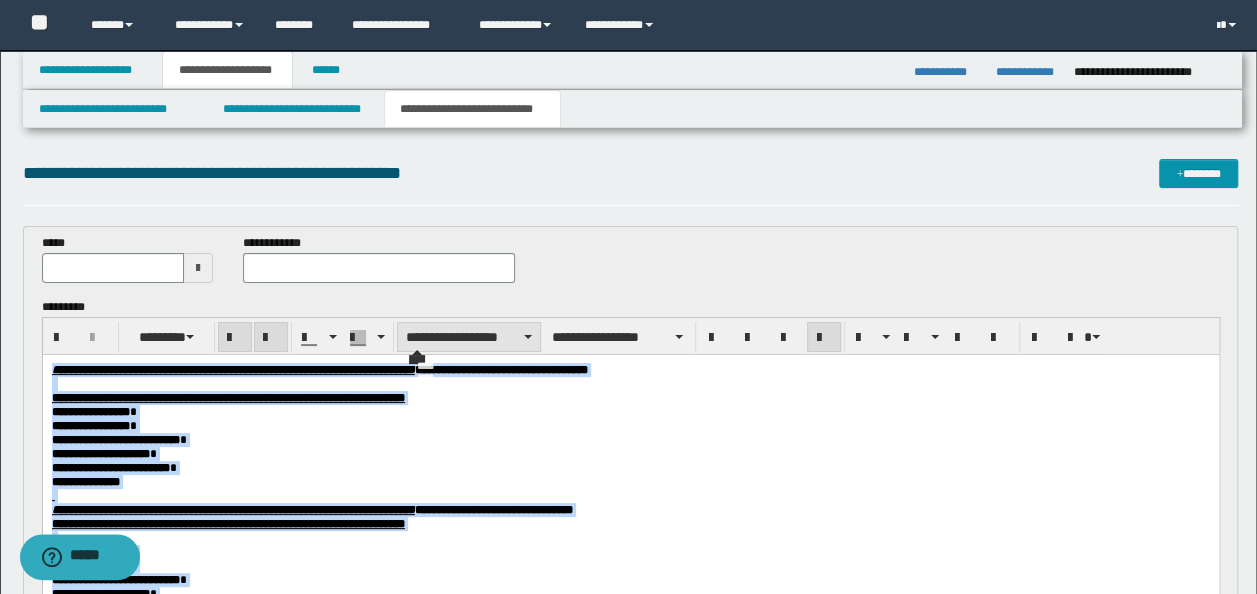 click at bounding box center [528, 337] 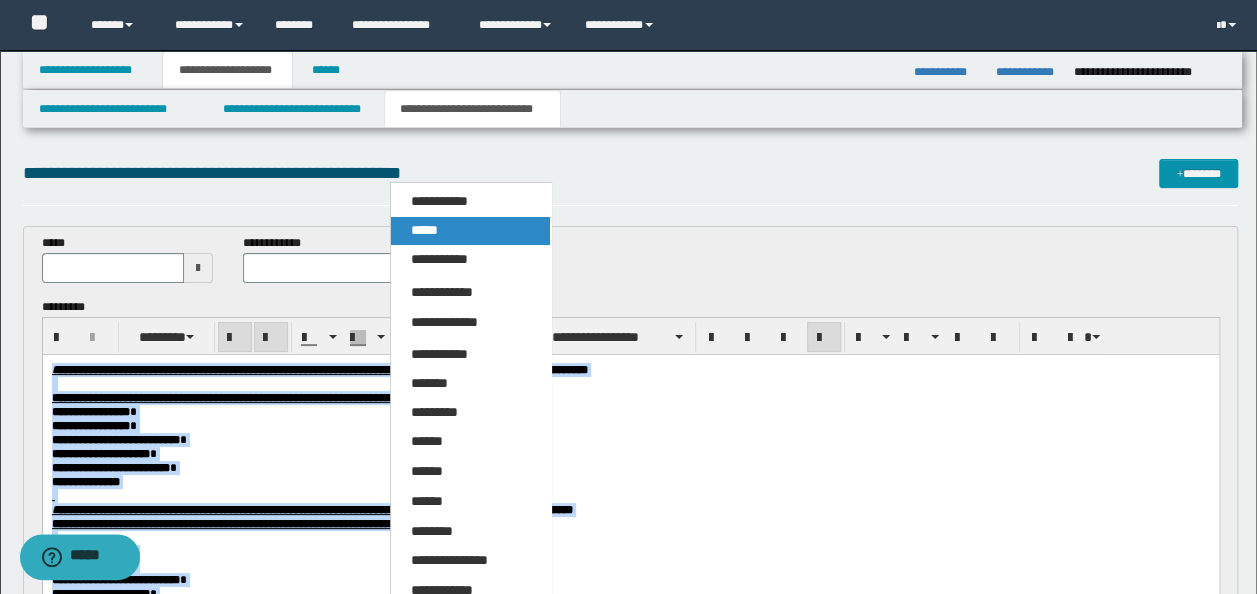 click on "*****" at bounding box center [470, 231] 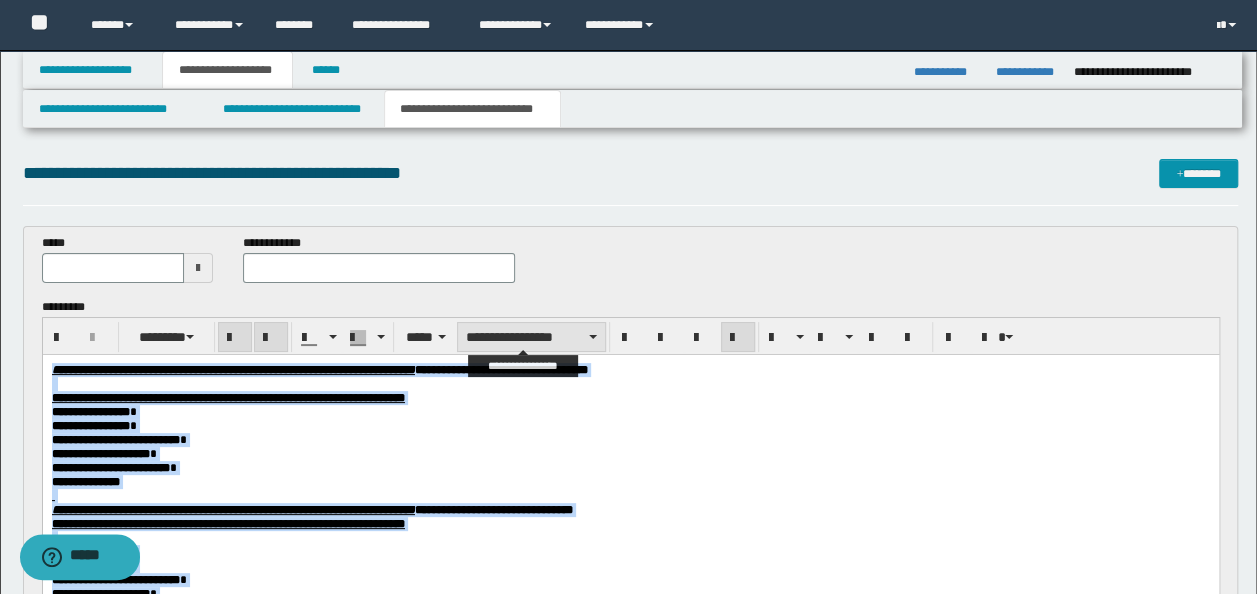 click on "**********" at bounding box center (531, 337) 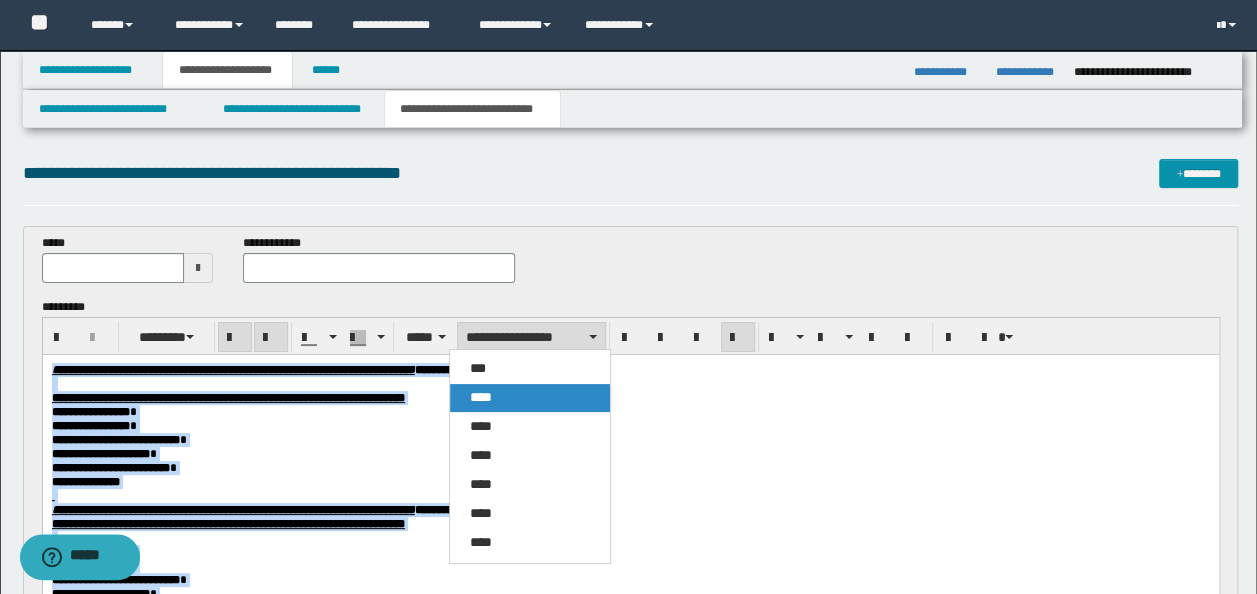 click on "****" at bounding box center [481, 397] 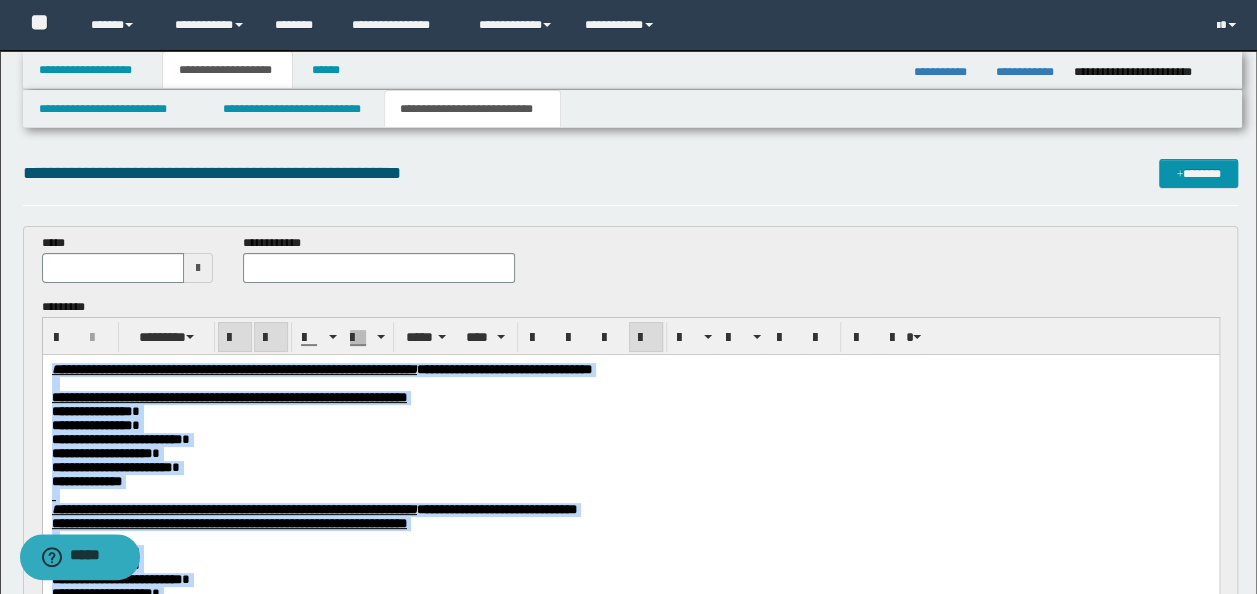 click on "**********" at bounding box center (630, 397) 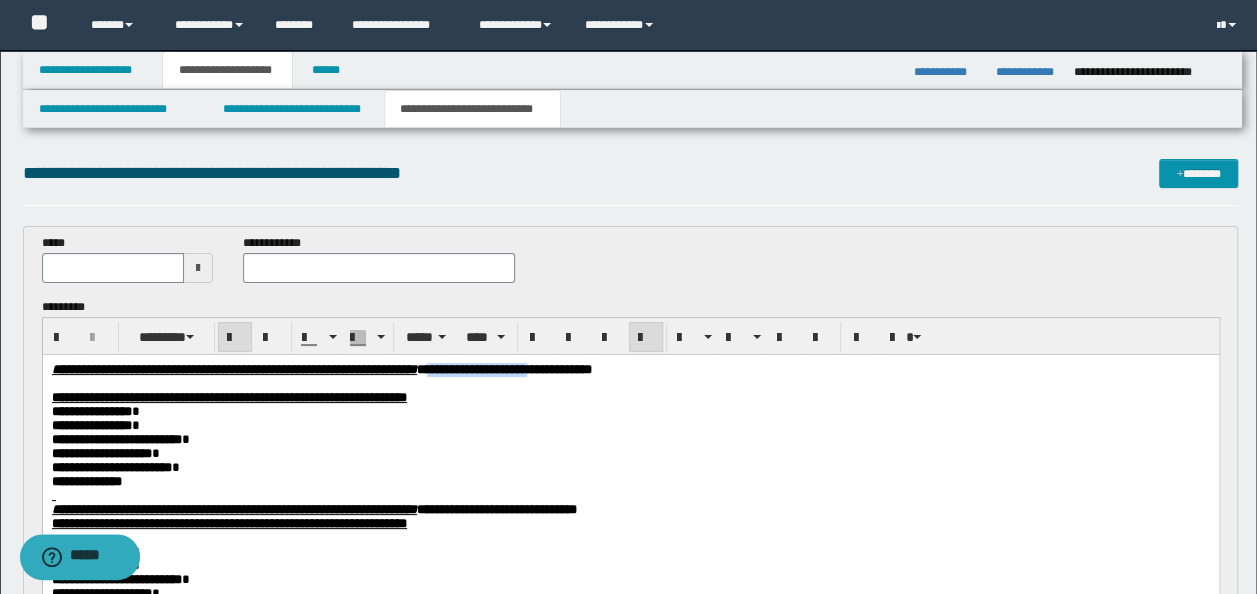 drag, startPoint x: 735, startPoint y: 370, endPoint x: 626, endPoint y: 373, distance: 109.041275 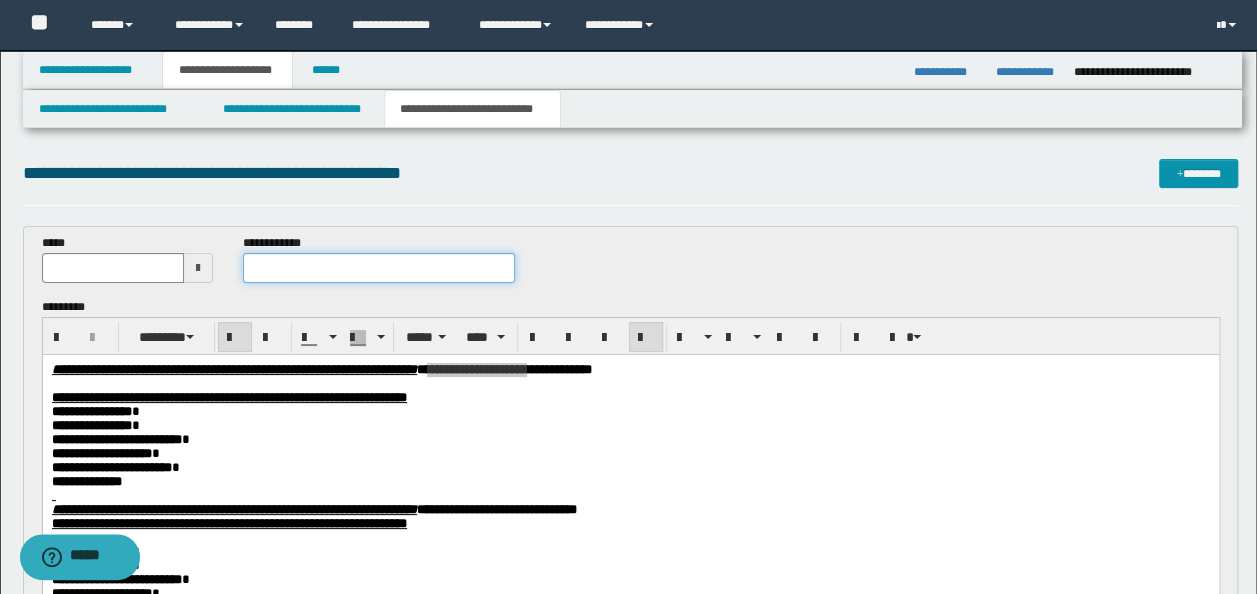 click at bounding box center (379, 268) 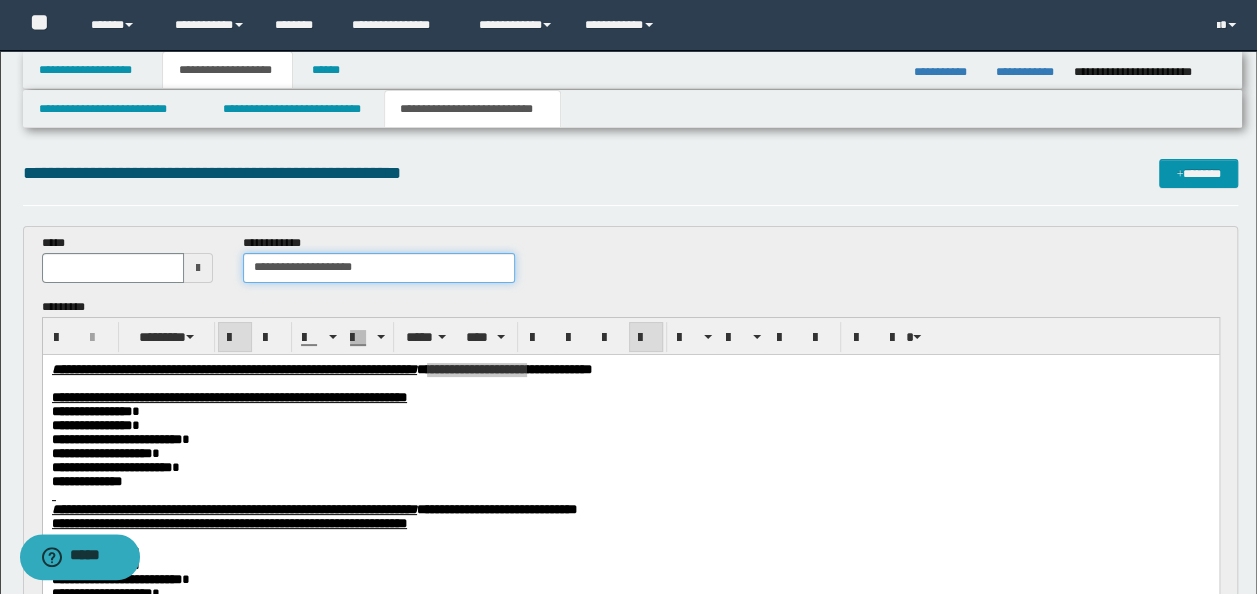 type on "**********" 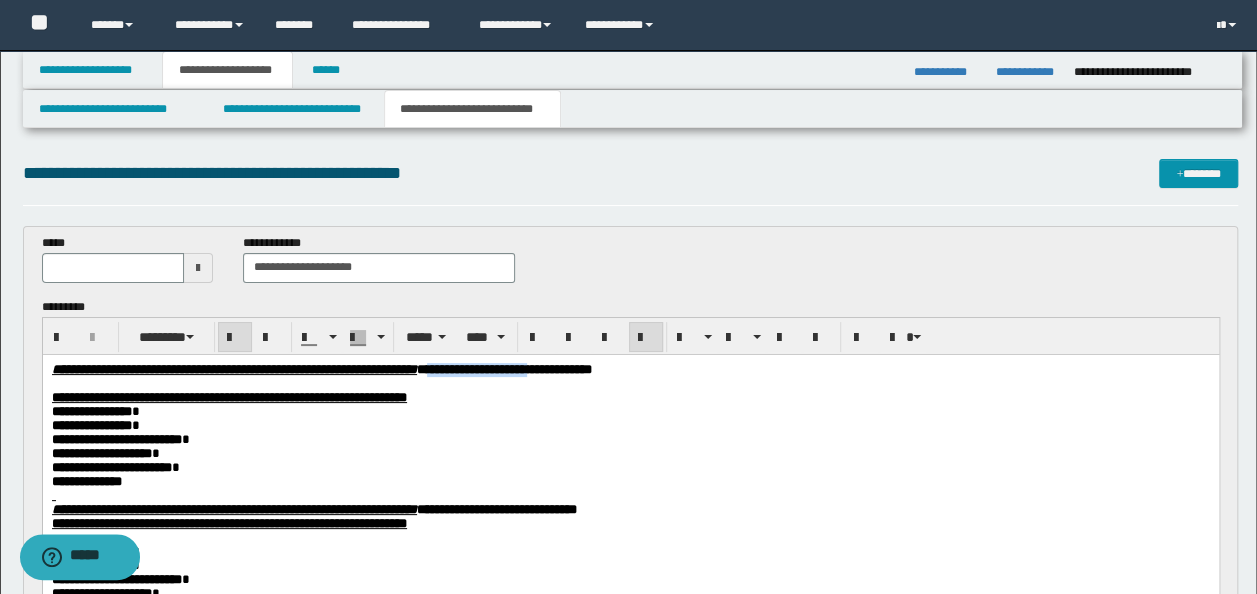 click on "**********" at bounding box center (630, 411) 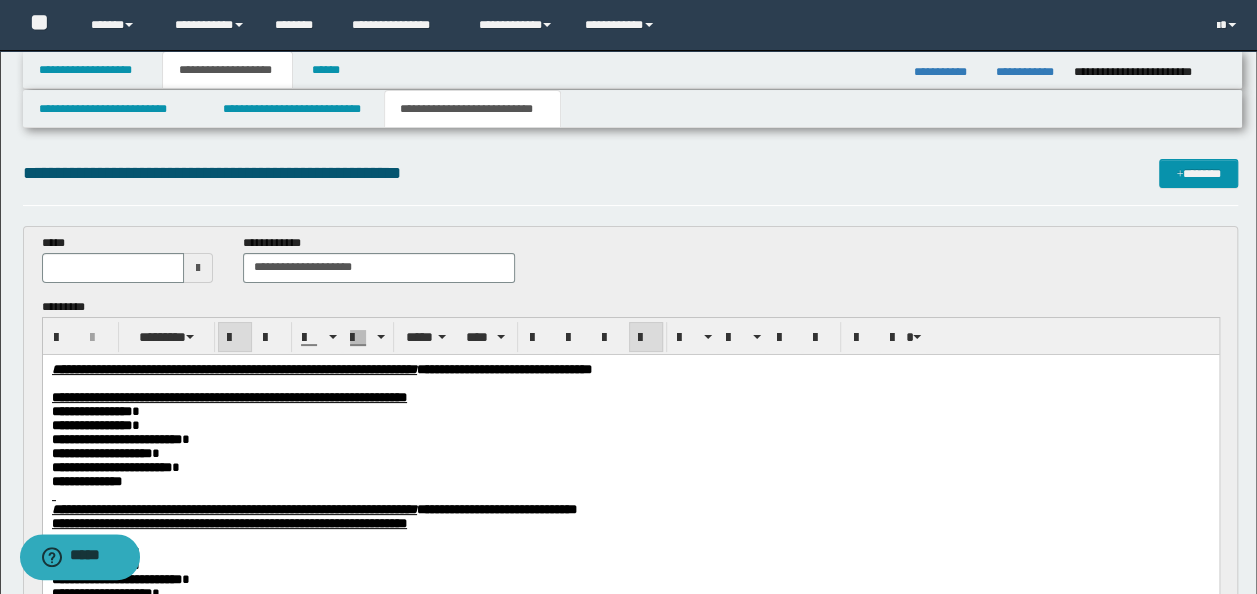 click on "**********" at bounding box center [630, 411] 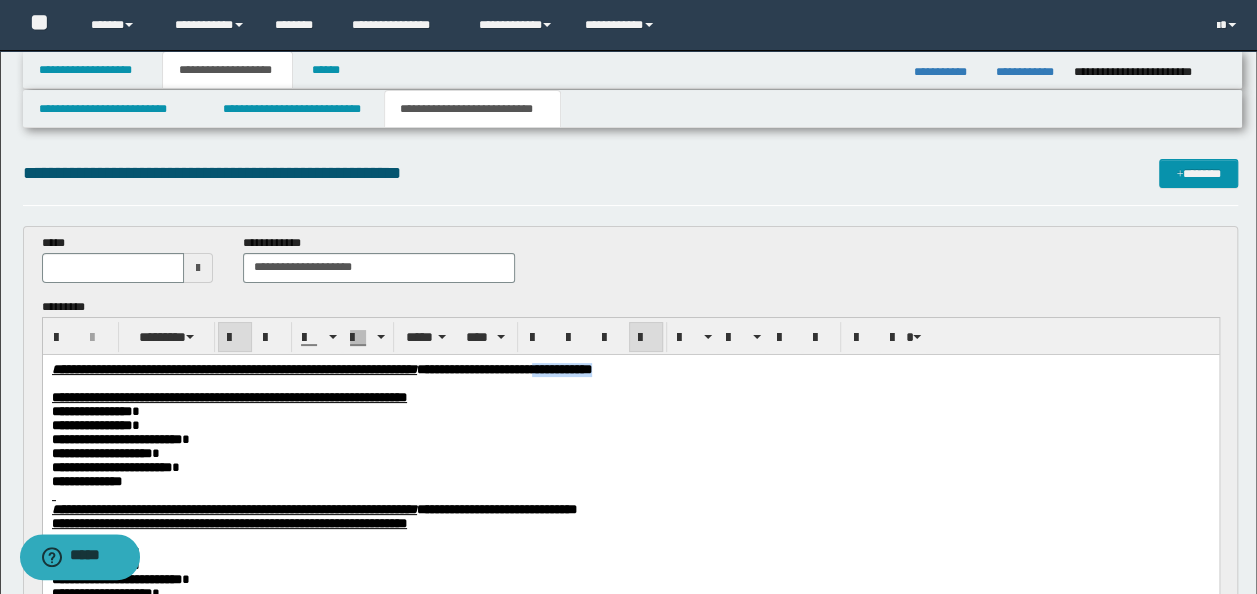 click on "**********" at bounding box center (630, 369) 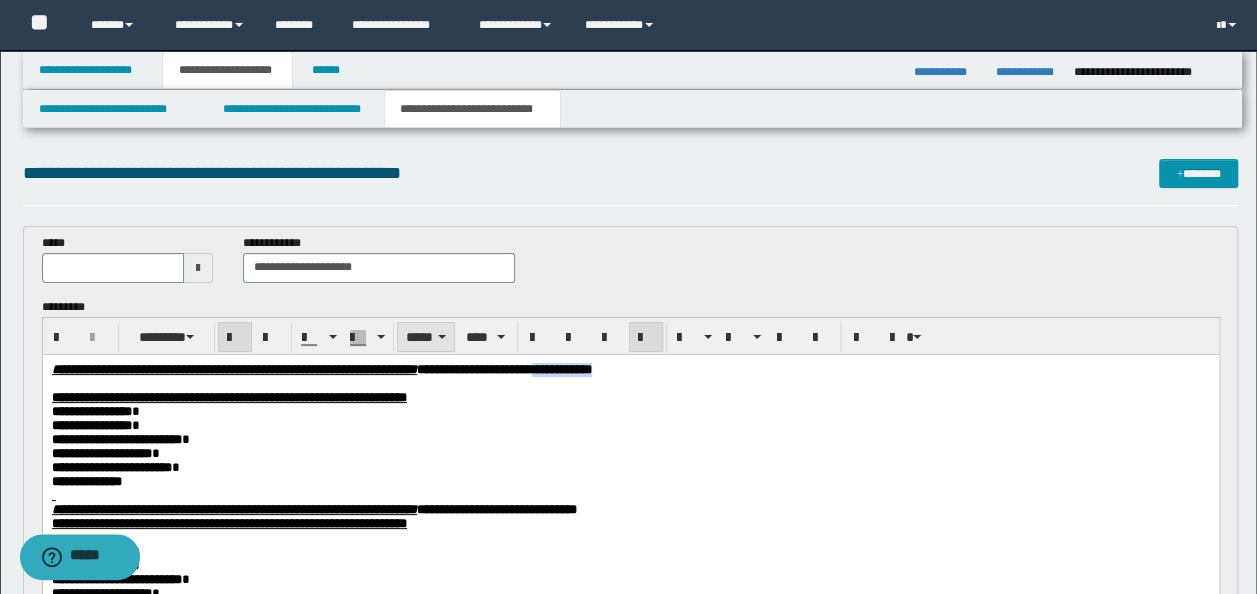 copy on "**********" 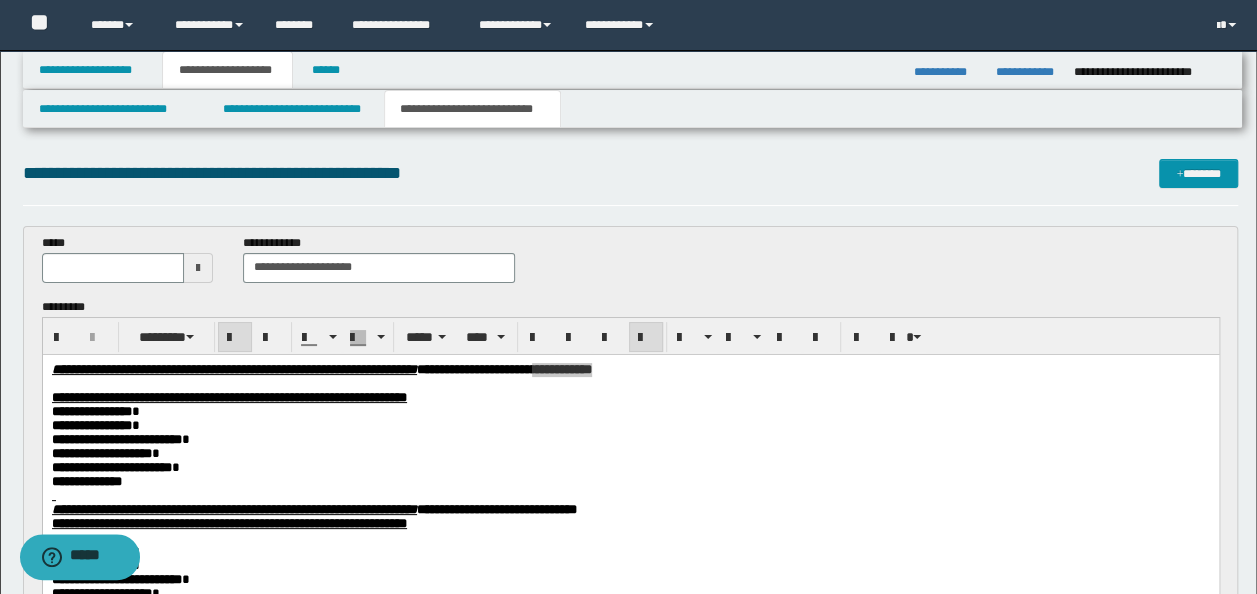 click at bounding box center (113, 268) 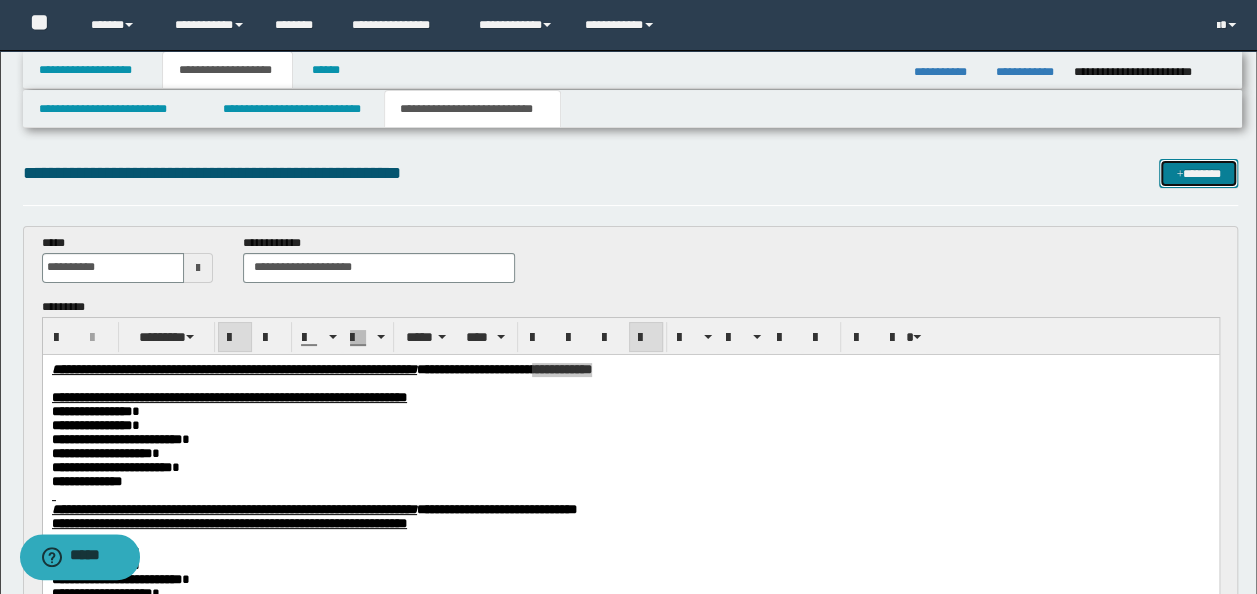 type on "**********" 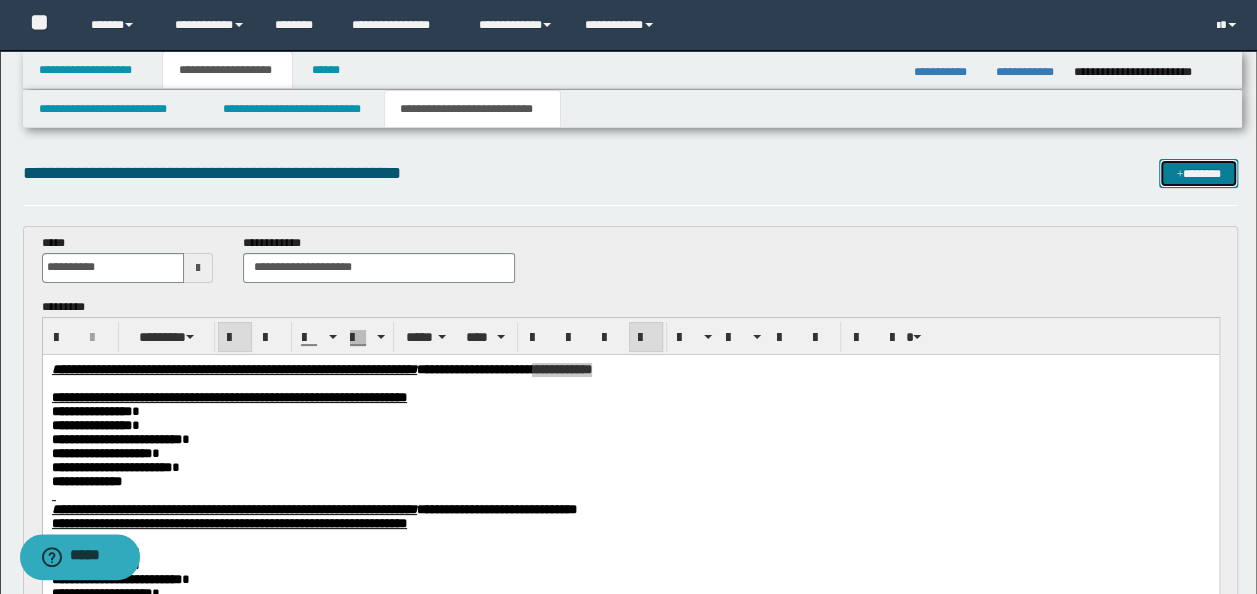 click on "*******" at bounding box center (1198, 173) 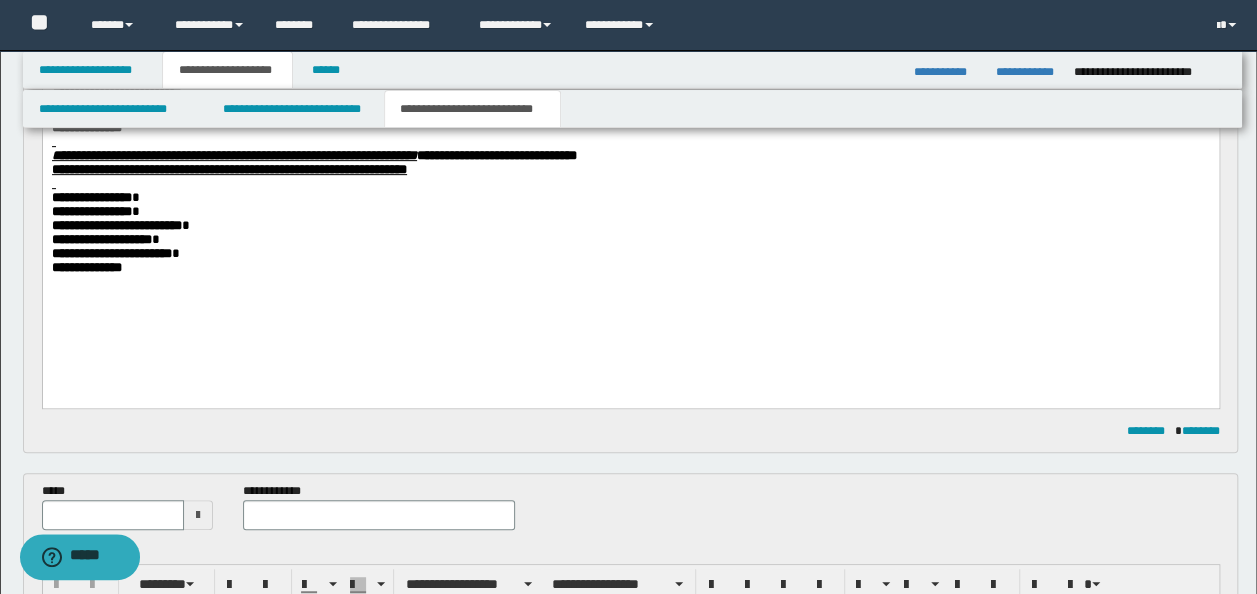 scroll, scrollTop: 354, scrollLeft: 0, axis: vertical 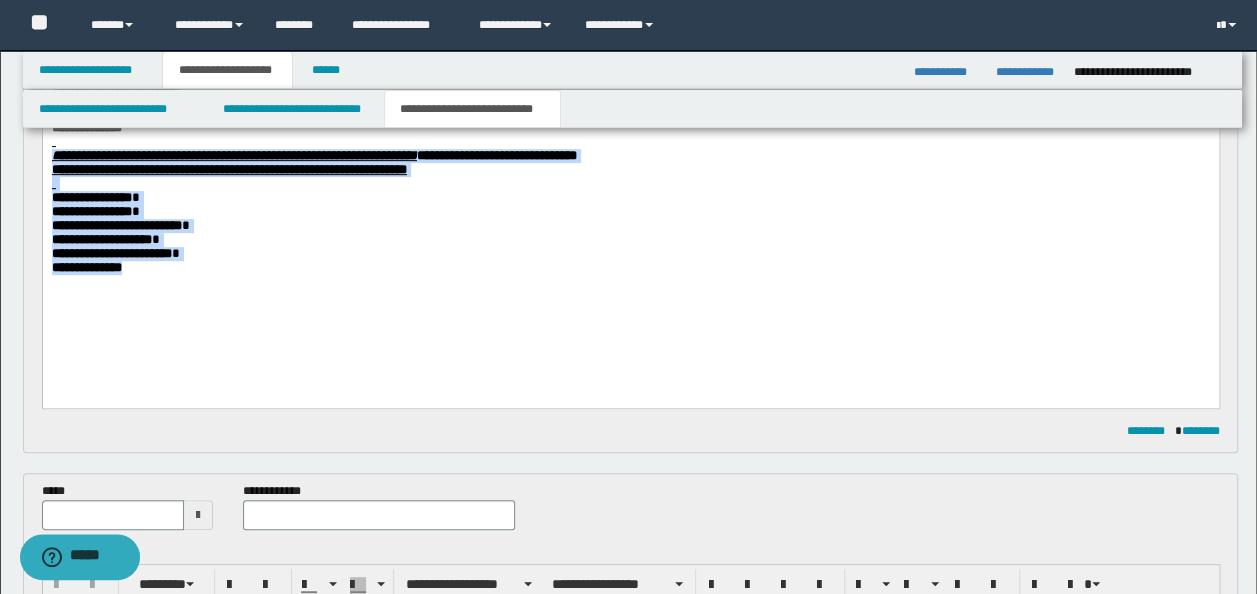 drag, startPoint x: 162, startPoint y: 295, endPoint x: 53, endPoint y: 165, distance: 169.64964 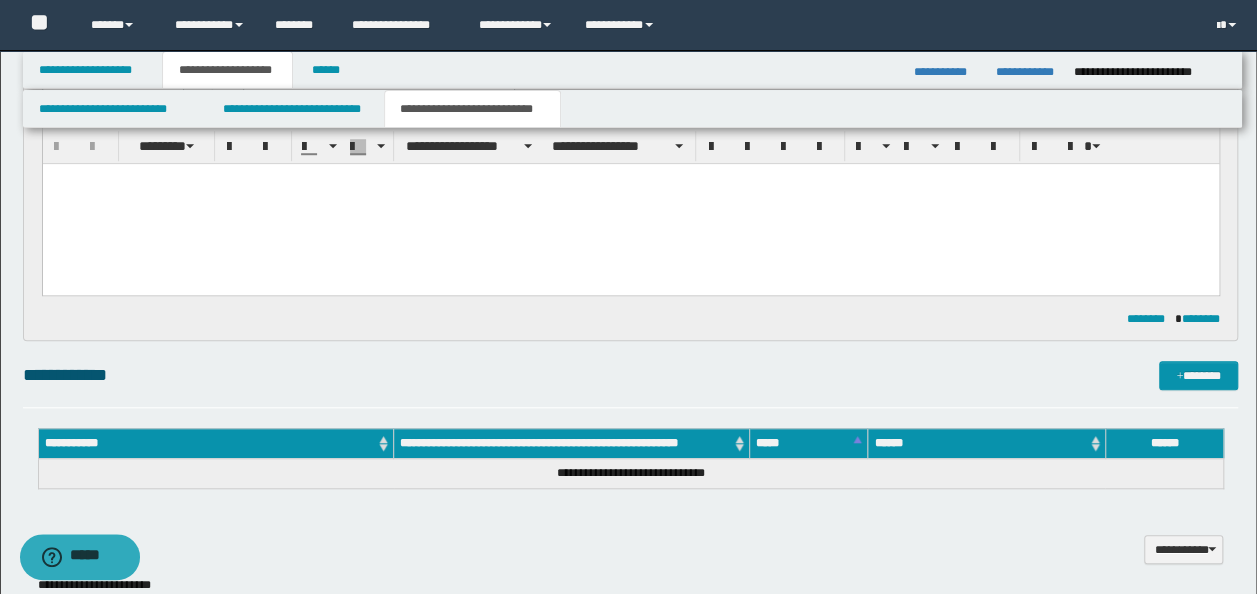 click at bounding box center [630, 204] 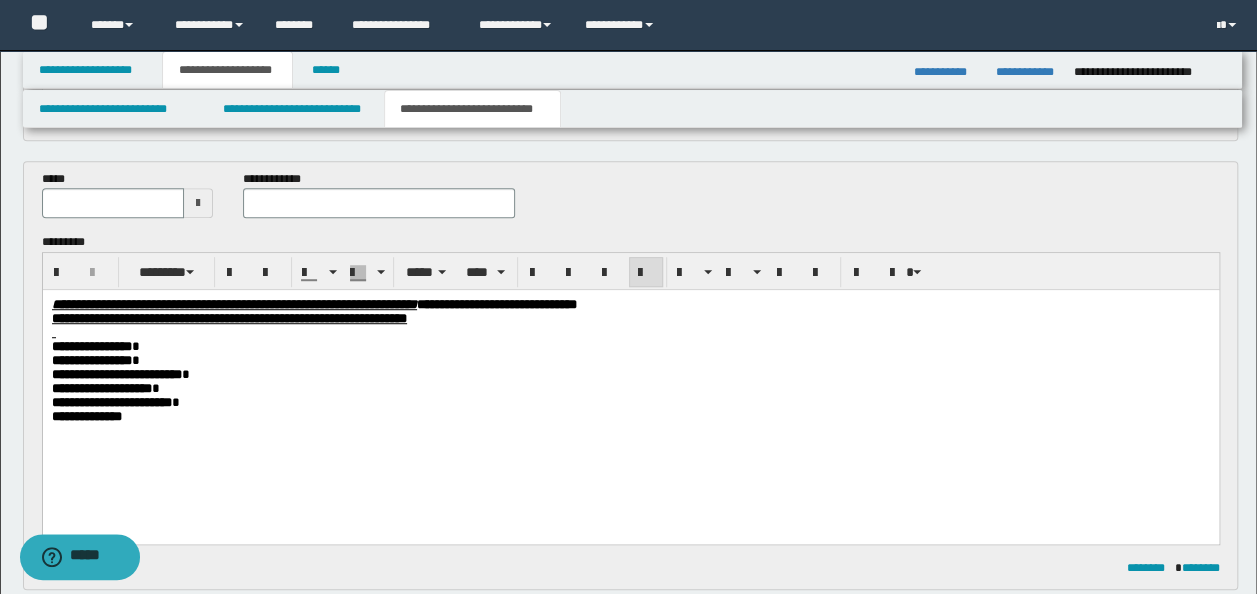 scroll, scrollTop: 354, scrollLeft: 0, axis: vertical 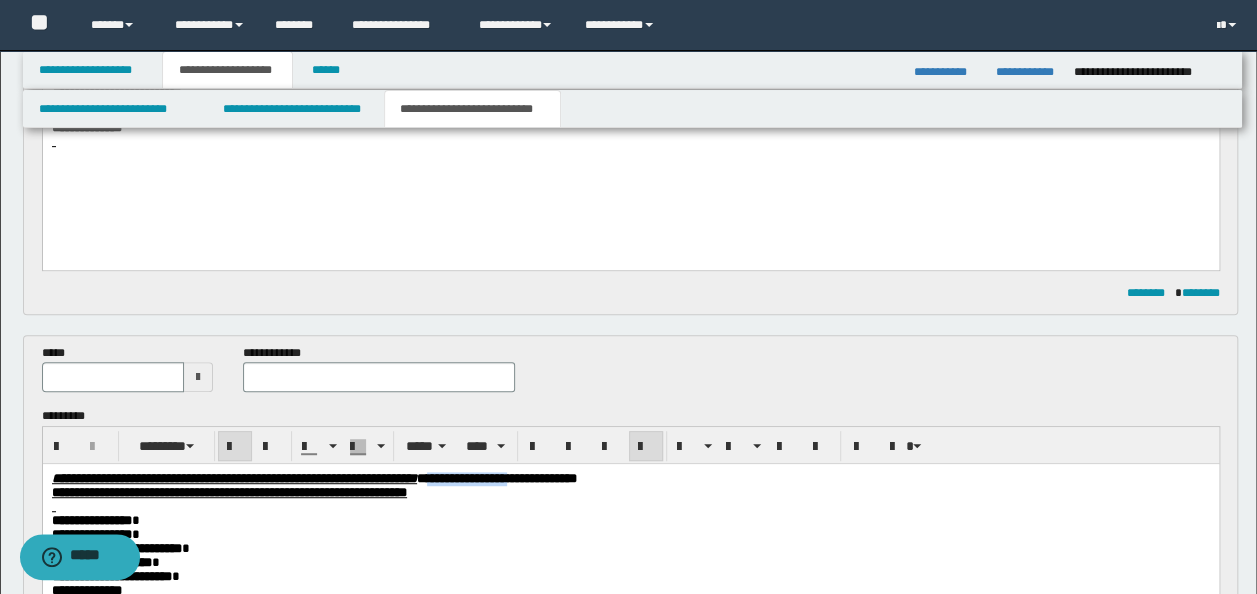 drag, startPoint x: 737, startPoint y: 477, endPoint x: 630, endPoint y: 482, distance: 107.11676 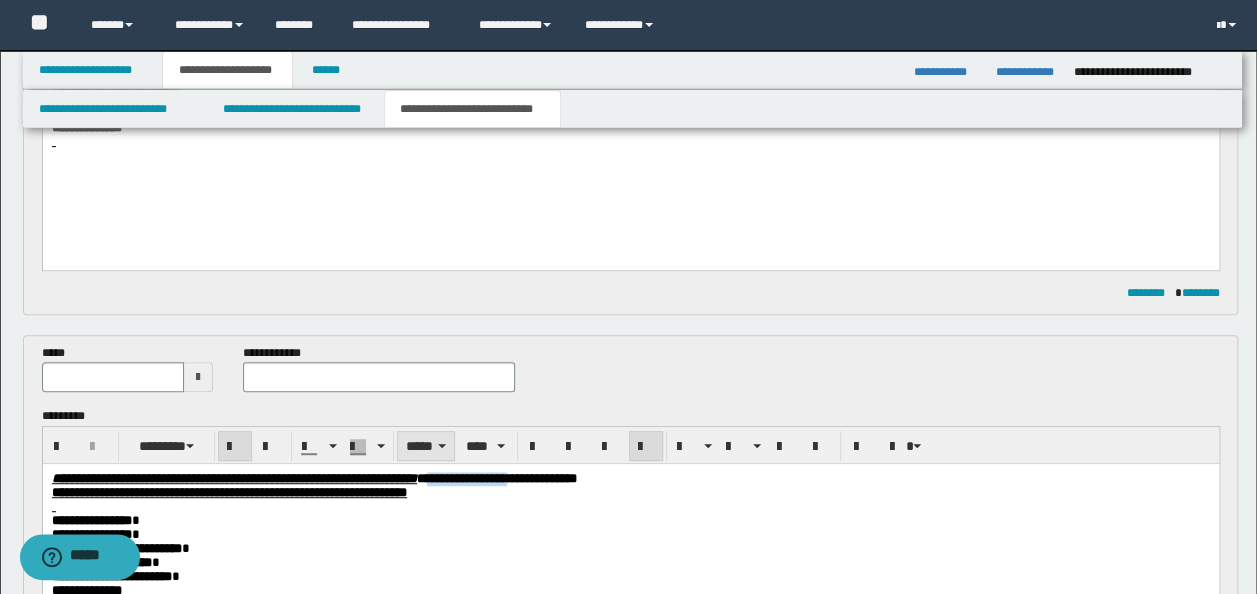 copy on "**********" 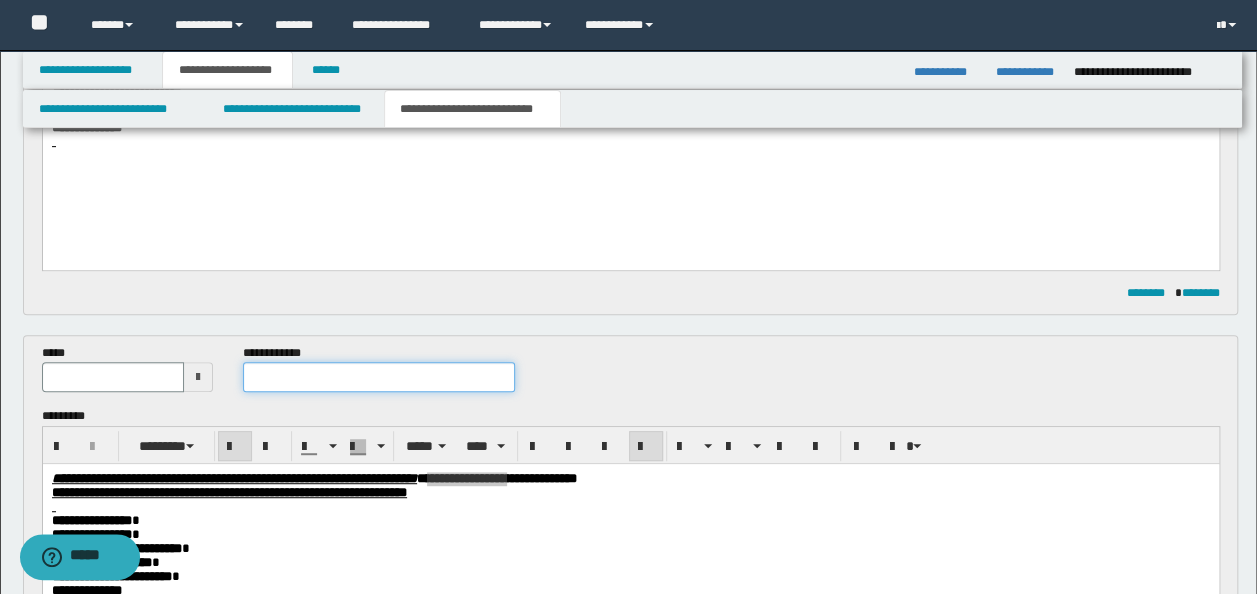 click at bounding box center (379, 377) 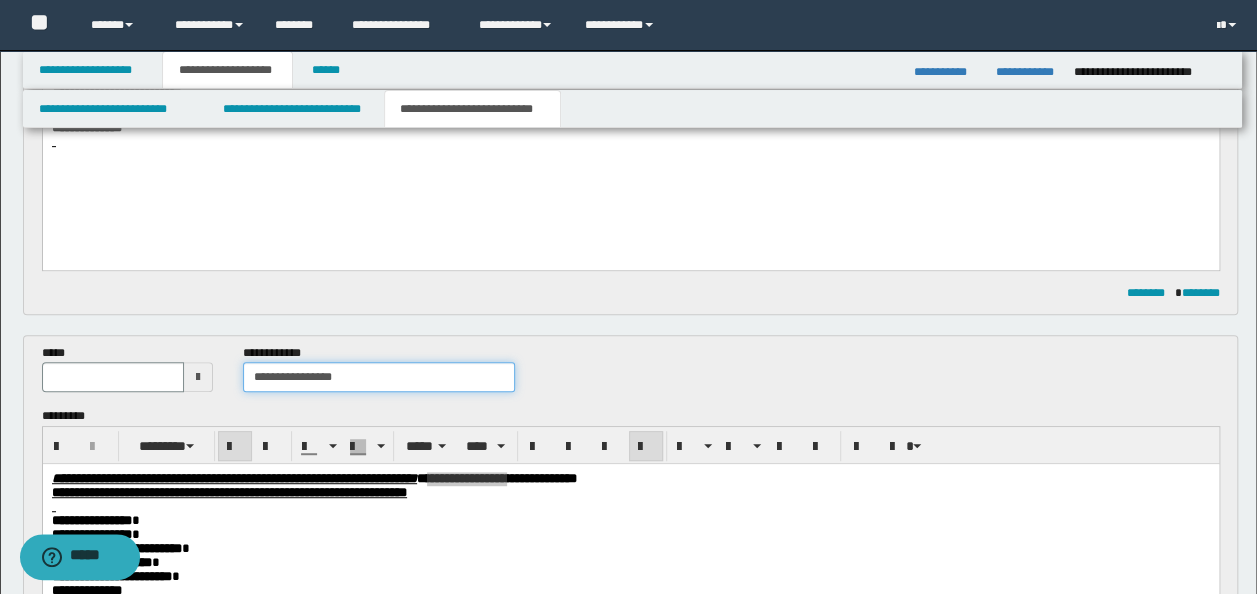 type on "**********" 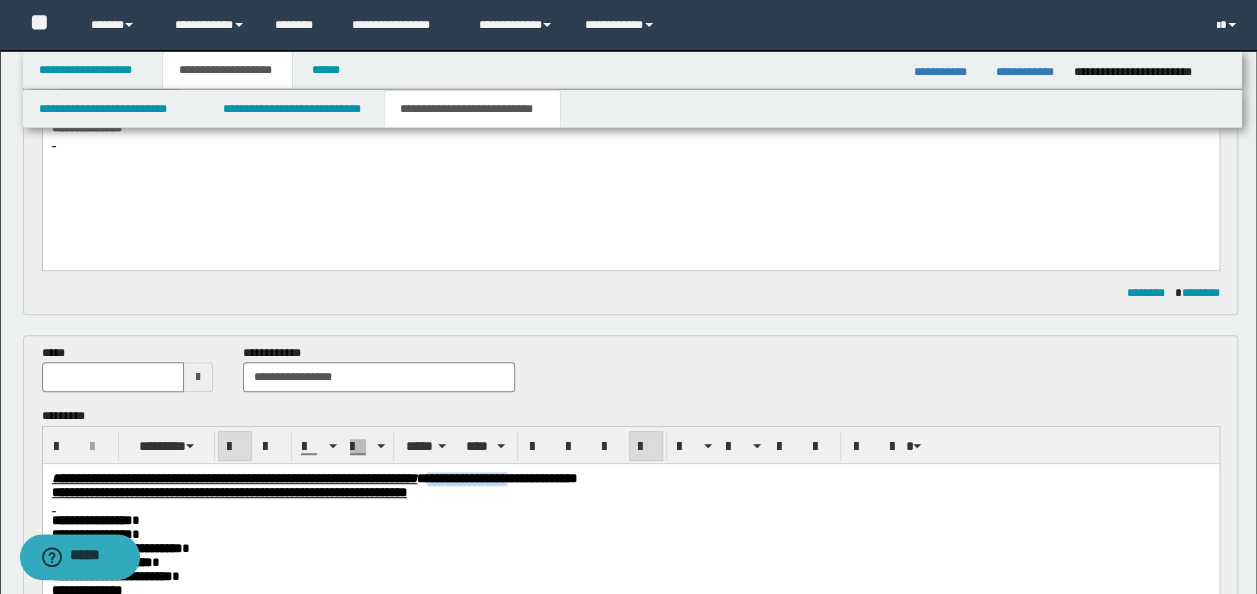 click at bounding box center [630, 507] 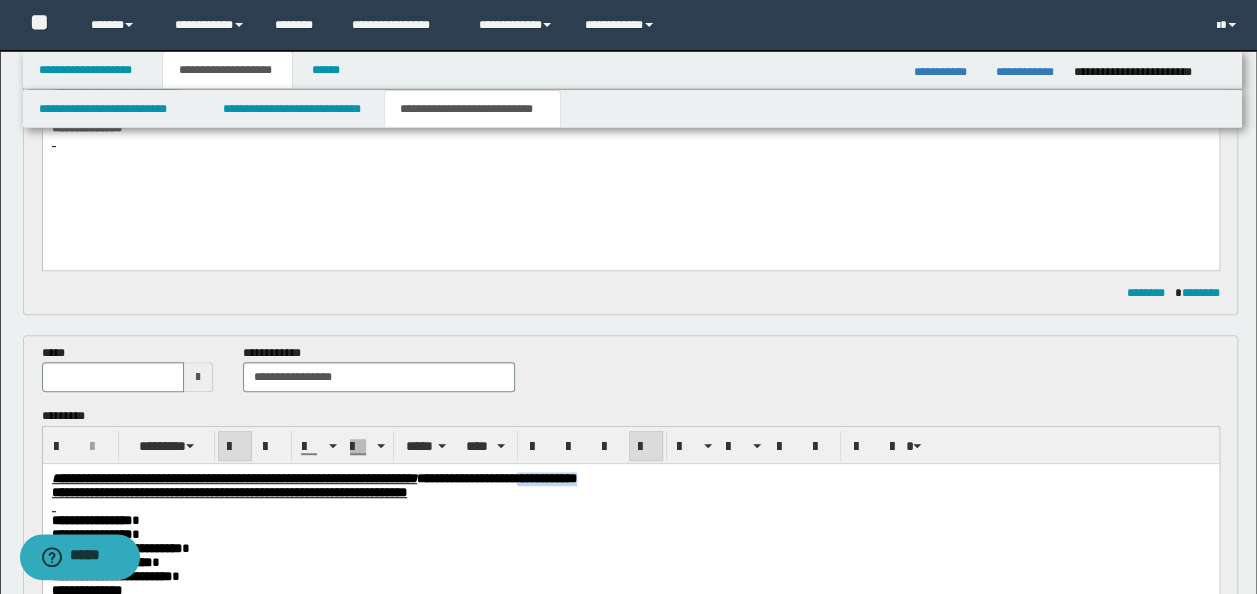 drag, startPoint x: 780, startPoint y: 478, endPoint x: 743, endPoint y: 476, distance: 37.054016 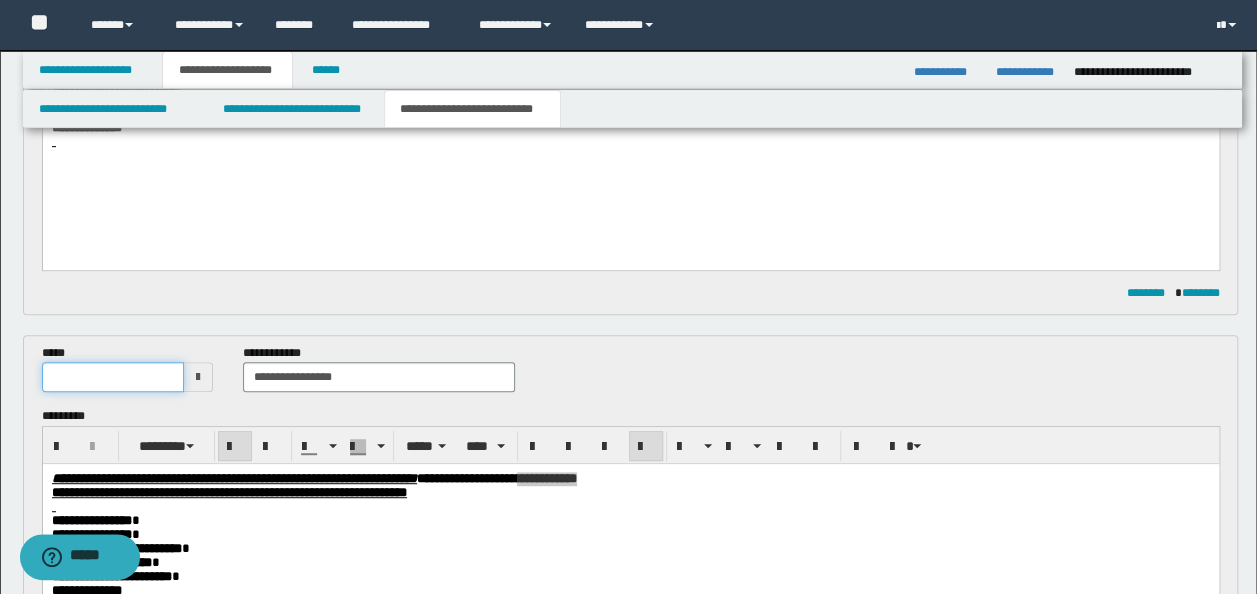 click at bounding box center [113, 377] 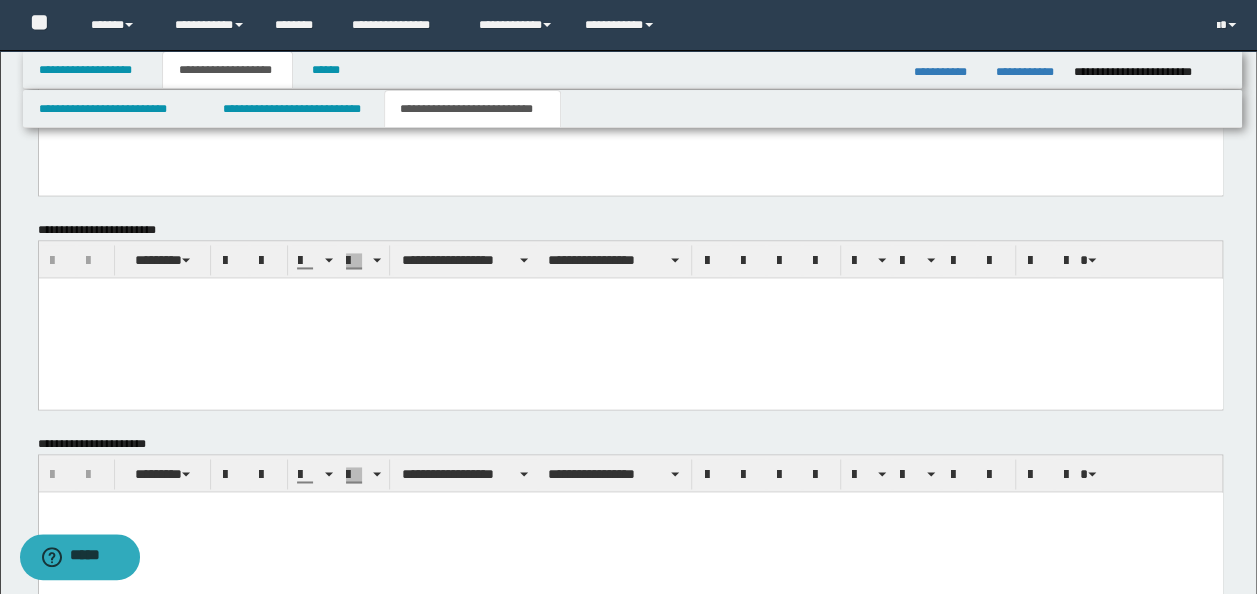 scroll, scrollTop: 1496, scrollLeft: 0, axis: vertical 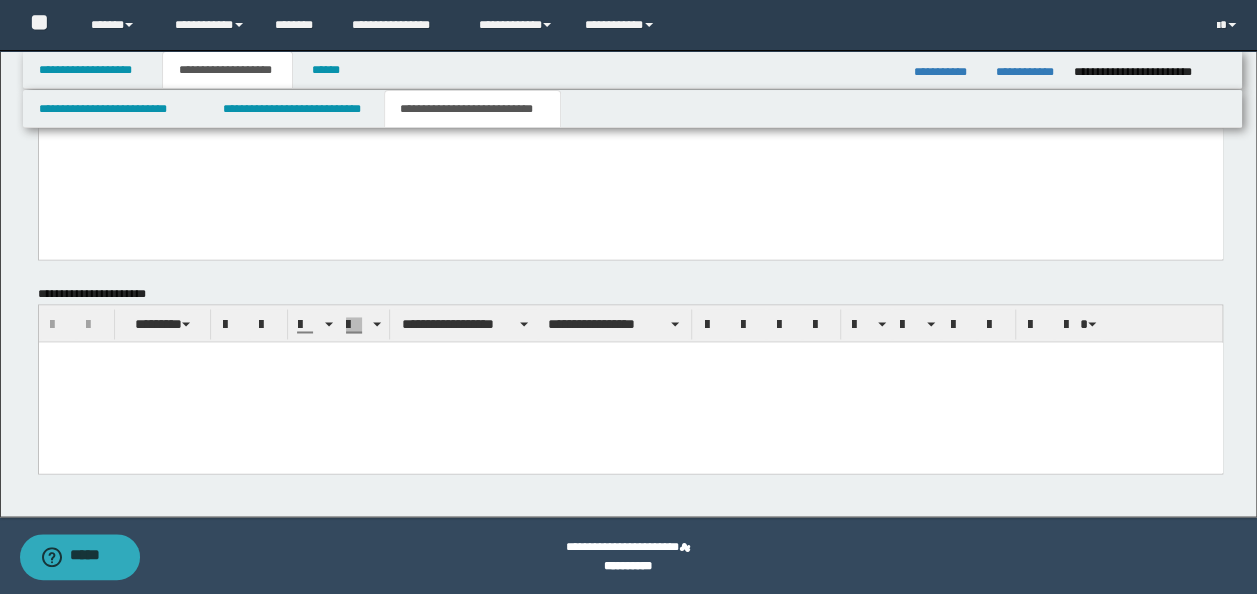 drag, startPoint x: 232, startPoint y: 427, endPoint x: 201, endPoint y: 457, distance: 43.13931 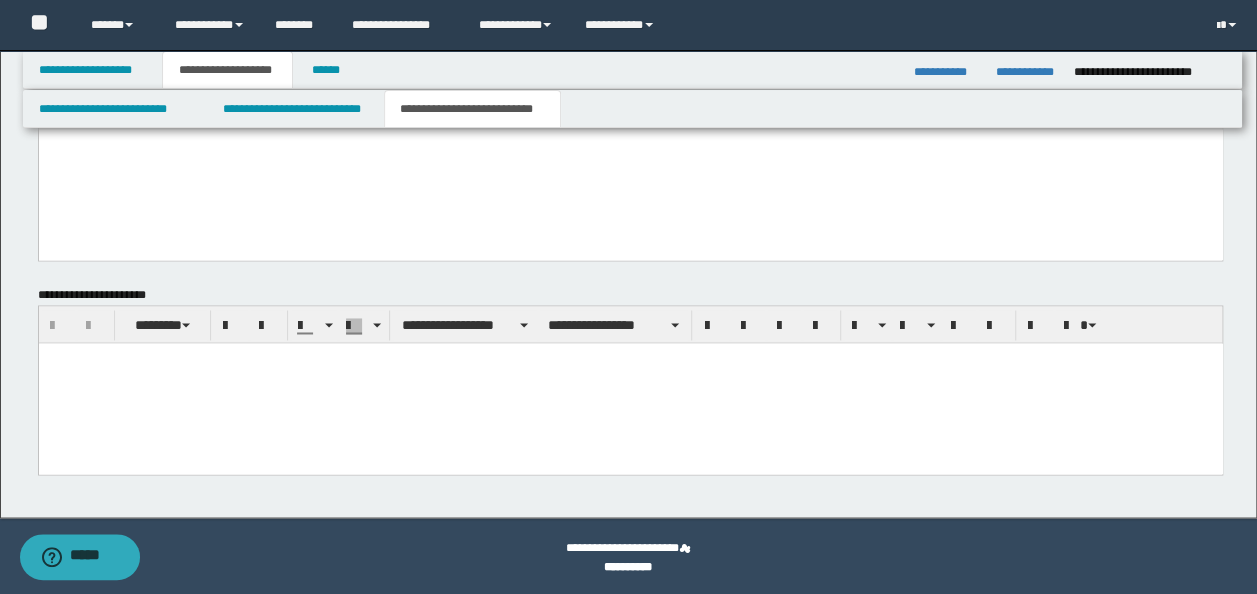 paste 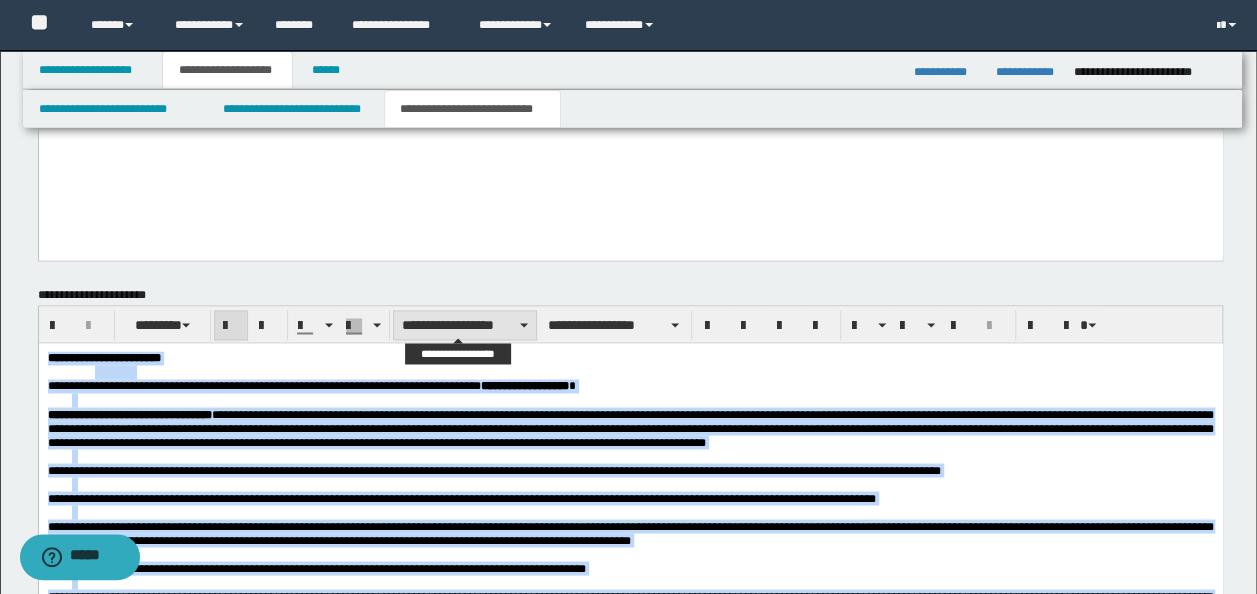 type on "**********" 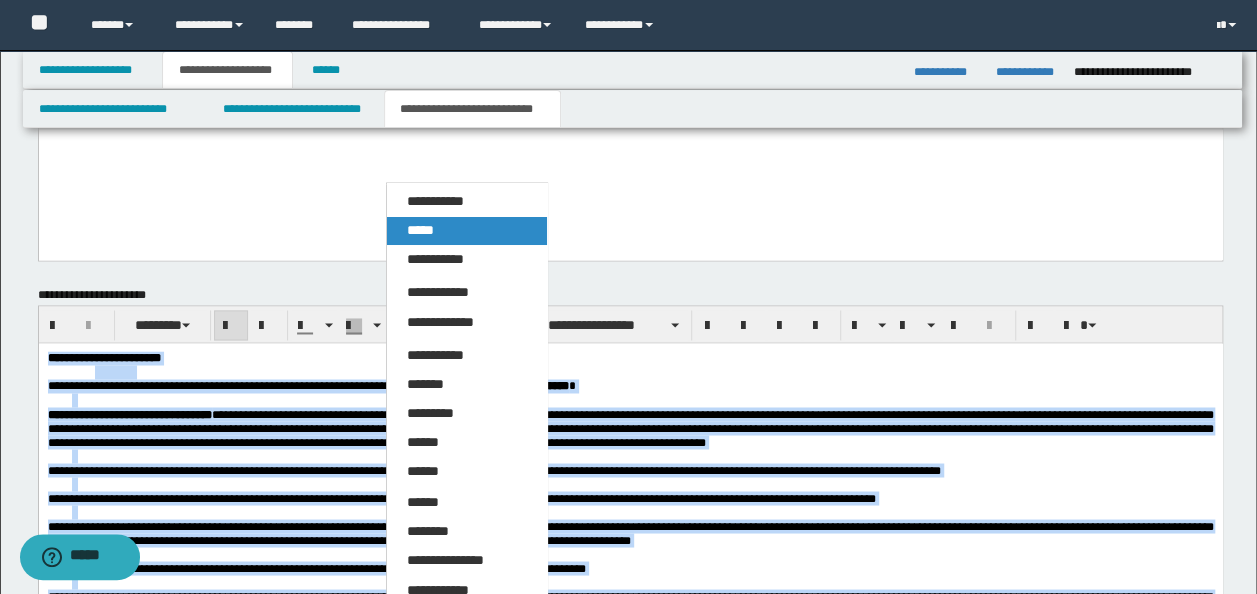 click on "*****" at bounding box center (466, 231) 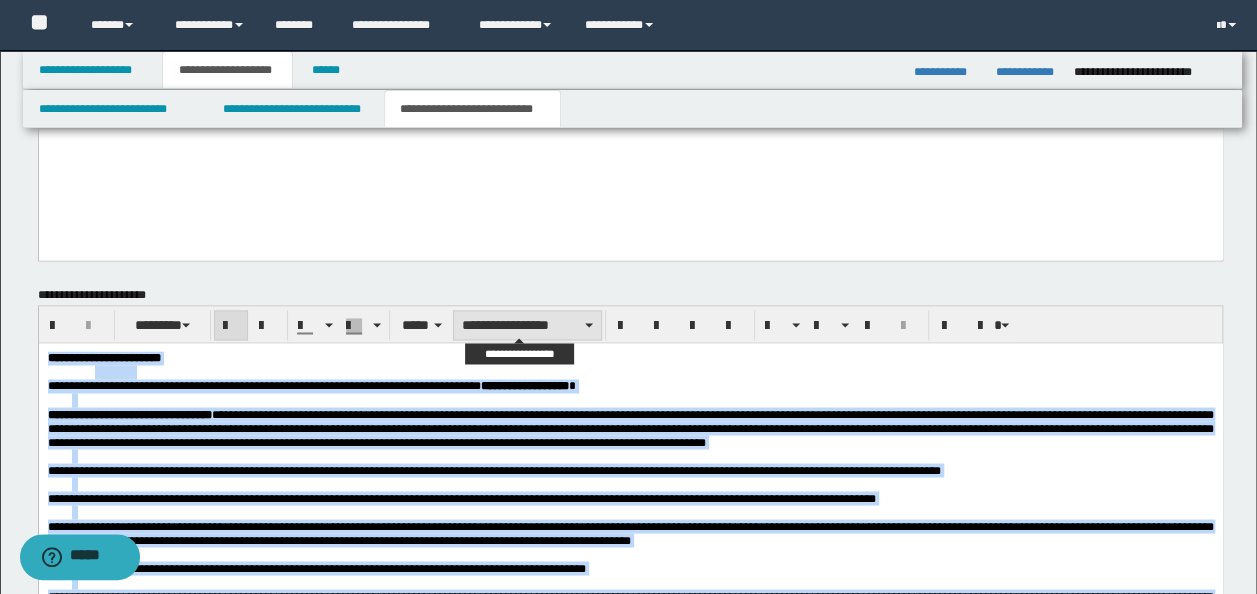 click on "**********" at bounding box center (527, 325) 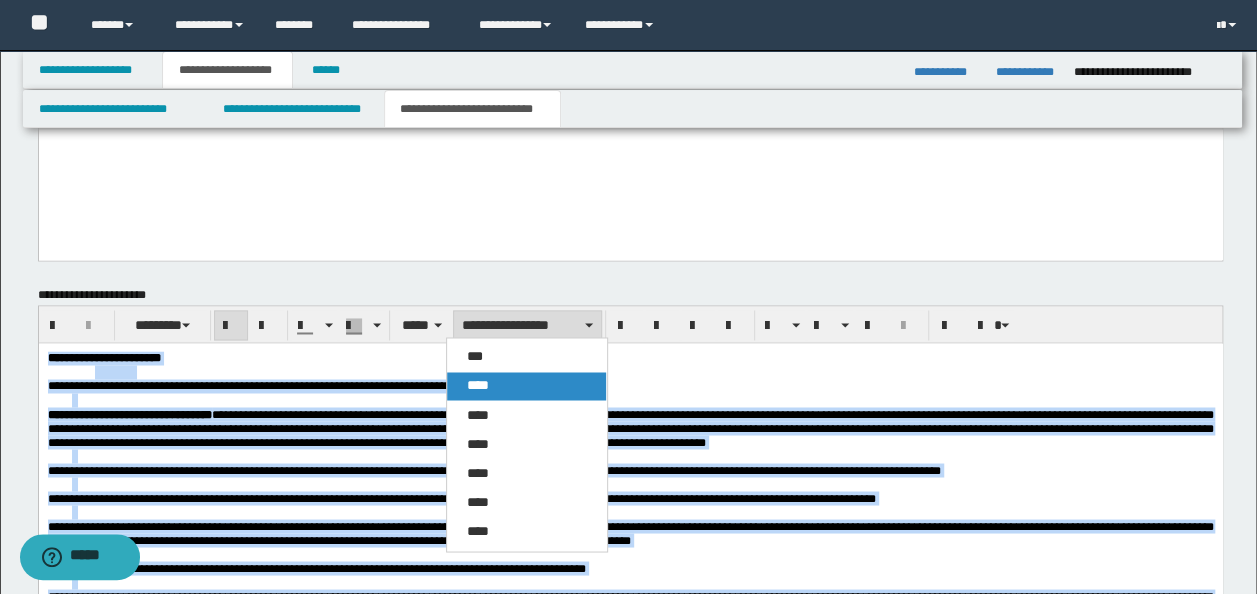 click on "****" at bounding box center [526, 386] 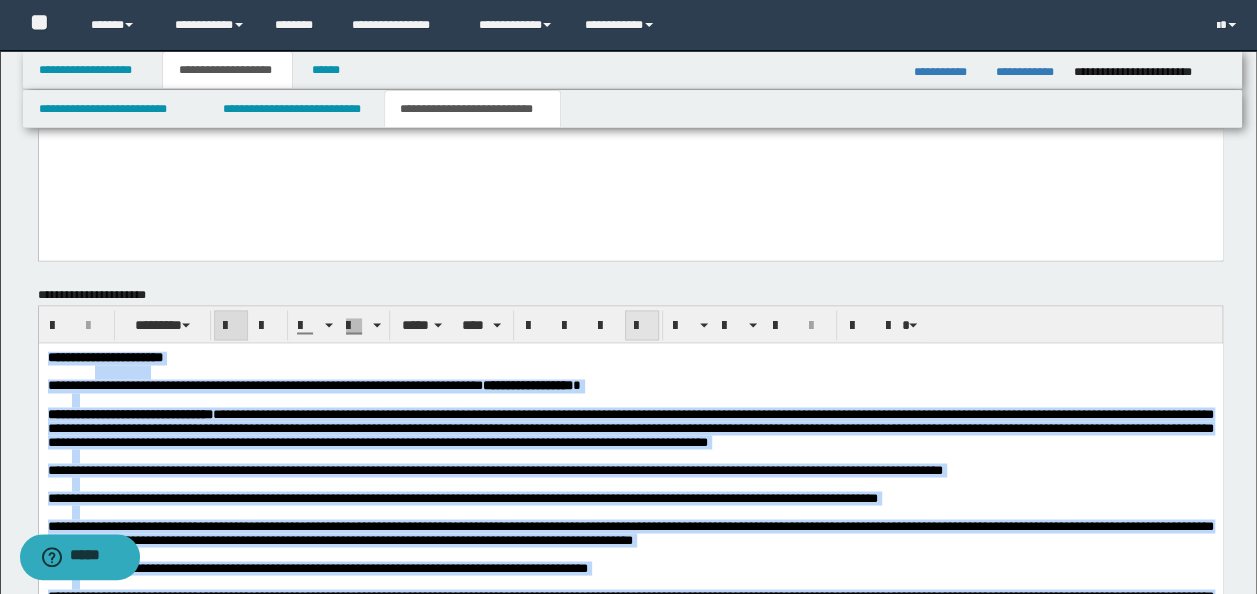 click at bounding box center (642, 326) 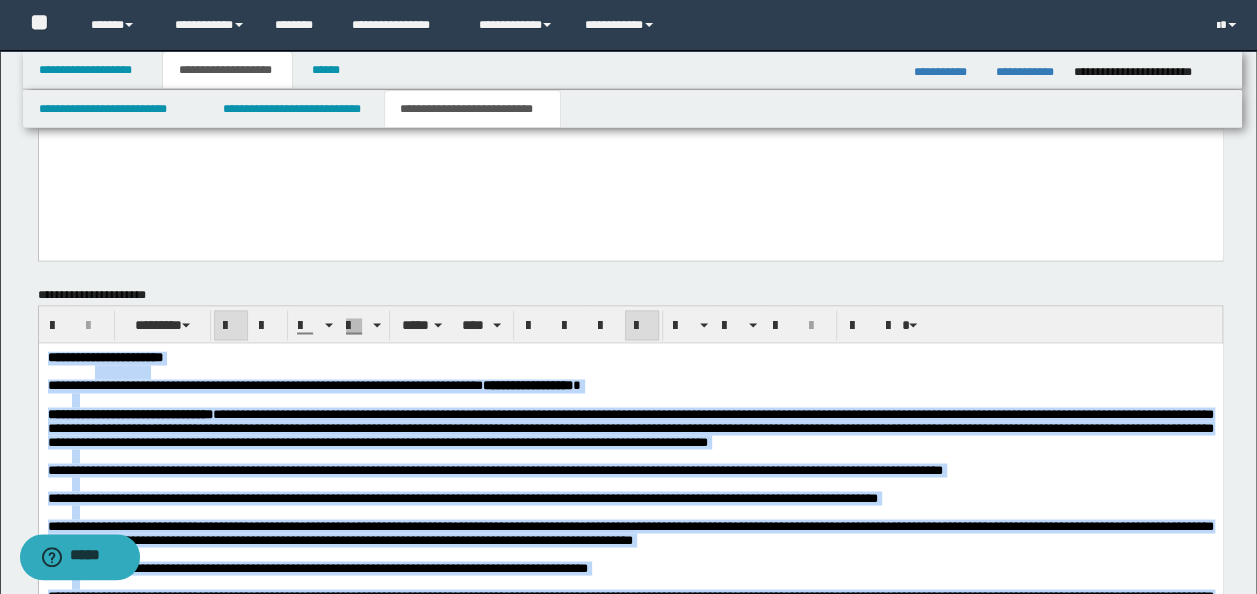 click at bounding box center [642, 400] 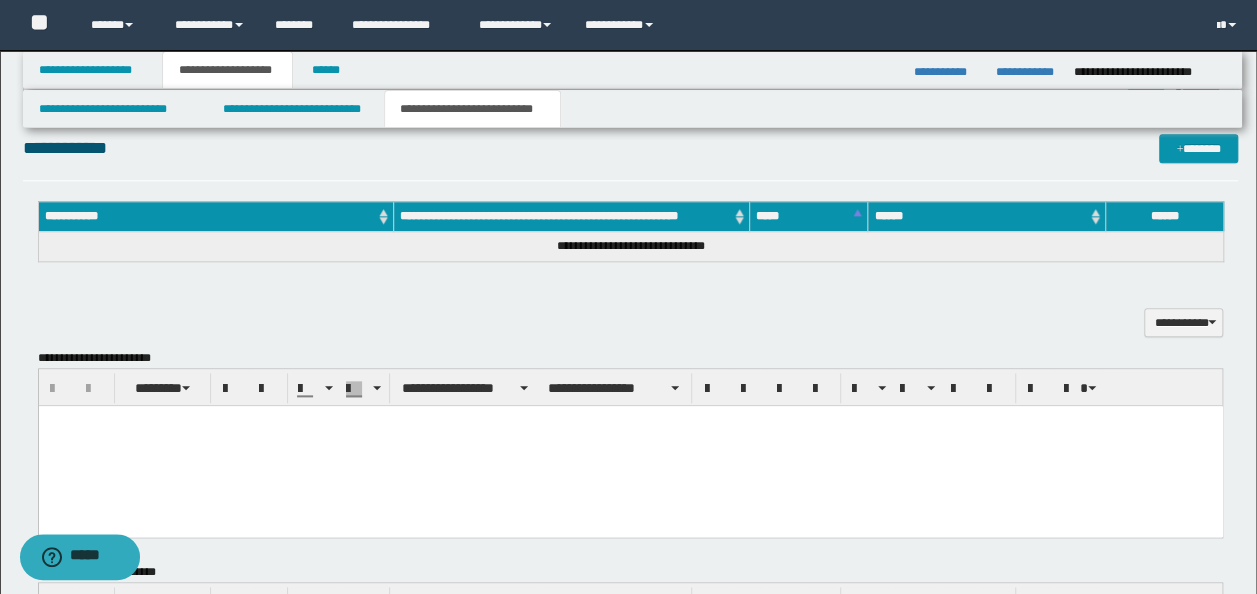 scroll, scrollTop: 995, scrollLeft: 0, axis: vertical 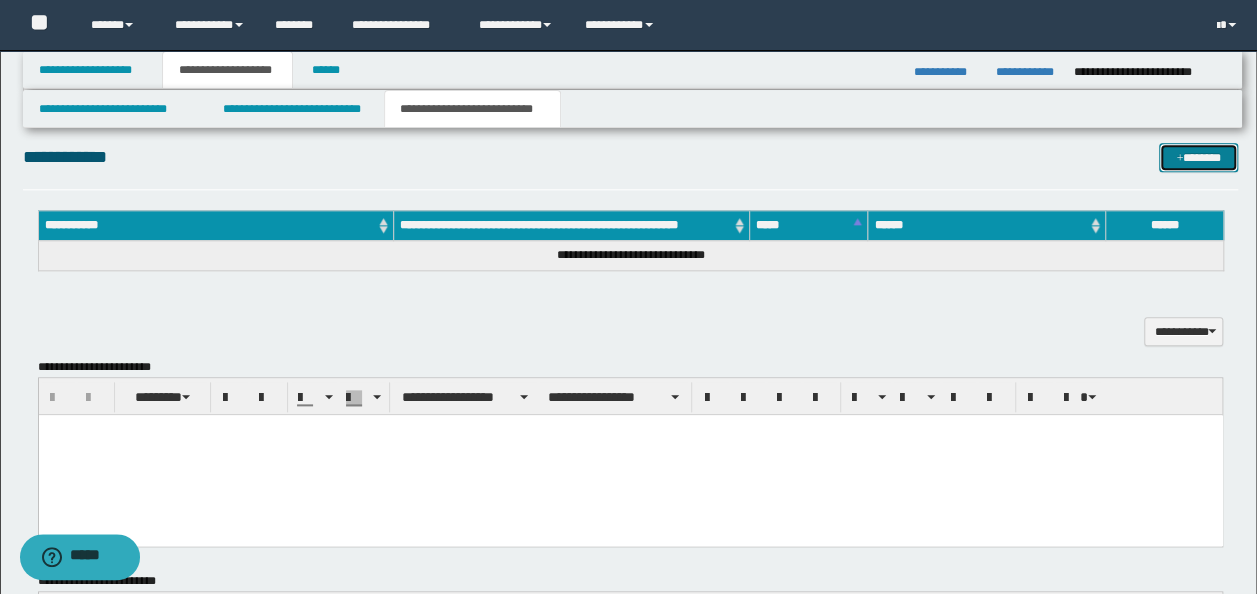click on "*******" at bounding box center [1198, 157] 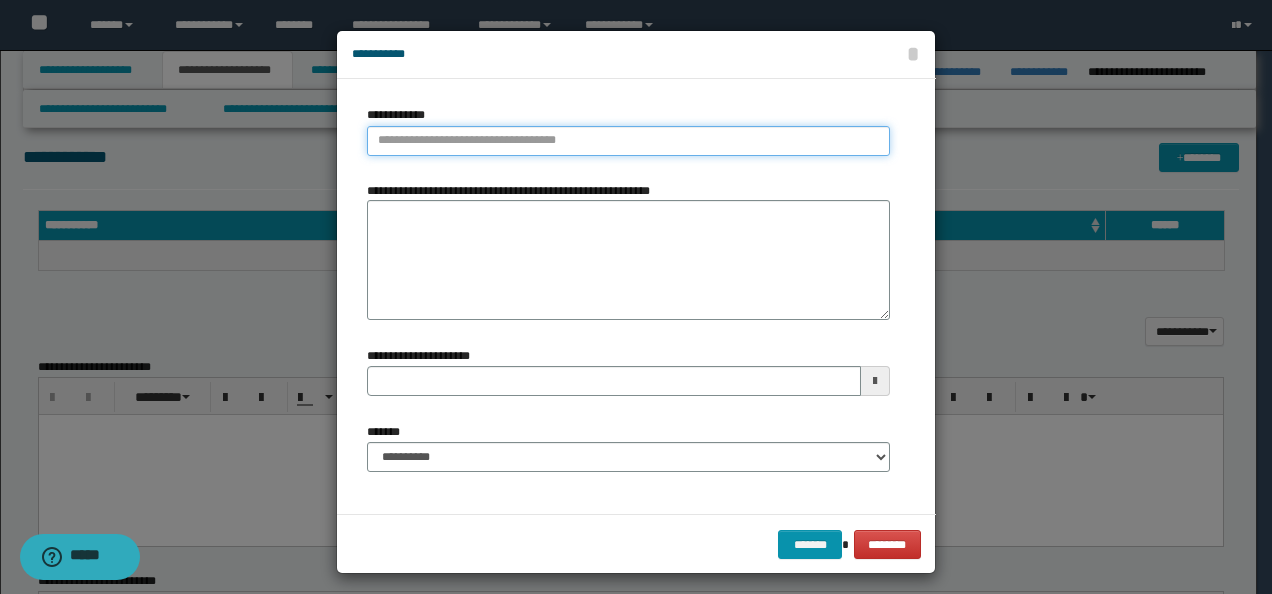 drag, startPoint x: 404, startPoint y: 130, endPoint x: 422, endPoint y: 134, distance: 18.439089 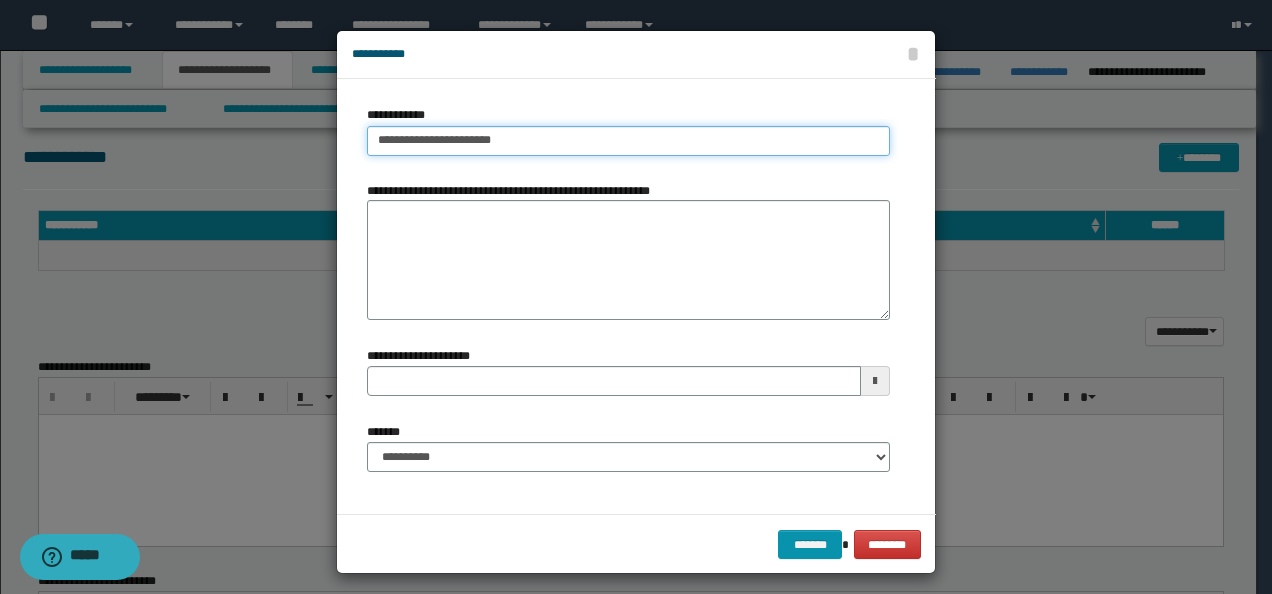 type on "**********" 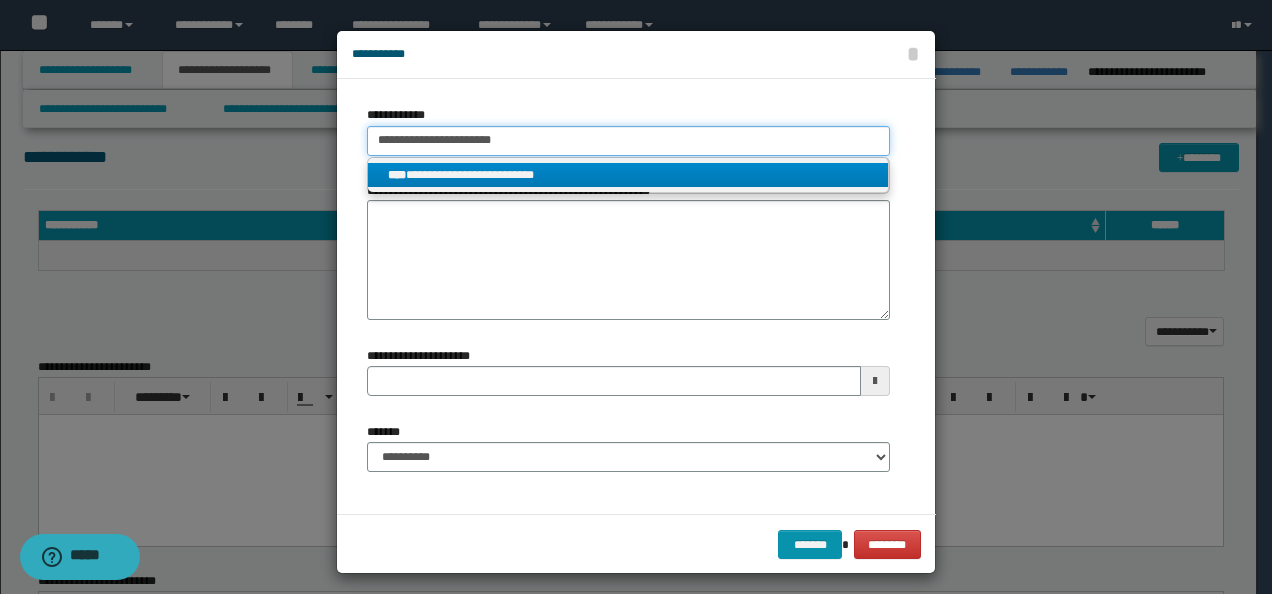 type on "**********" 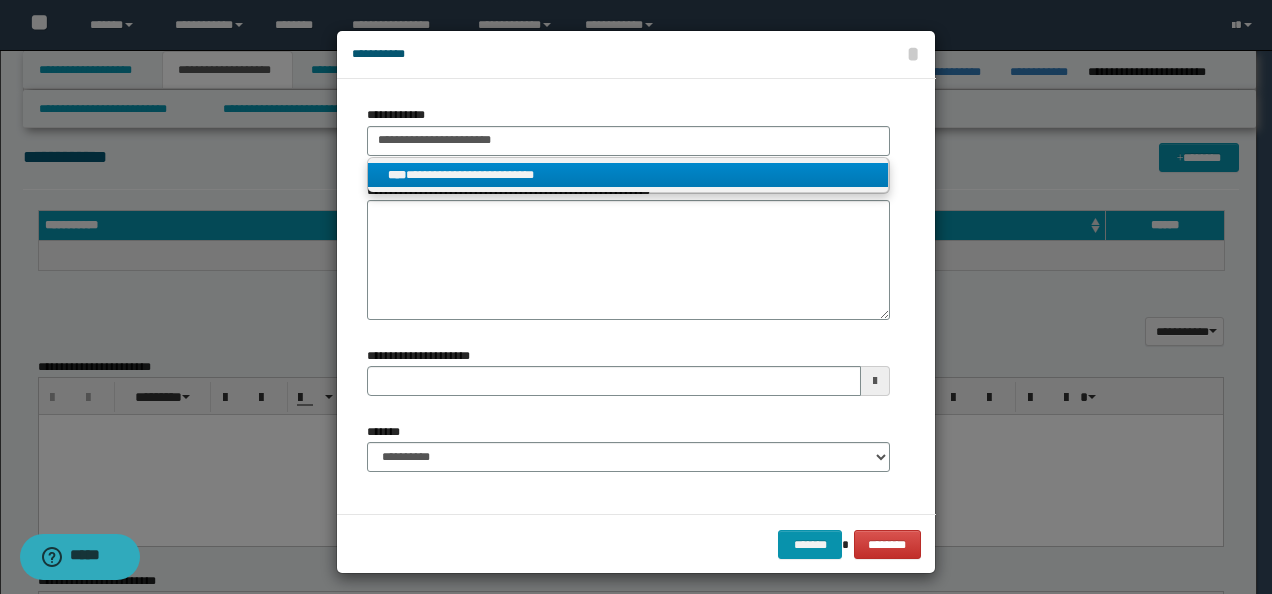 click on "**********" at bounding box center (628, 175) 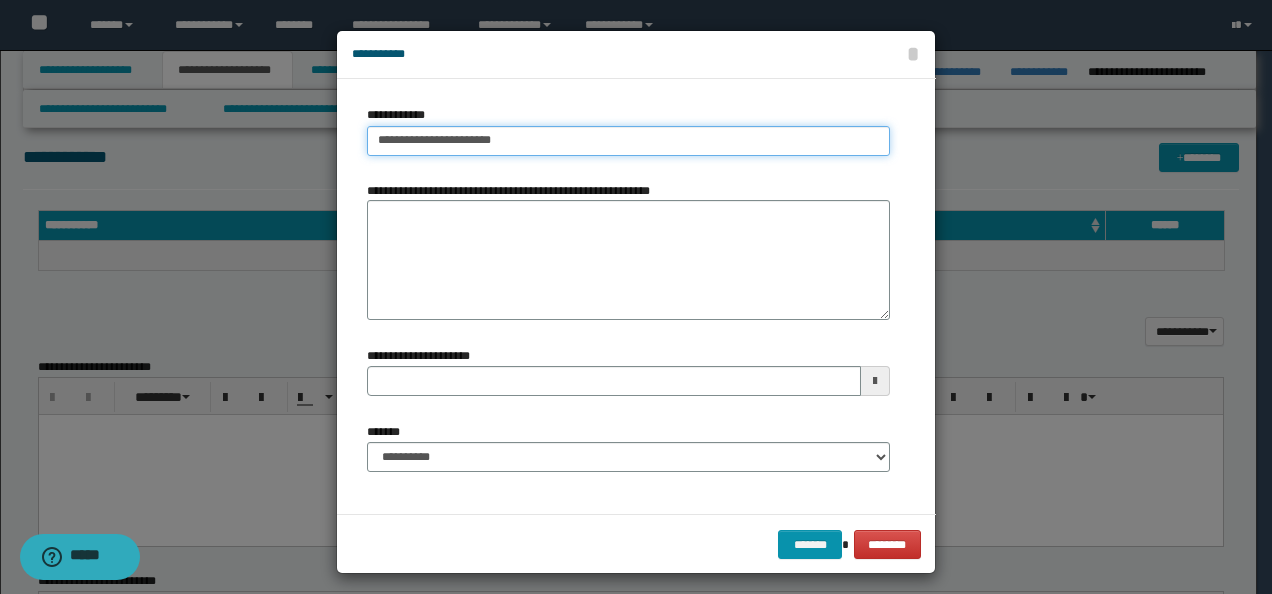 type on "**********" 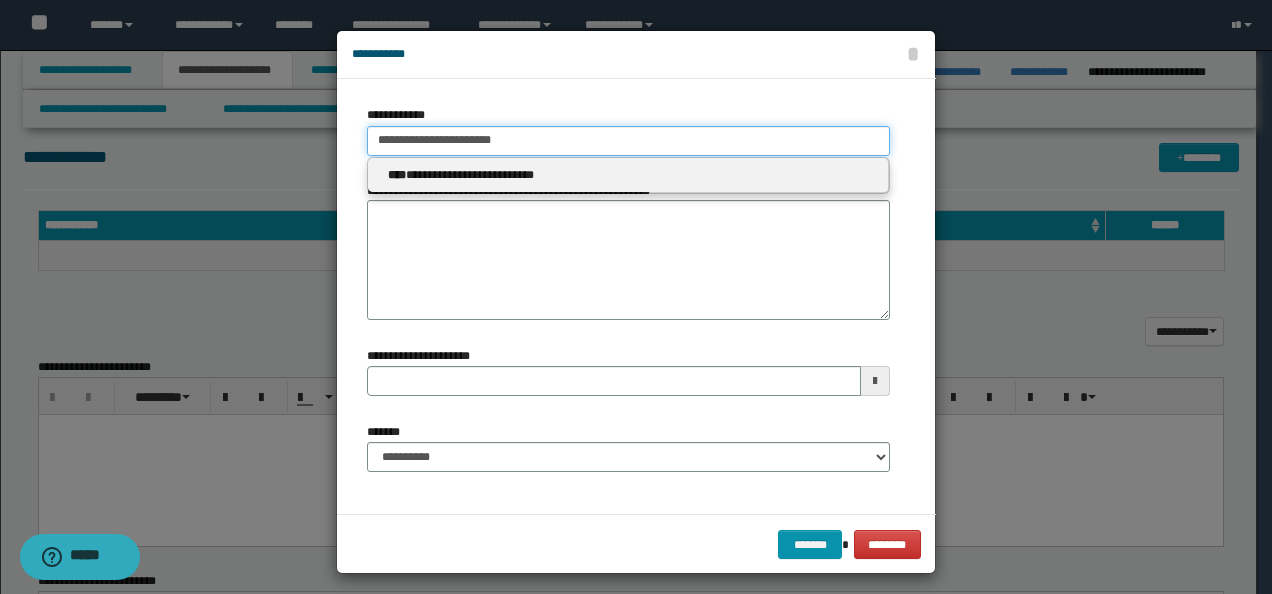 type 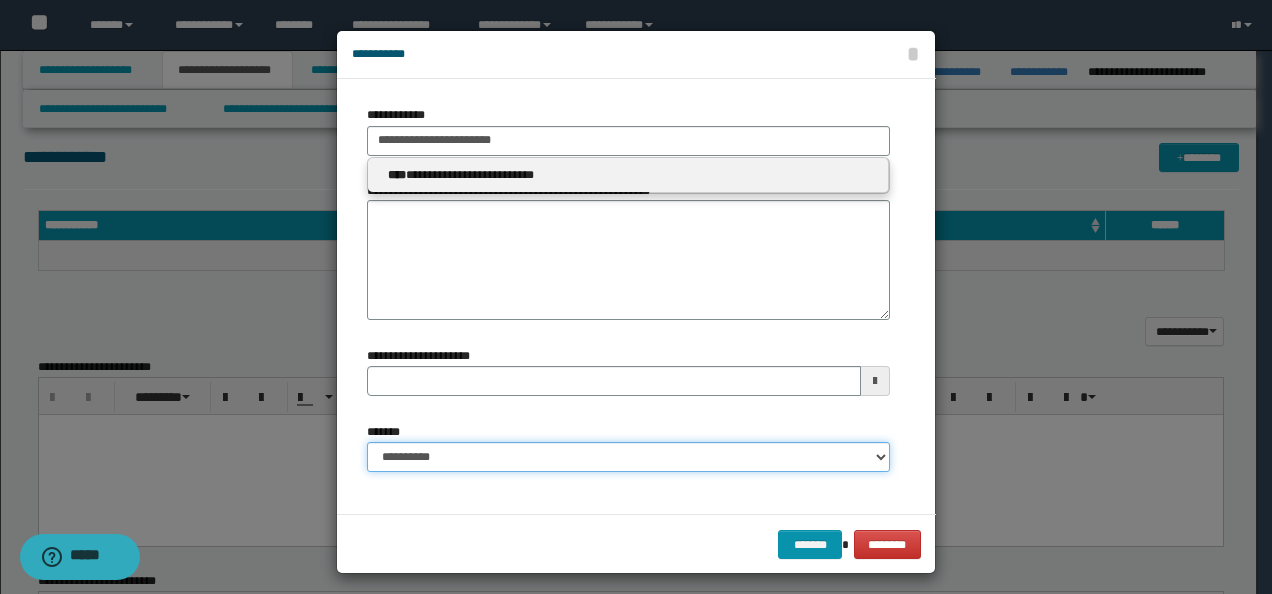 type 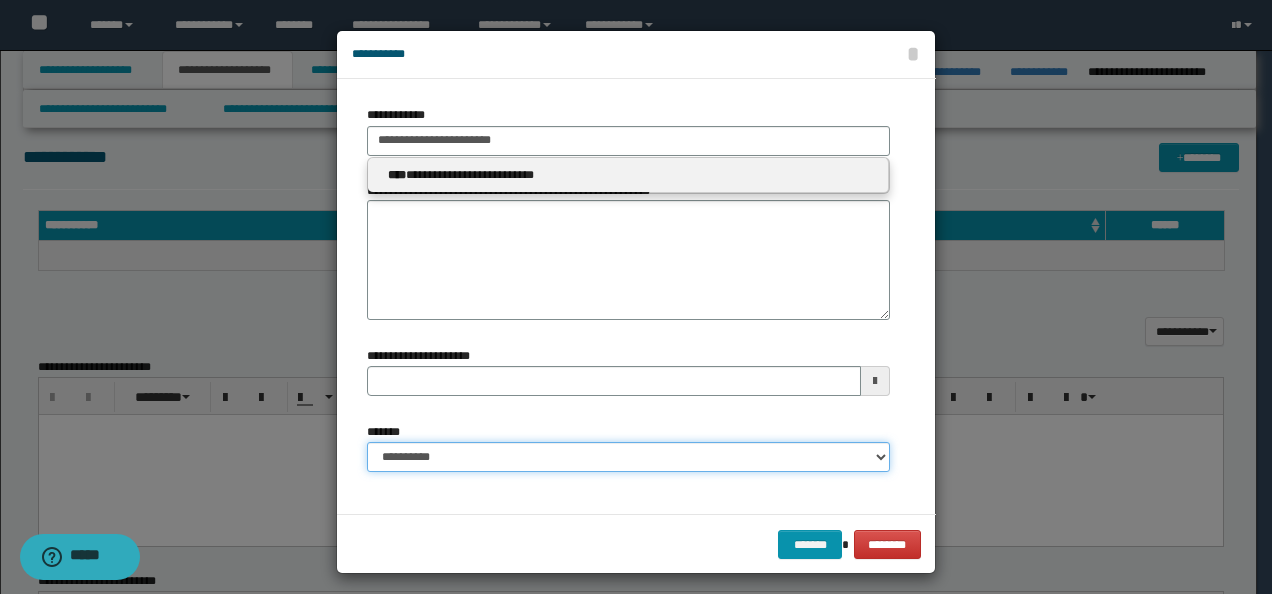 click on "**********" at bounding box center (628, 457) 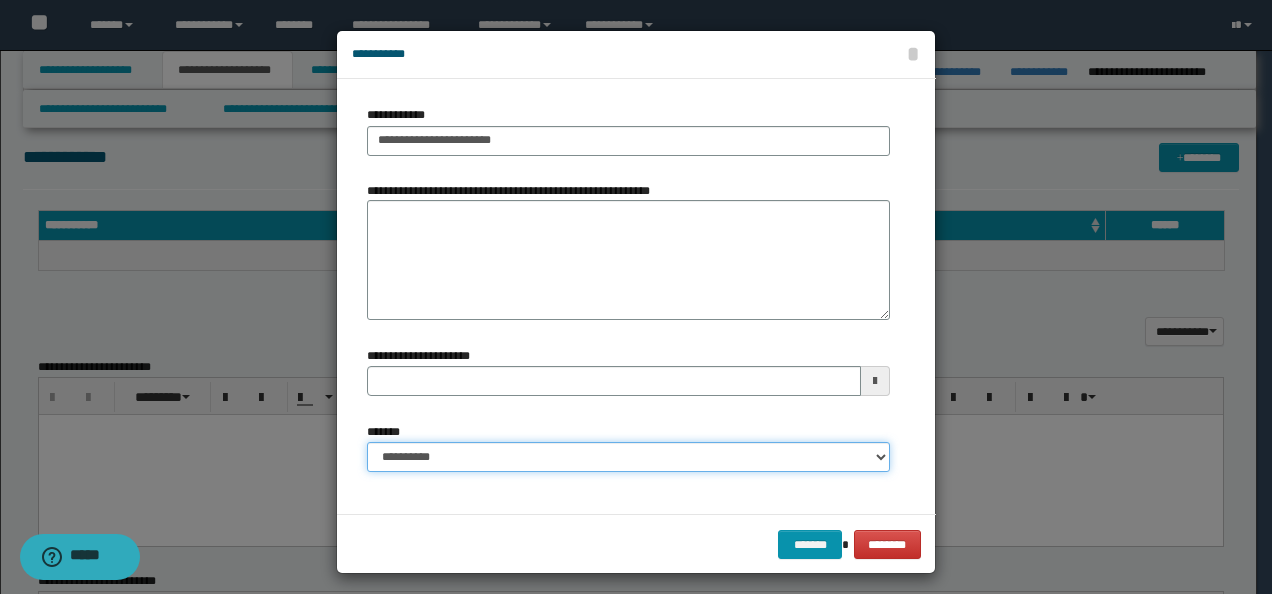 select on "*" 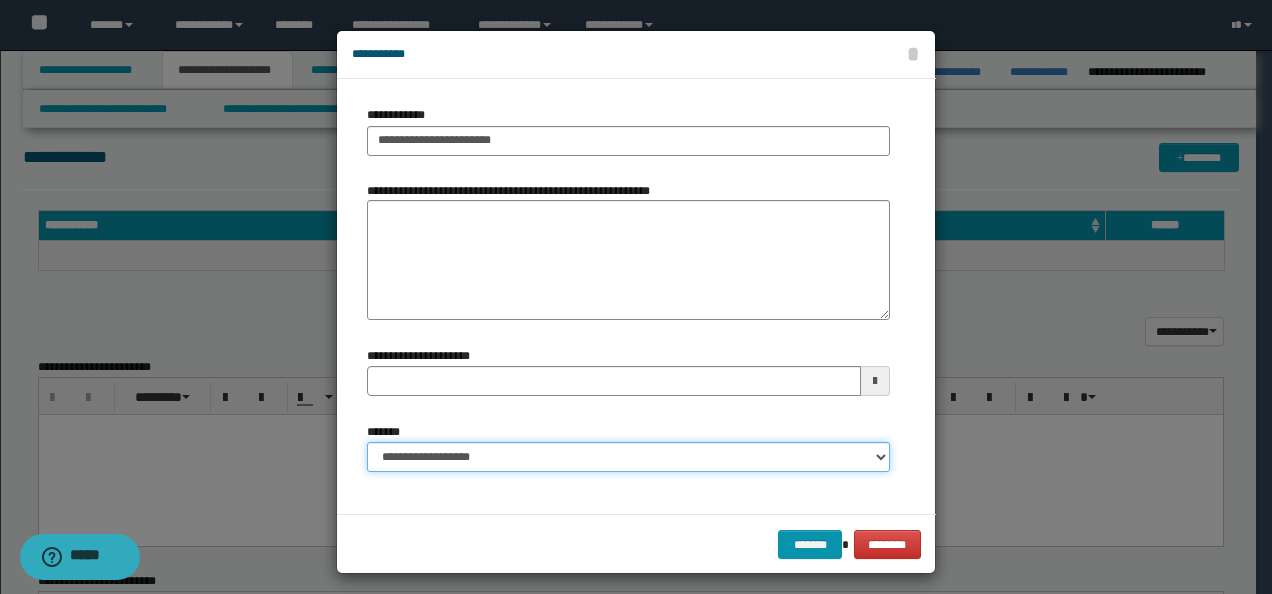type 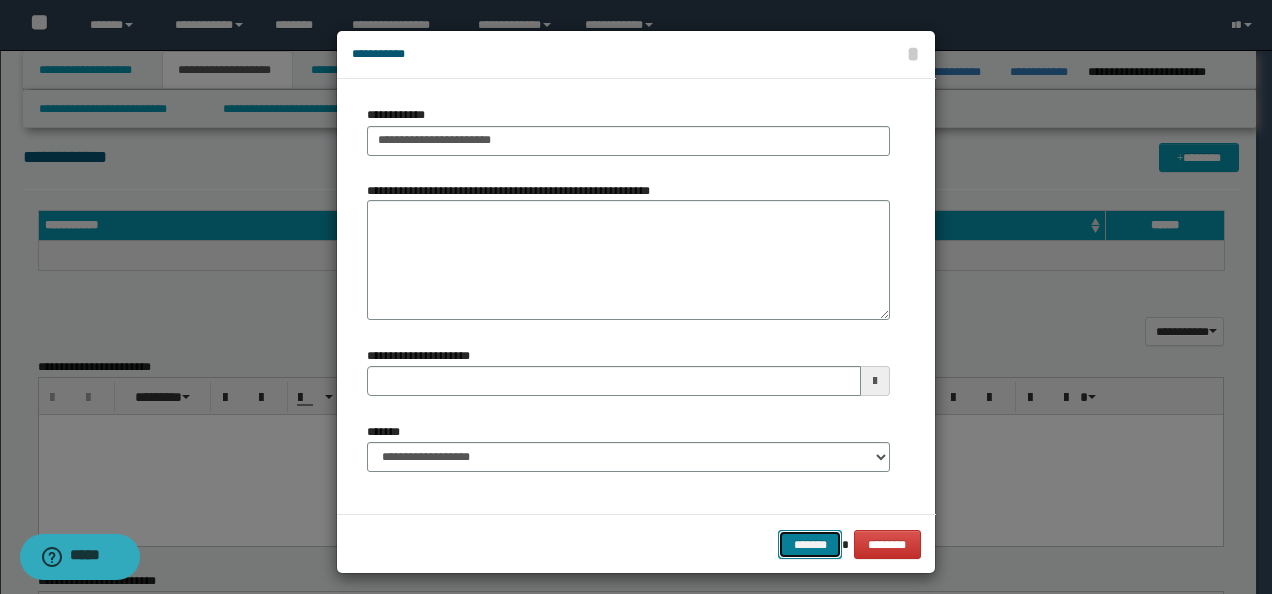 click on "*******" at bounding box center [810, 544] 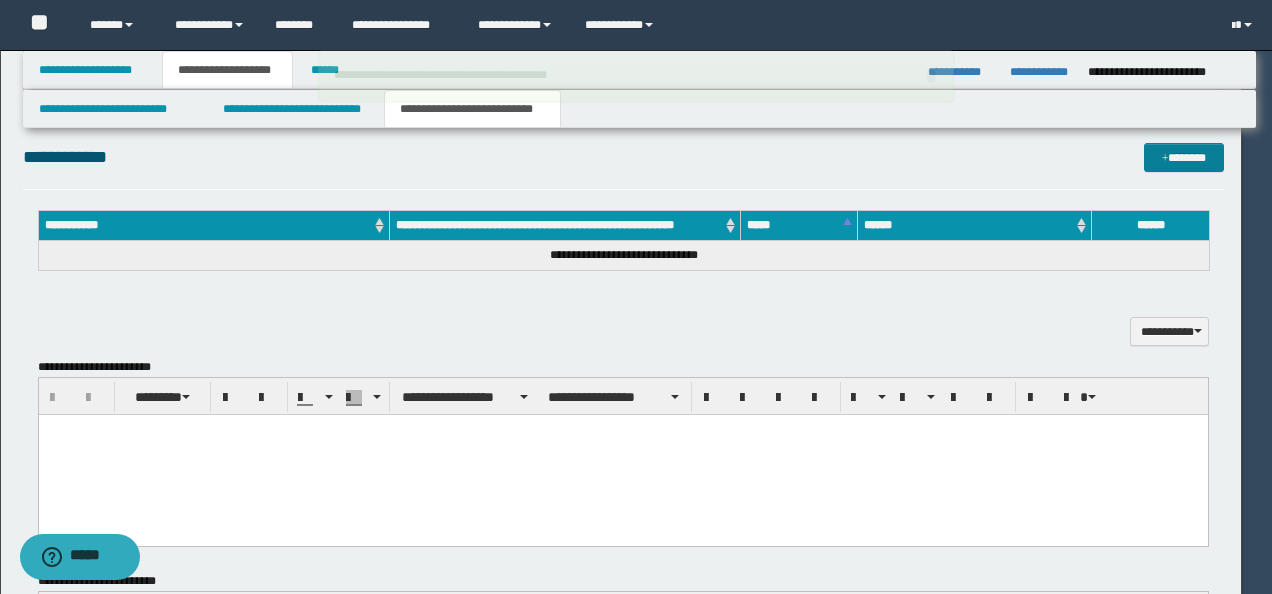 type 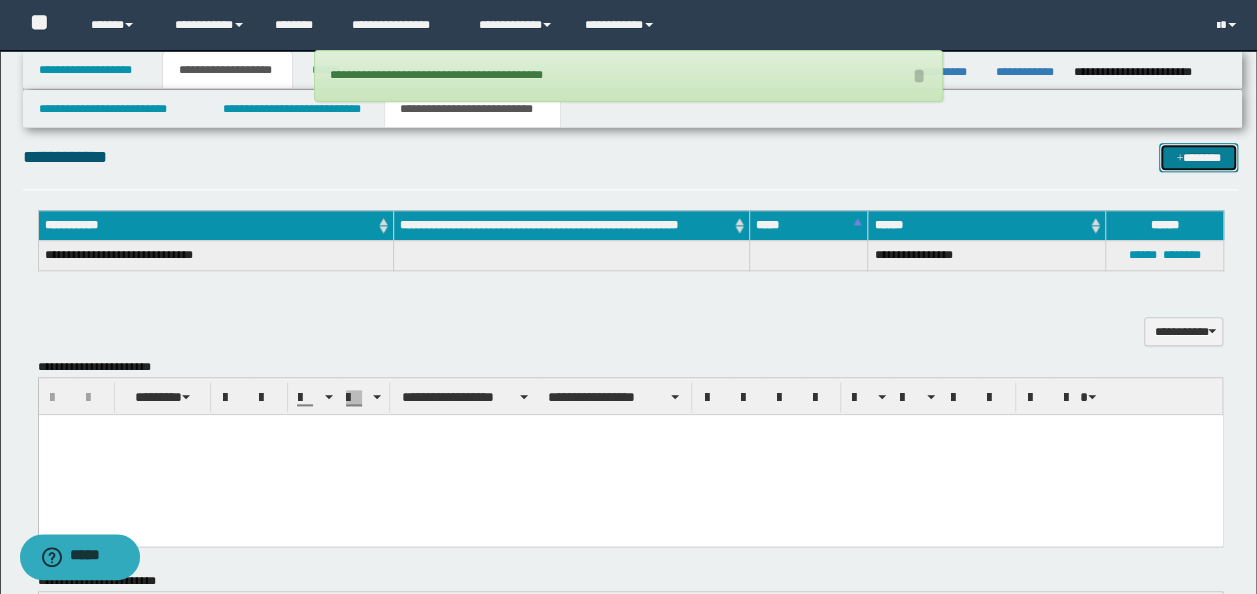 click on "*******" at bounding box center [1198, 157] 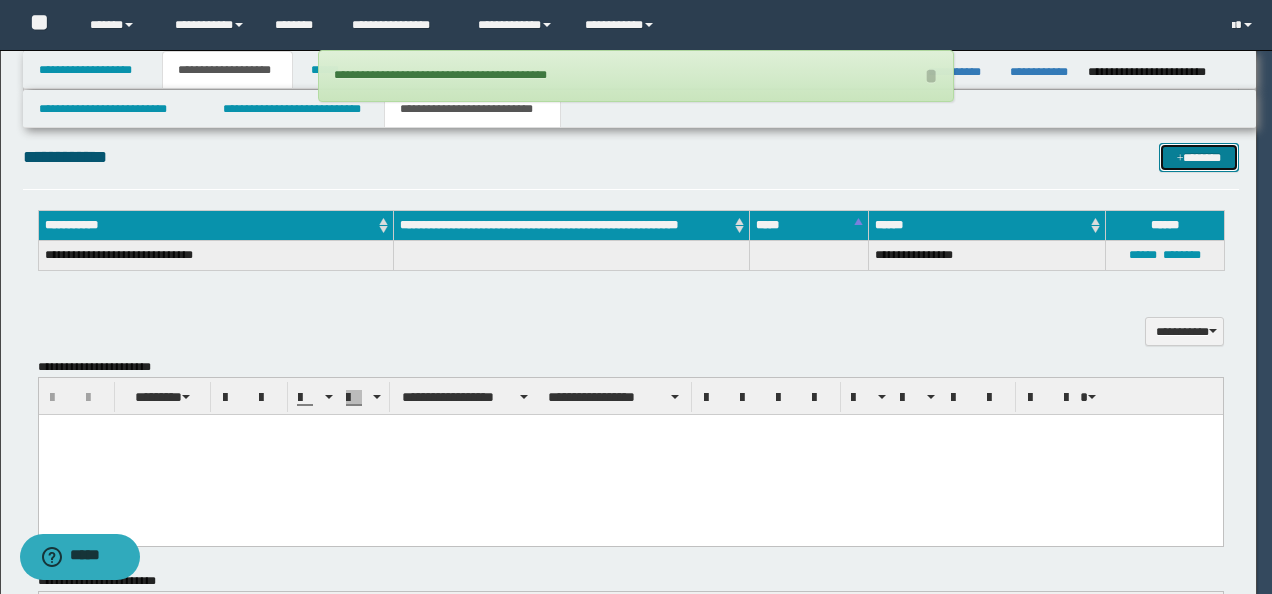 type 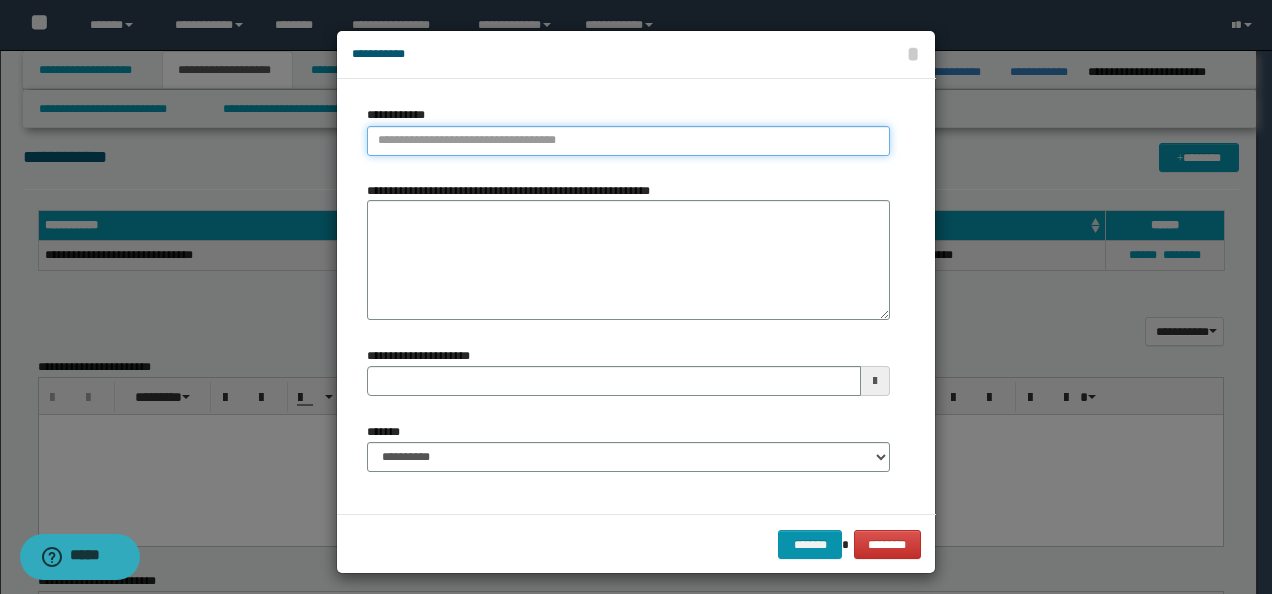 type on "**********" 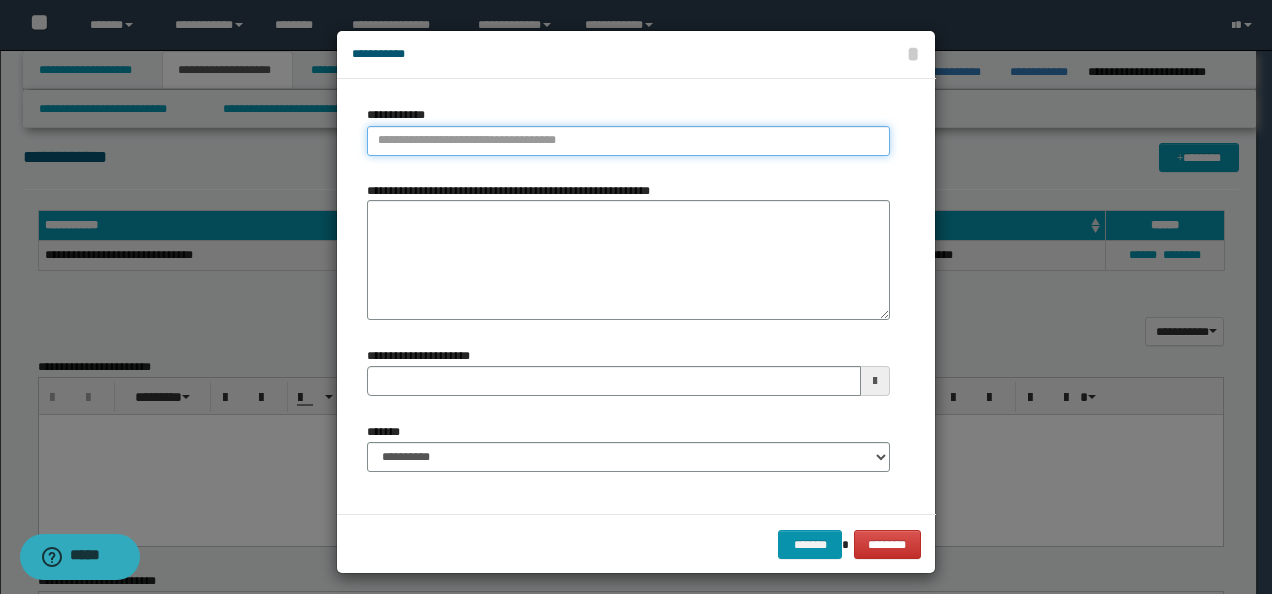 click on "**********" at bounding box center [628, 141] 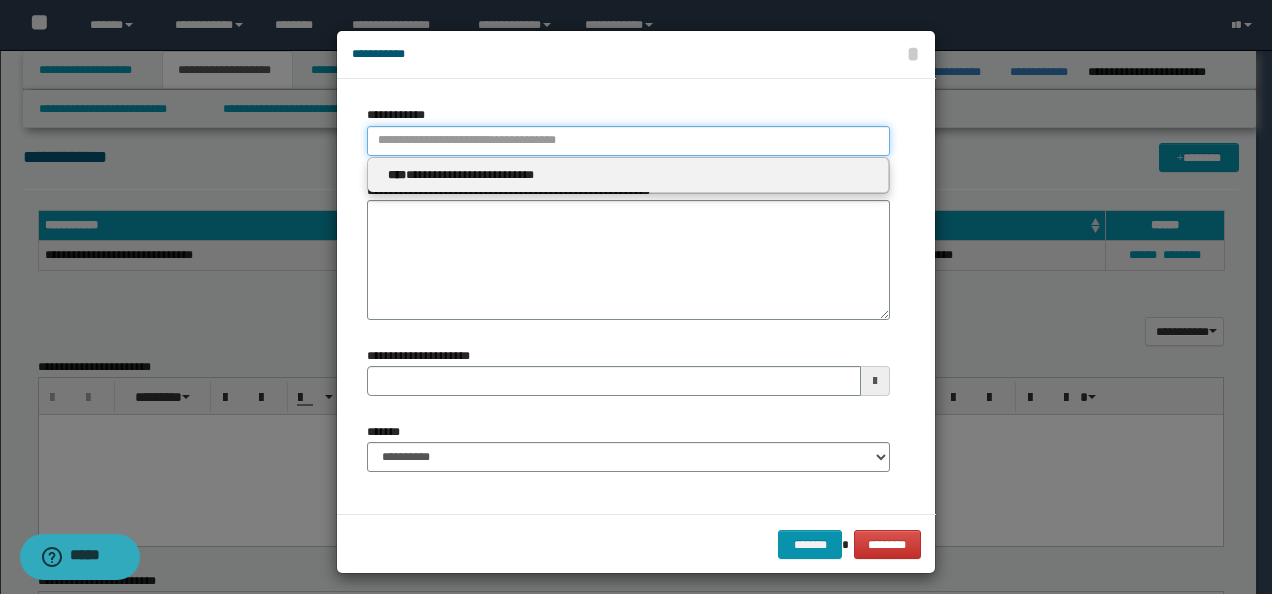 paste on "**********" 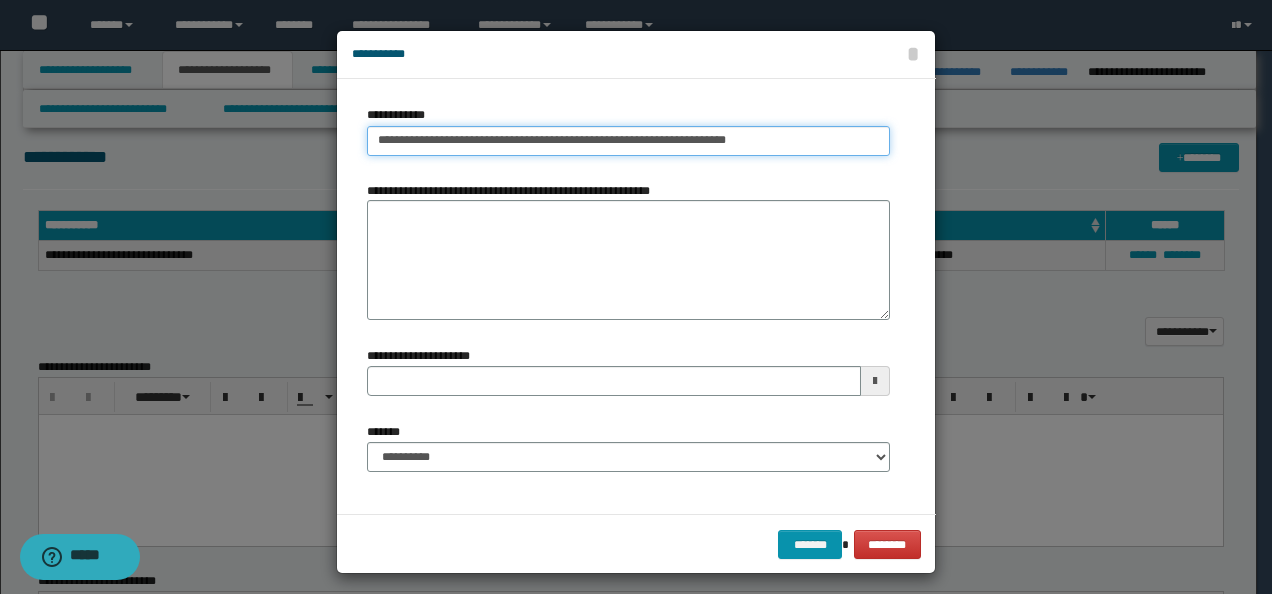 drag, startPoint x: 763, startPoint y: 136, endPoint x: 658, endPoint y: 137, distance: 105.00476 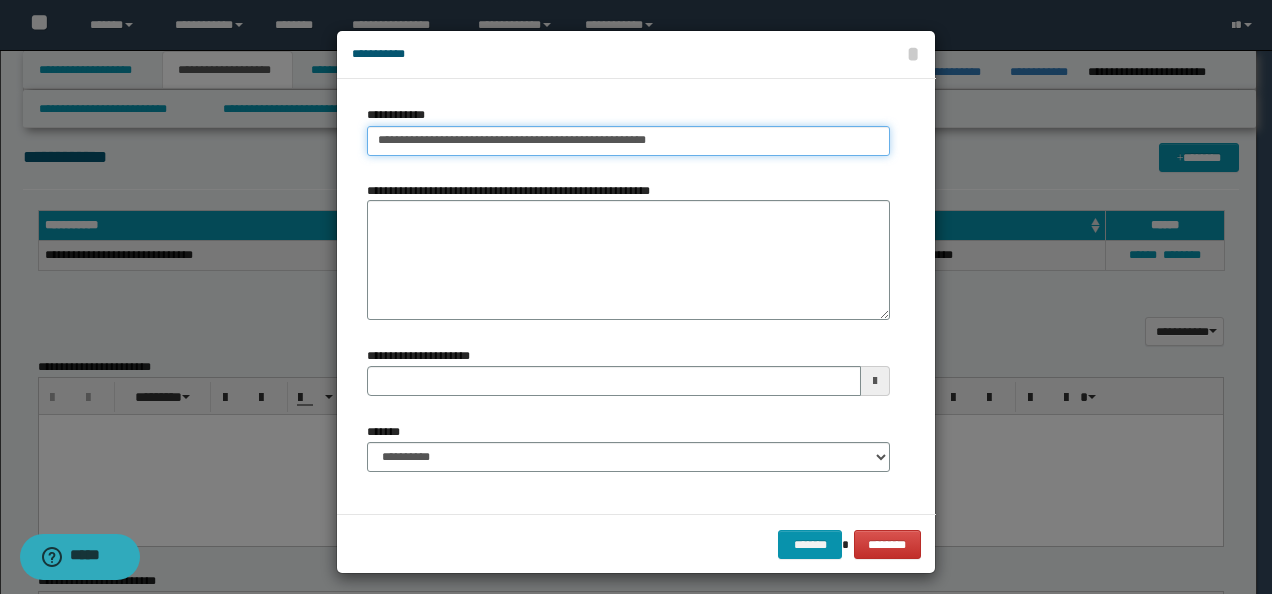 type on "**********" 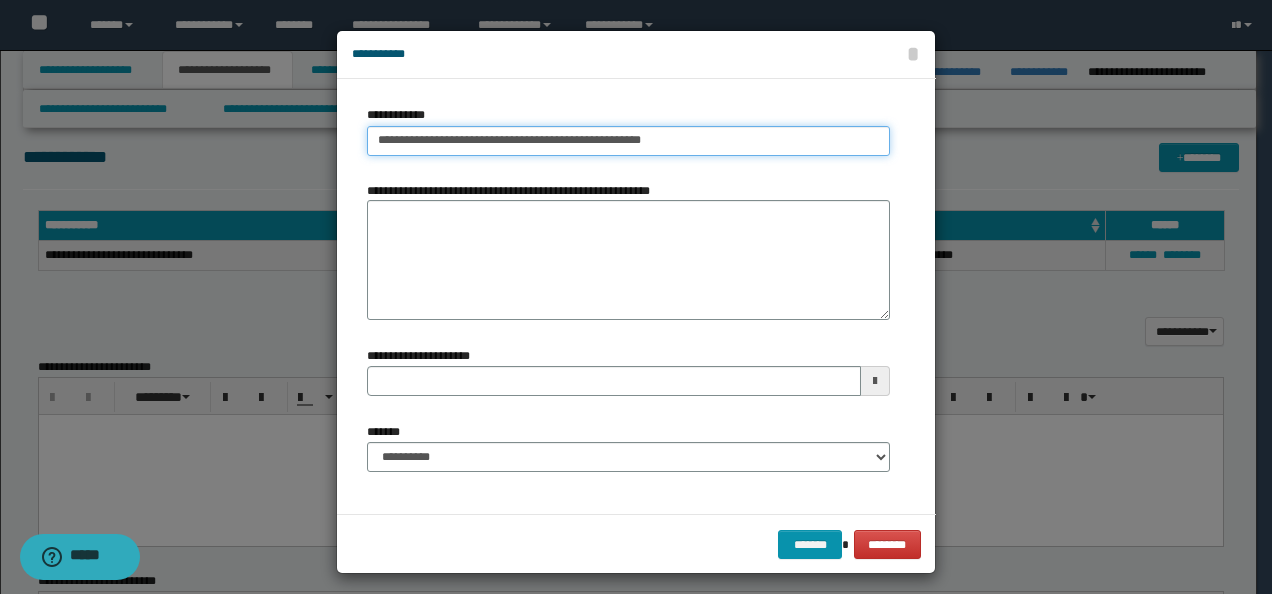 drag, startPoint x: 682, startPoint y: 132, endPoint x: 176, endPoint y: 130, distance: 506.00397 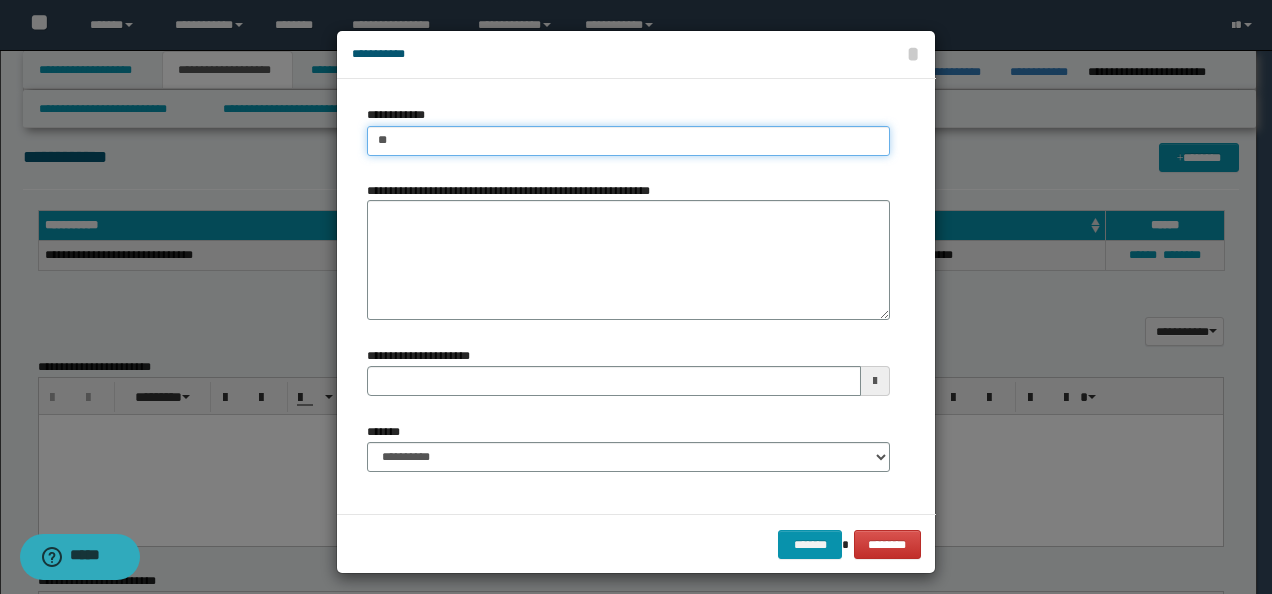 type on "***" 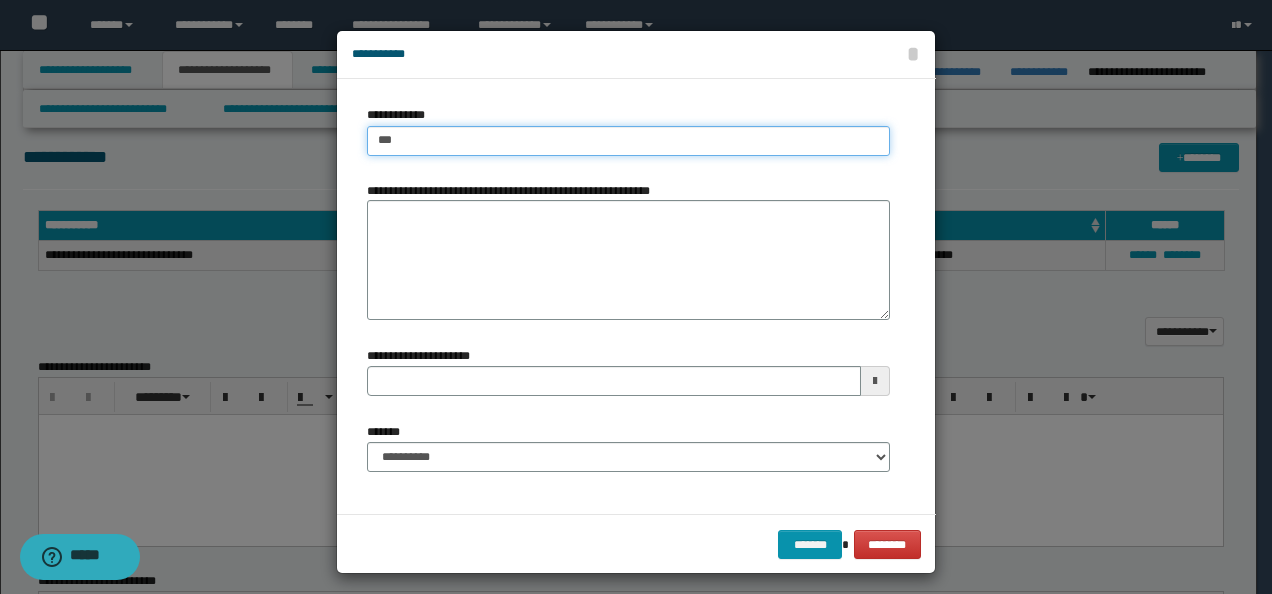 type on "***" 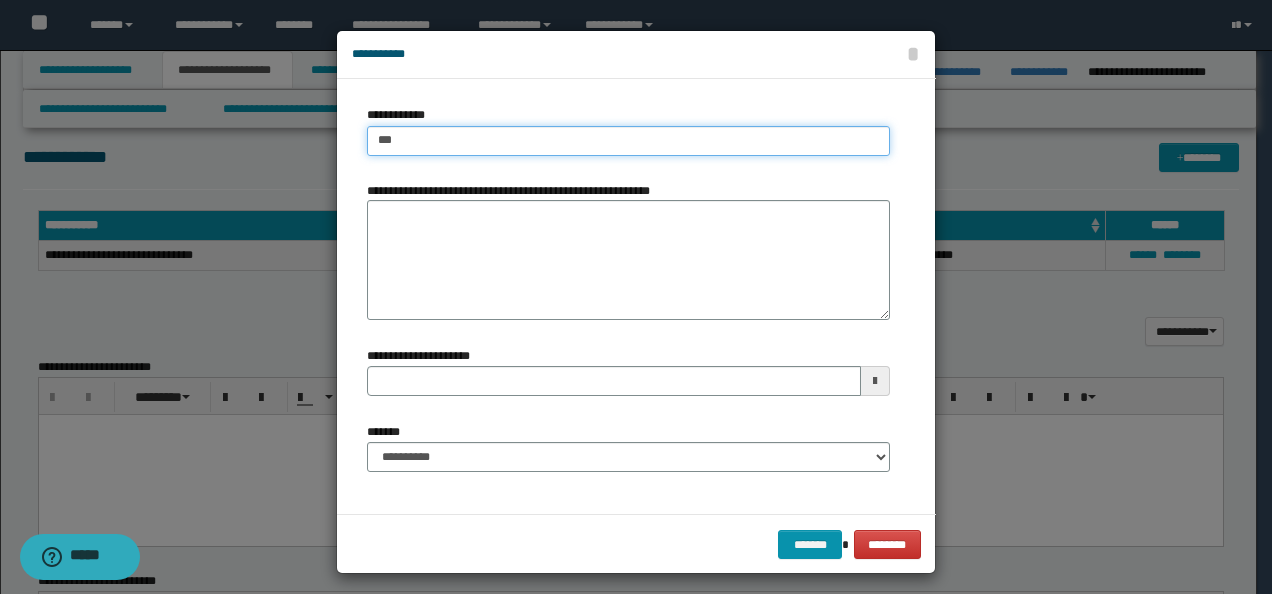 type 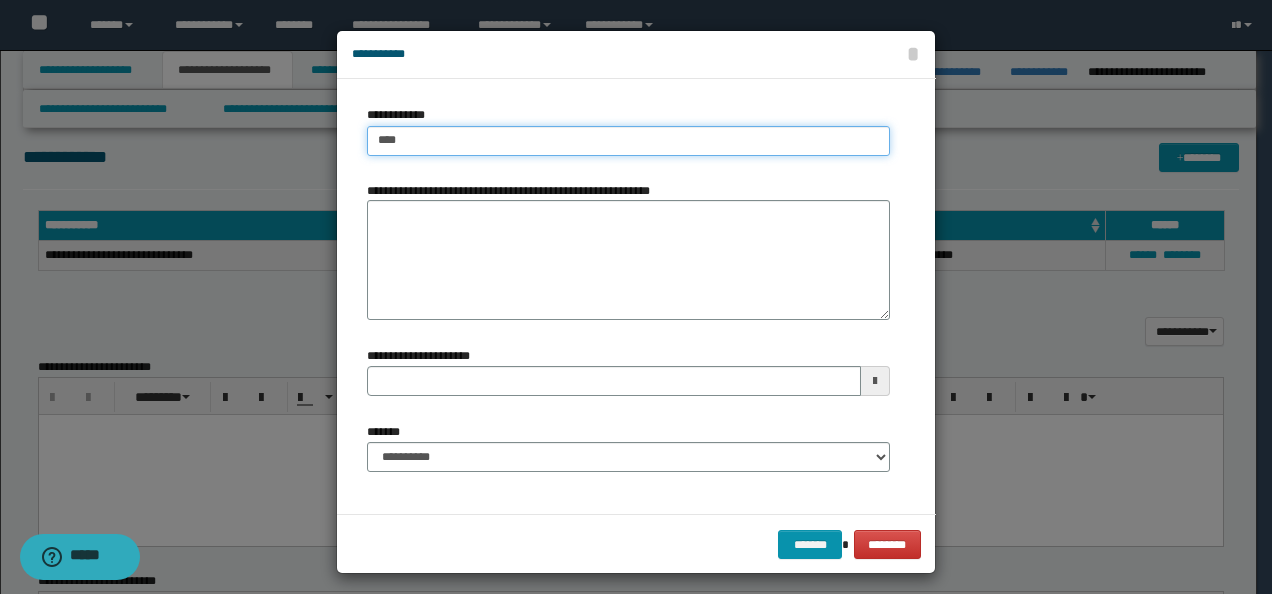 type on "****" 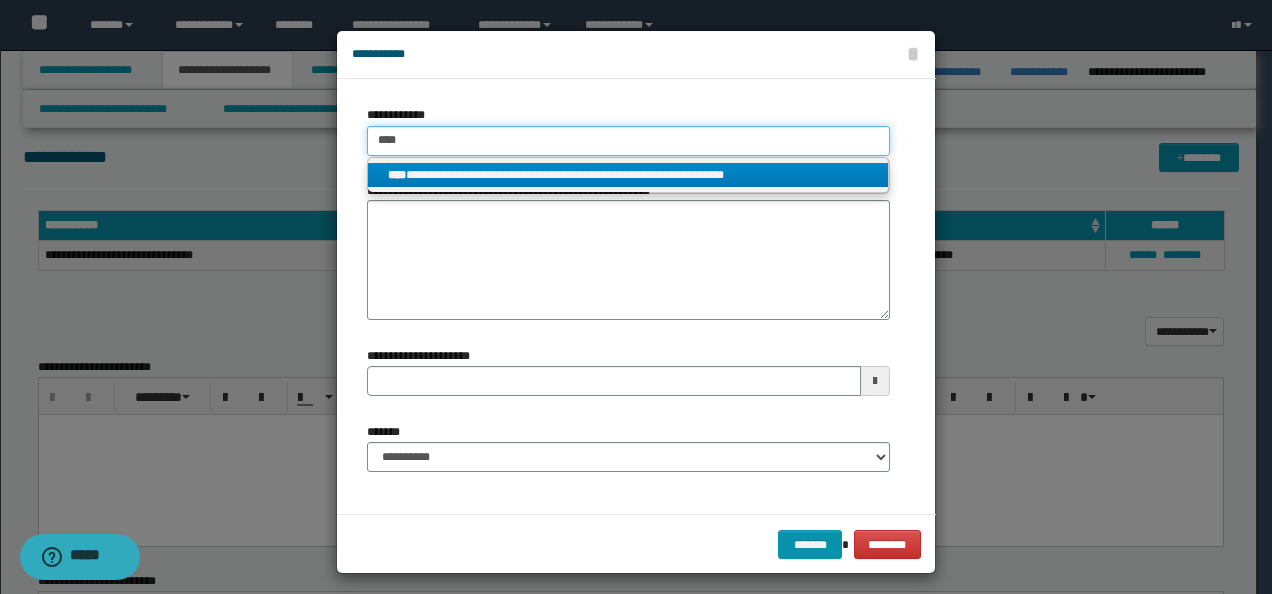 type on "****" 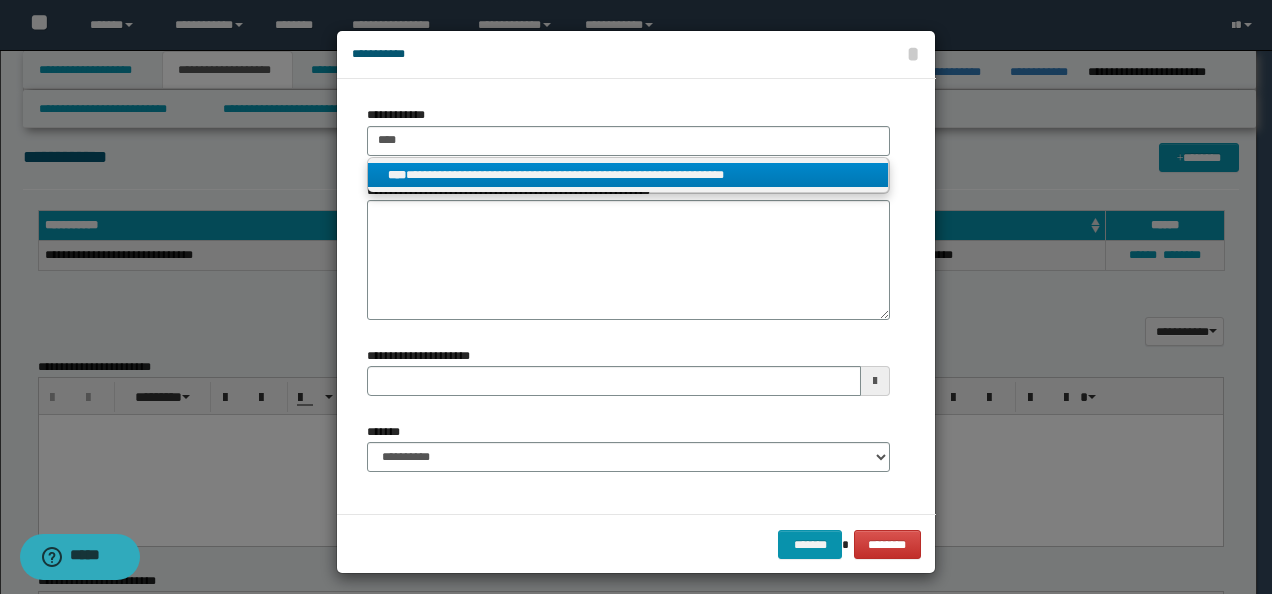 click on "**********" at bounding box center (628, 175) 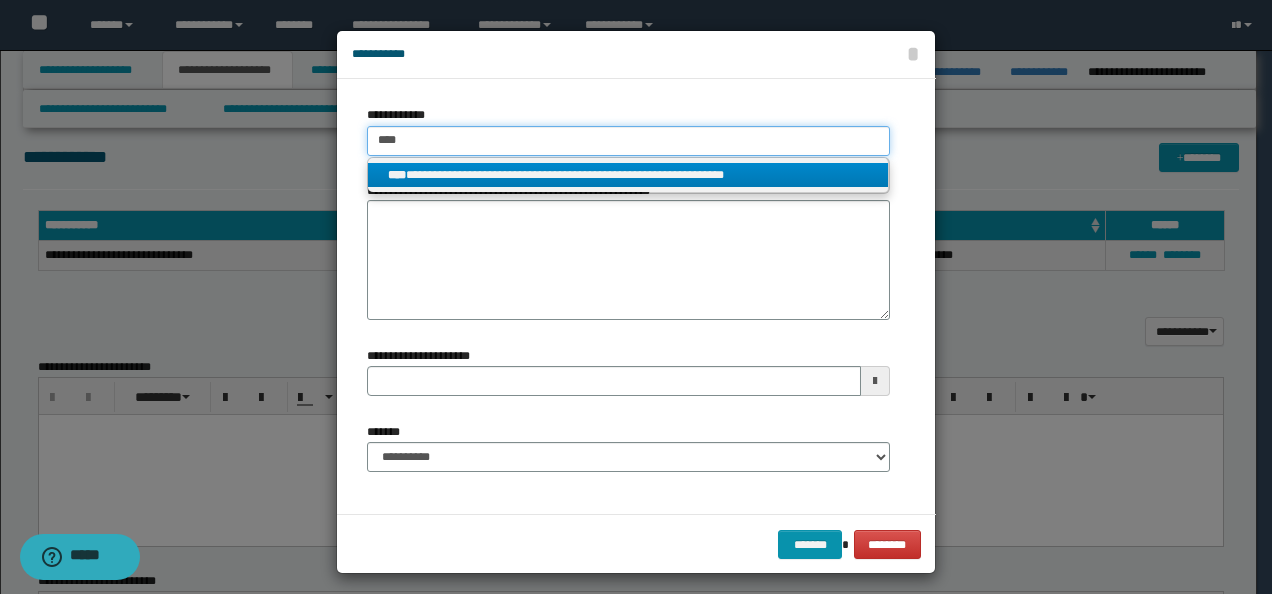 type 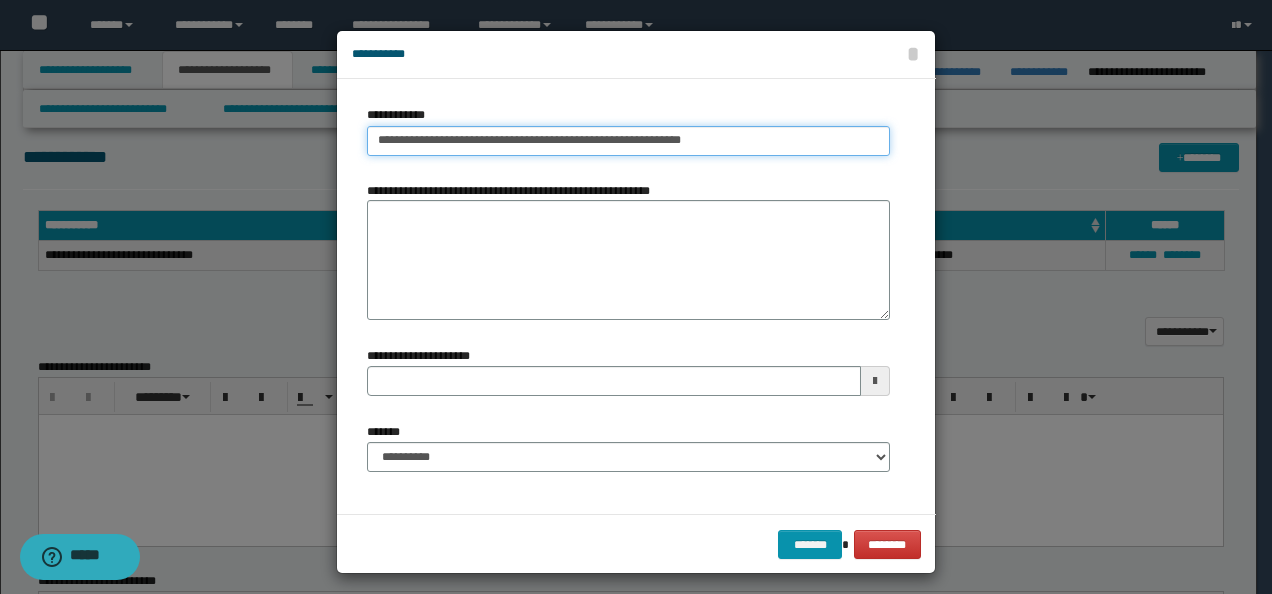 type on "**********" 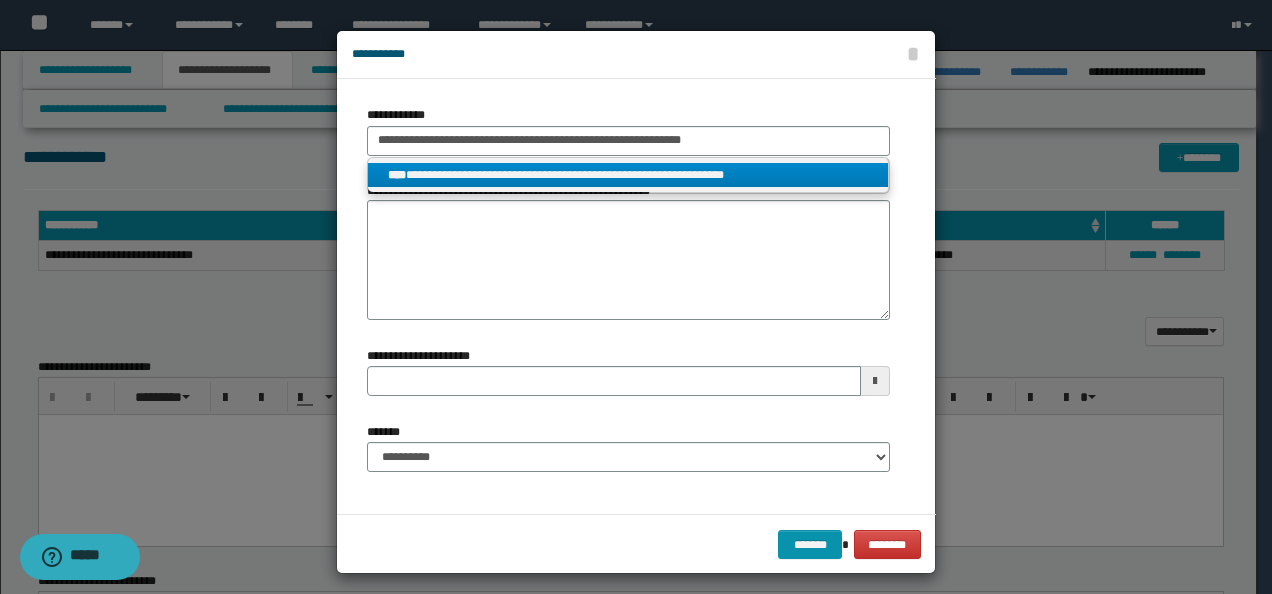 click on "**********" at bounding box center [628, 175] 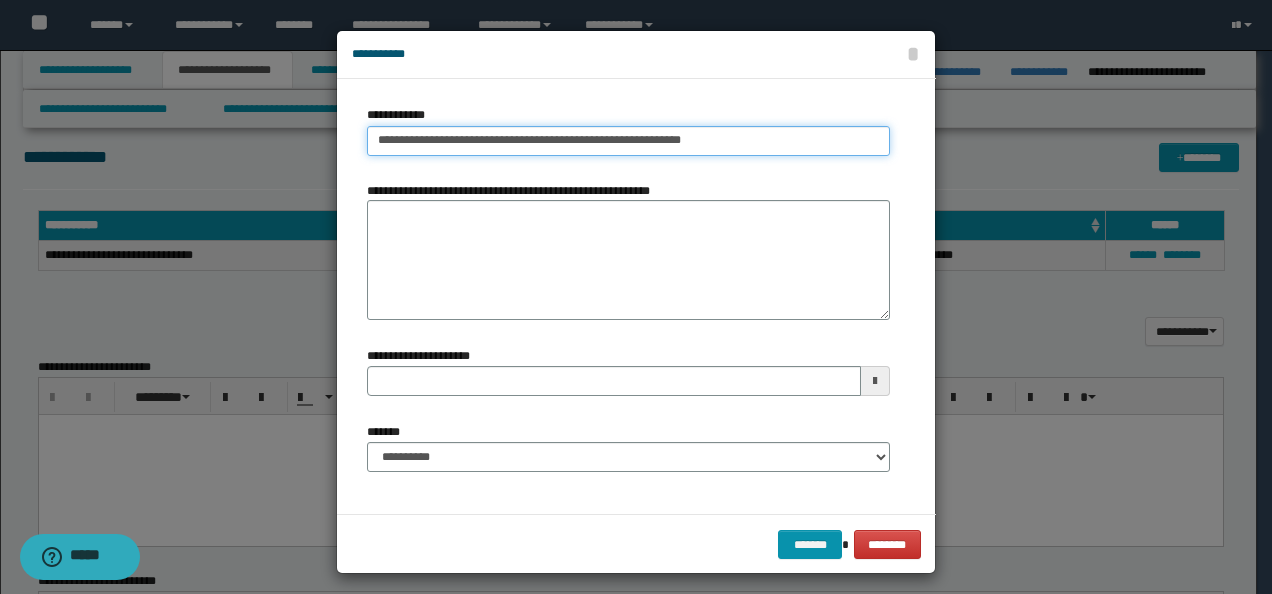 type on "**********" 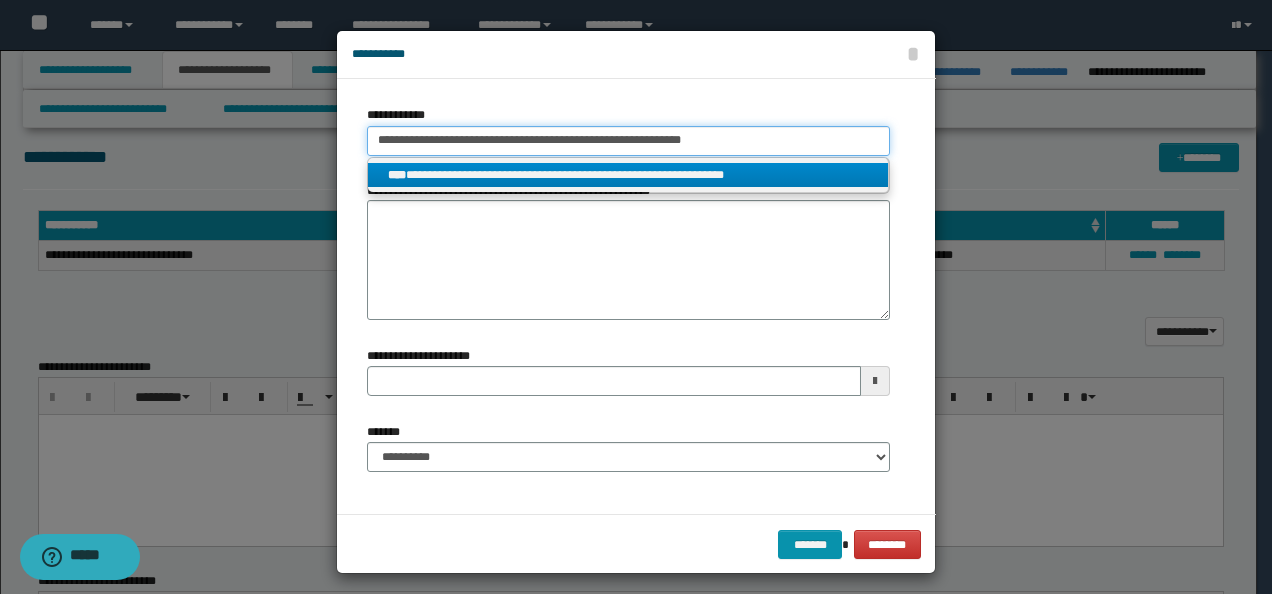 type 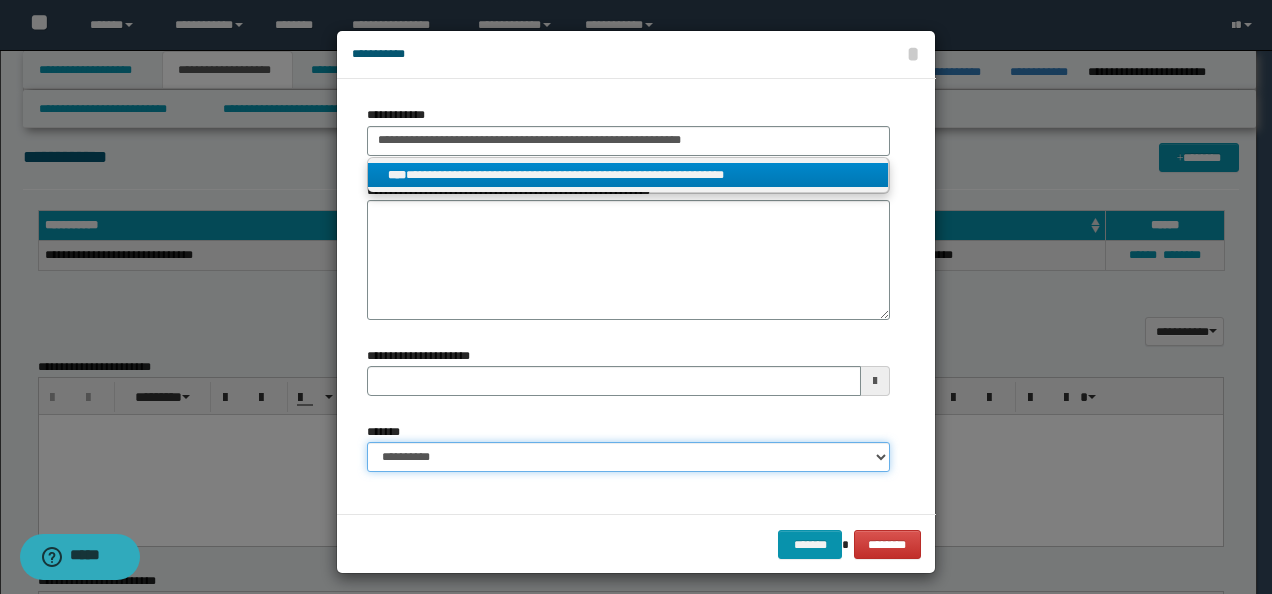 type 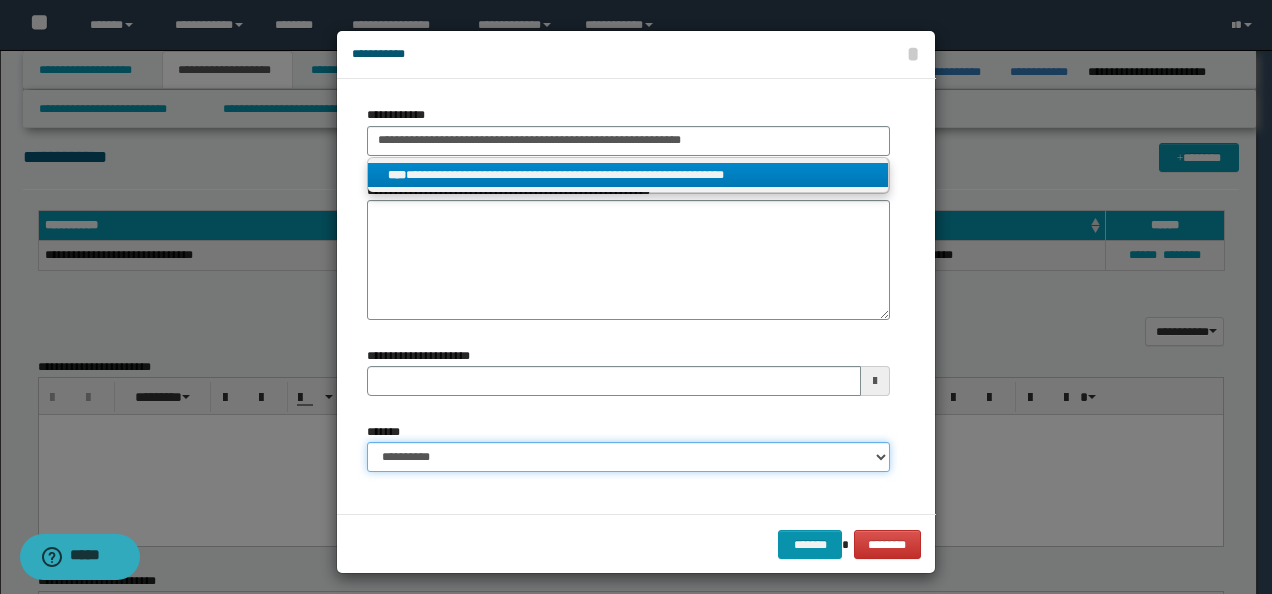 click on "**********" at bounding box center (628, 457) 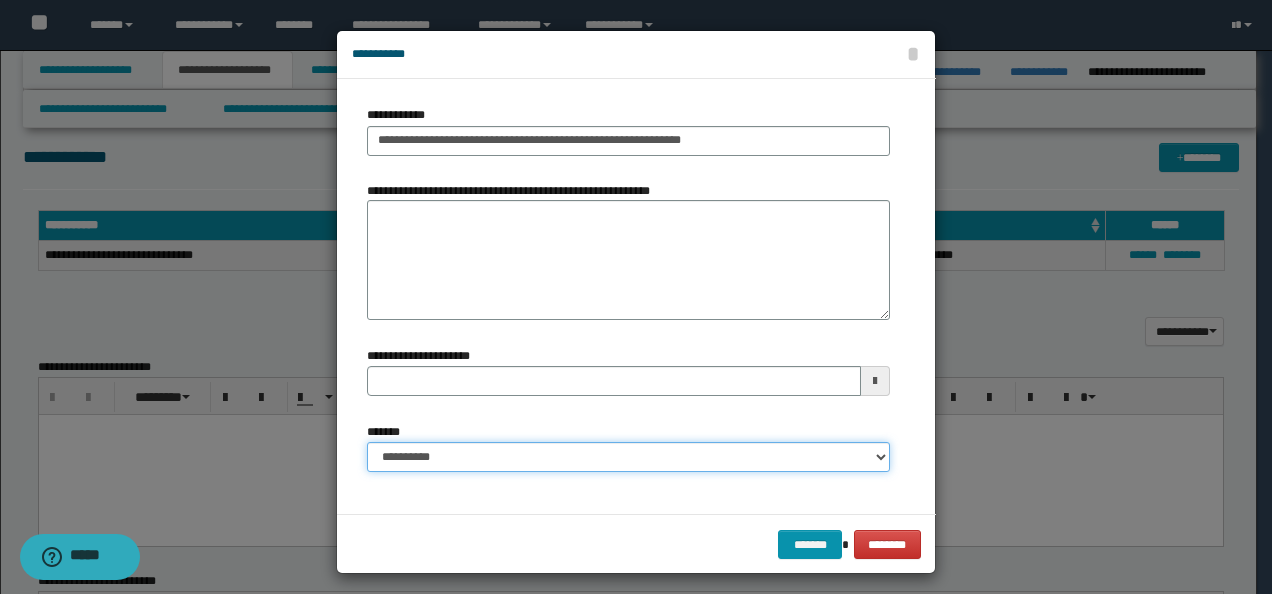 select on "*" 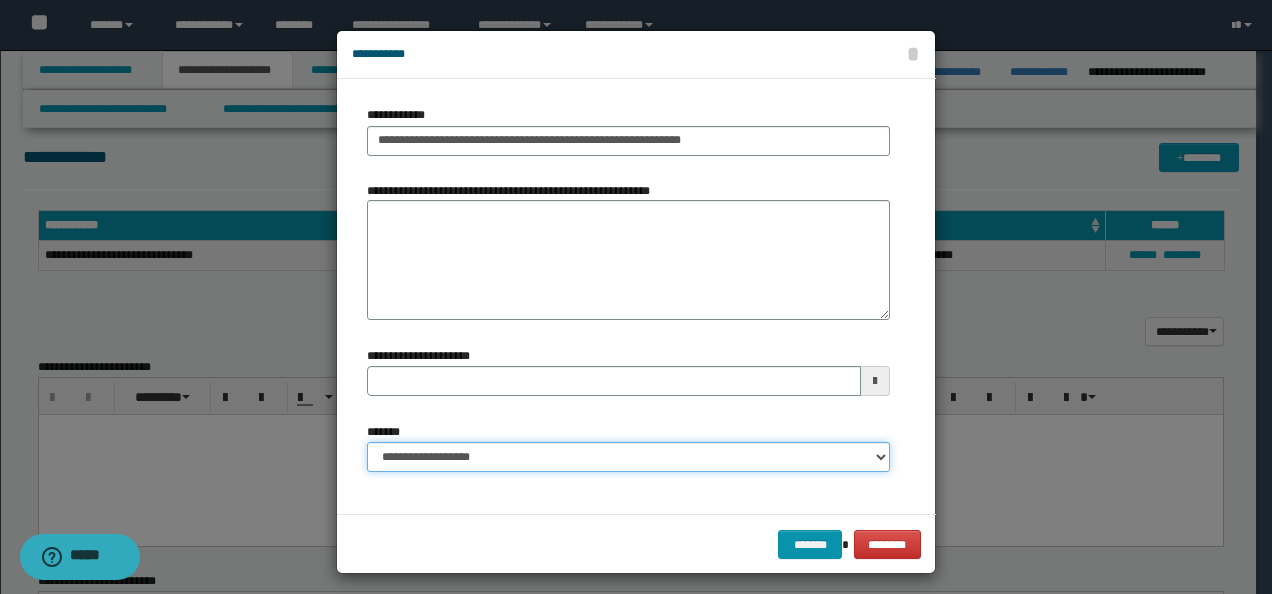 type 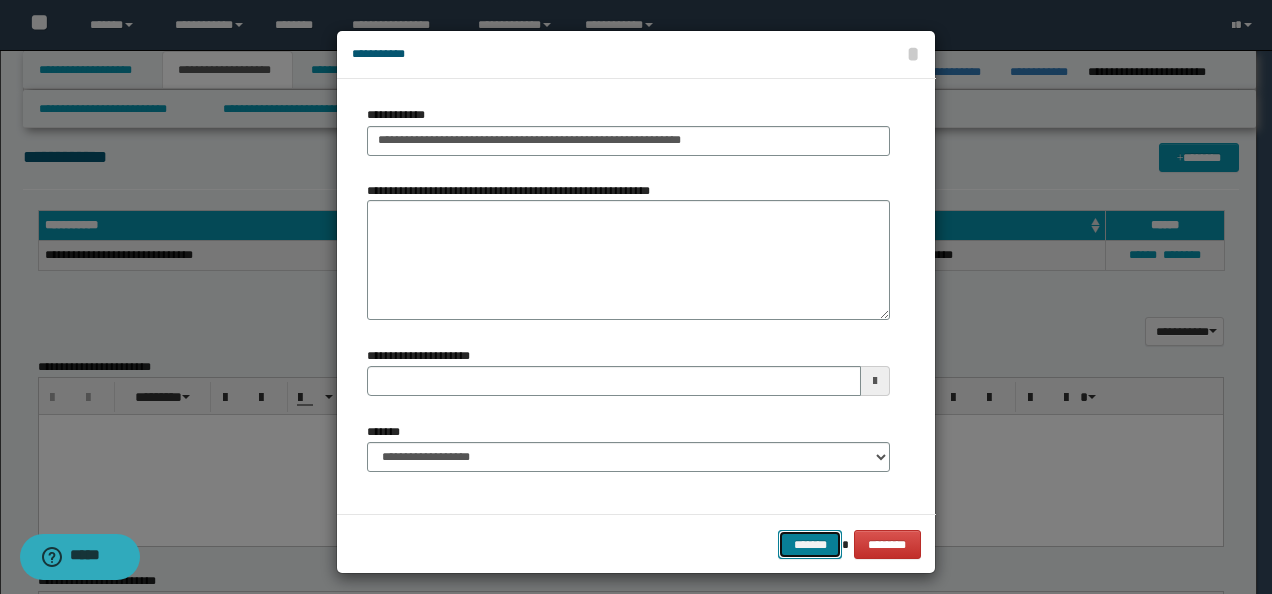 click on "*******" at bounding box center (810, 544) 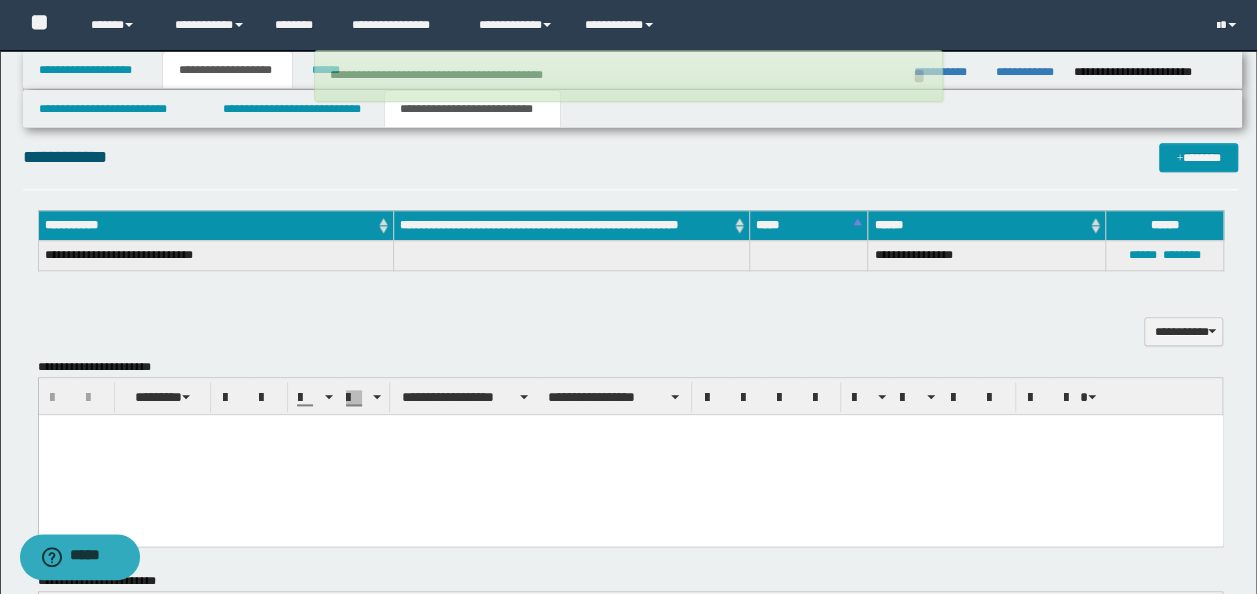 click on "**********" at bounding box center (631, 246) 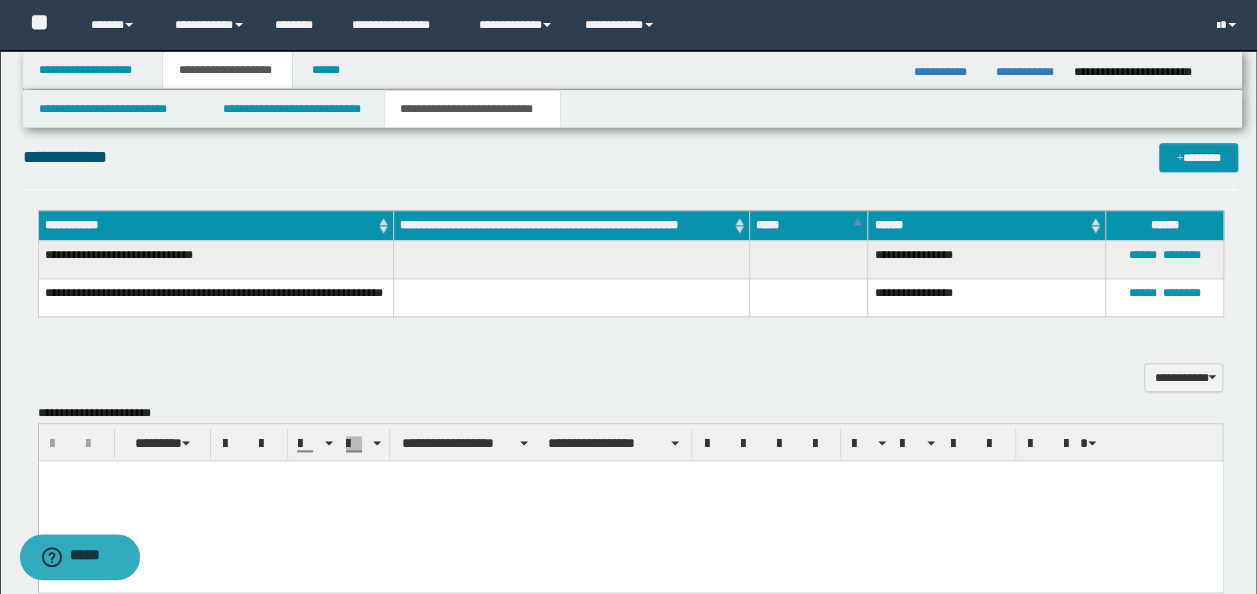 click on "**********" at bounding box center (631, 269) 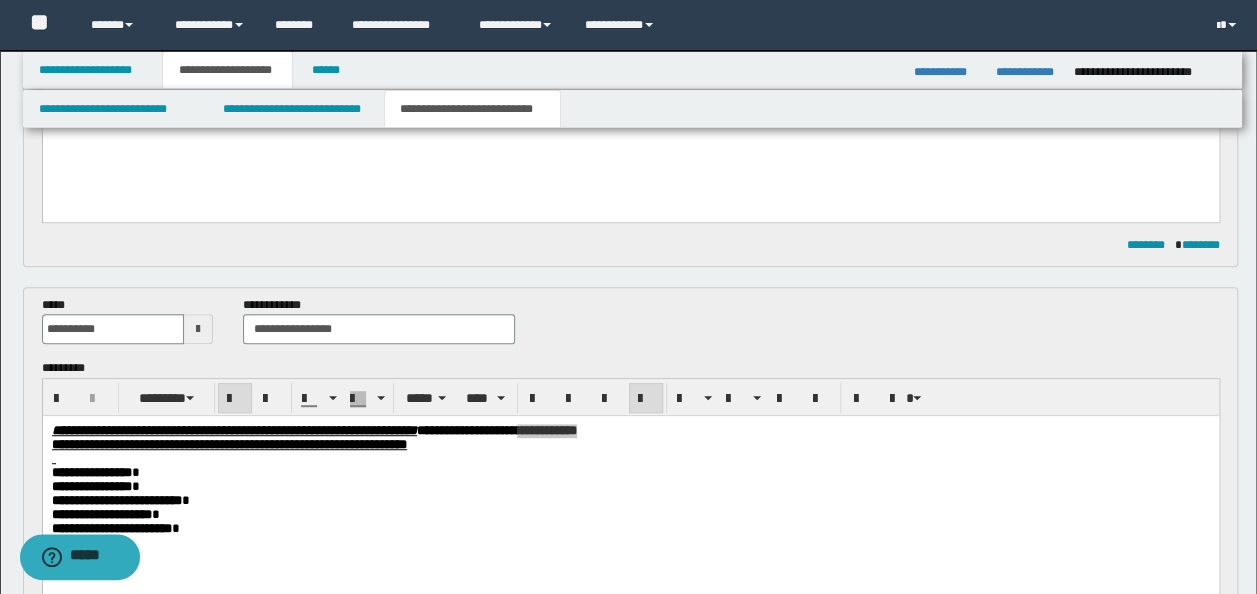 scroll, scrollTop: 395, scrollLeft: 0, axis: vertical 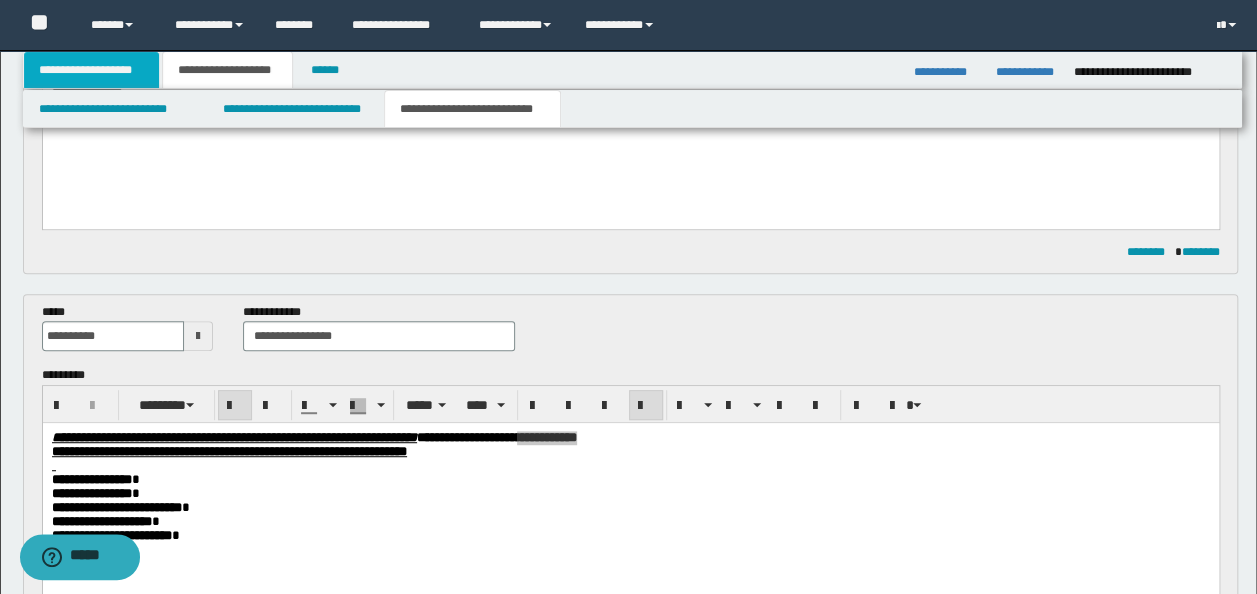 click on "**********" at bounding box center (92, 70) 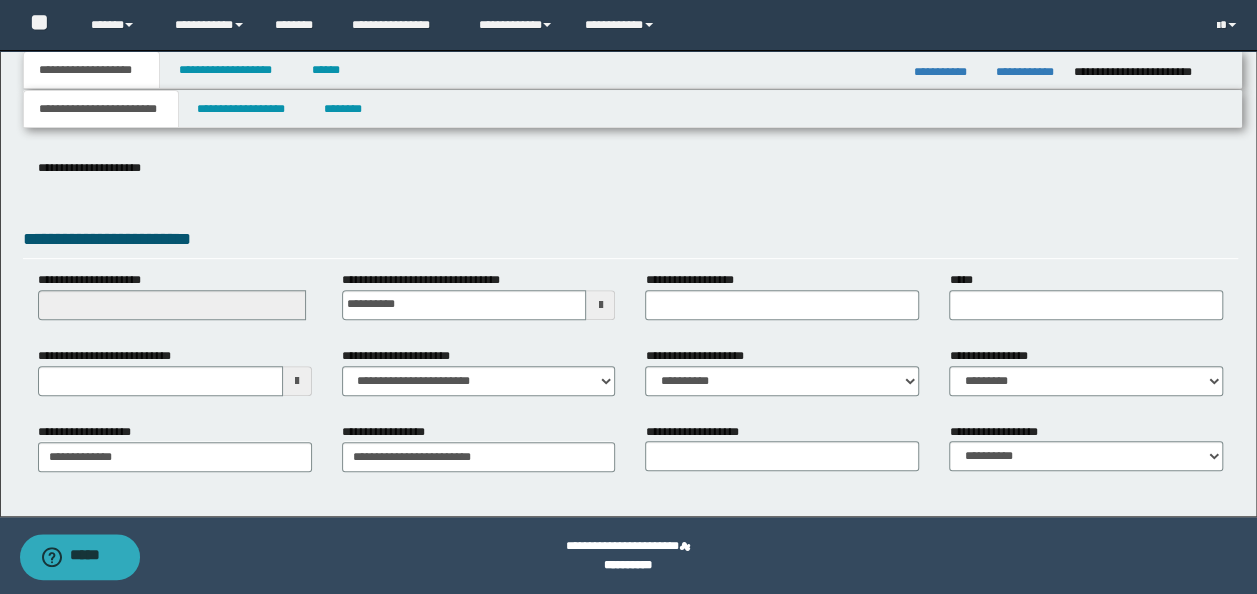 scroll, scrollTop: 307, scrollLeft: 0, axis: vertical 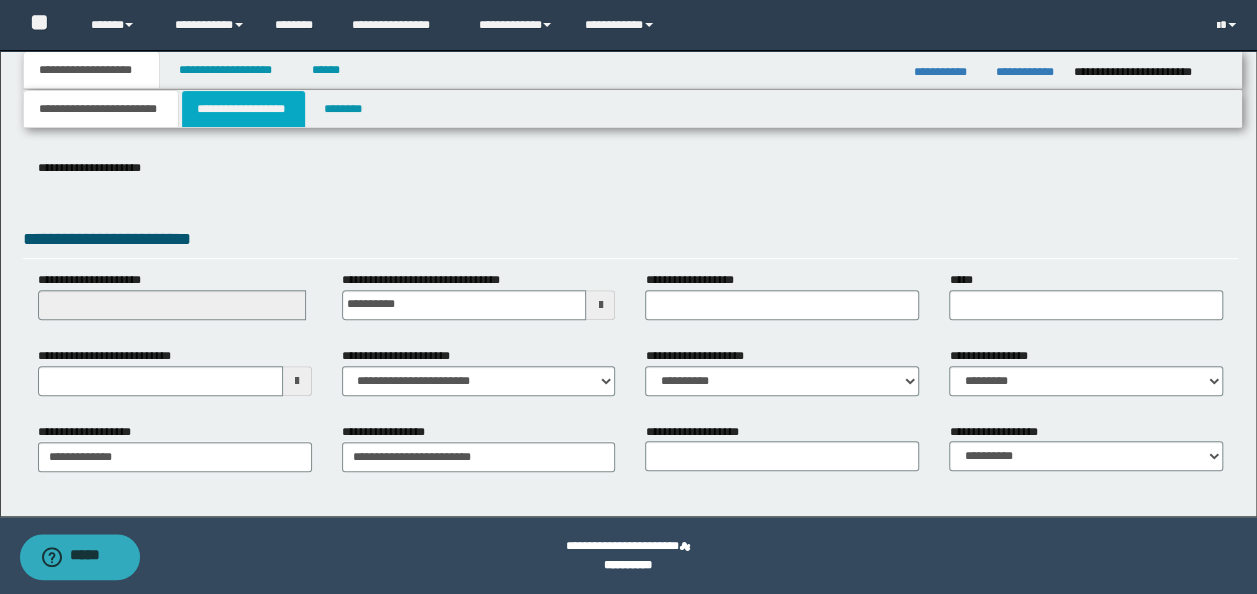 click on "**********" at bounding box center [243, 109] 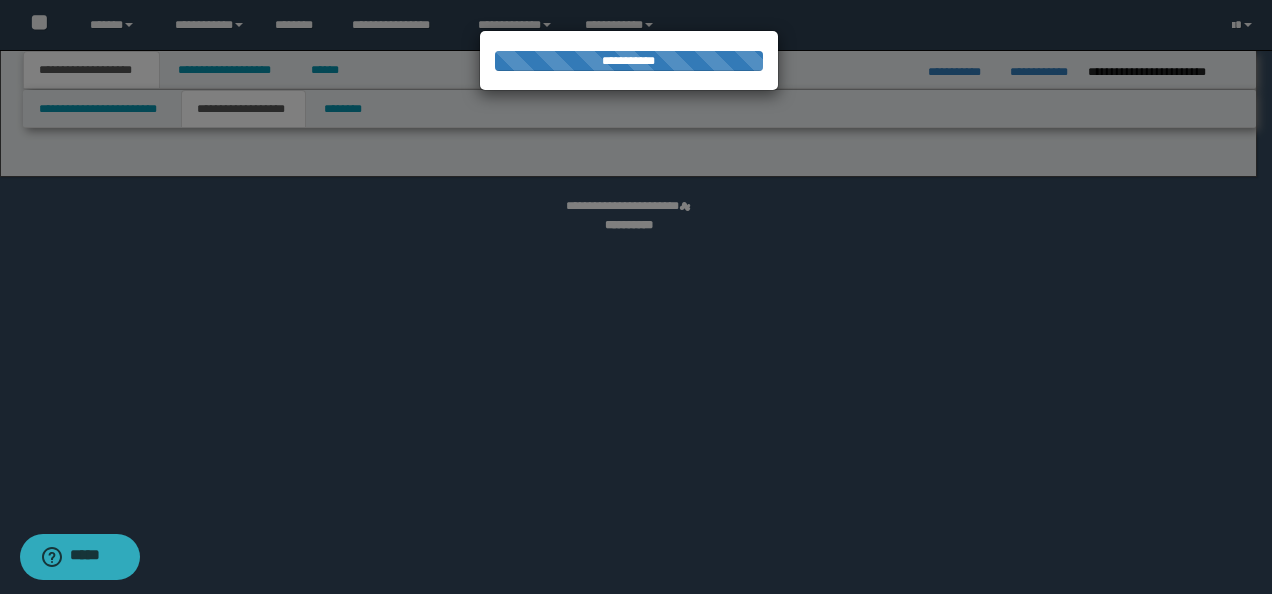 select on "*" 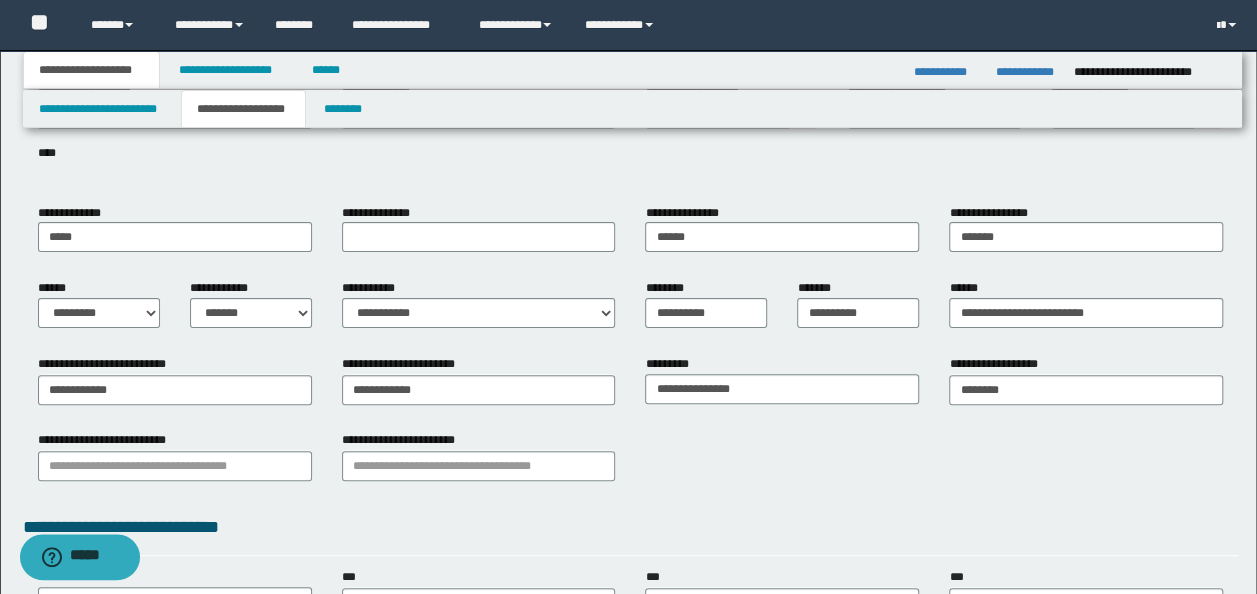 scroll, scrollTop: 0, scrollLeft: 0, axis: both 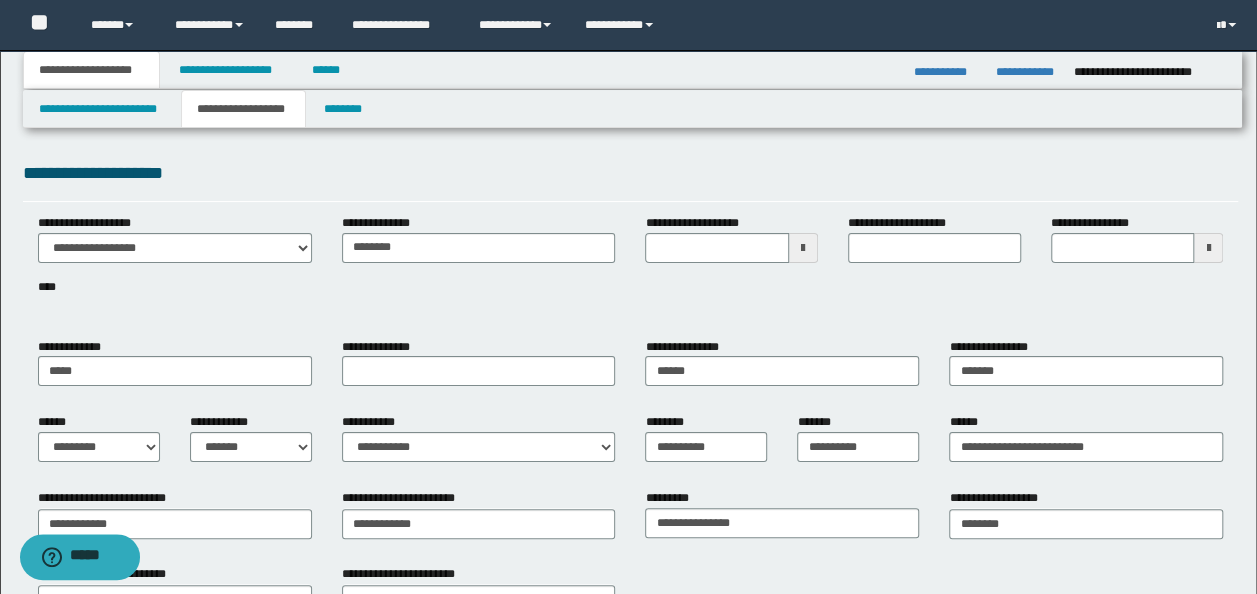 click at bounding box center [124, 304] 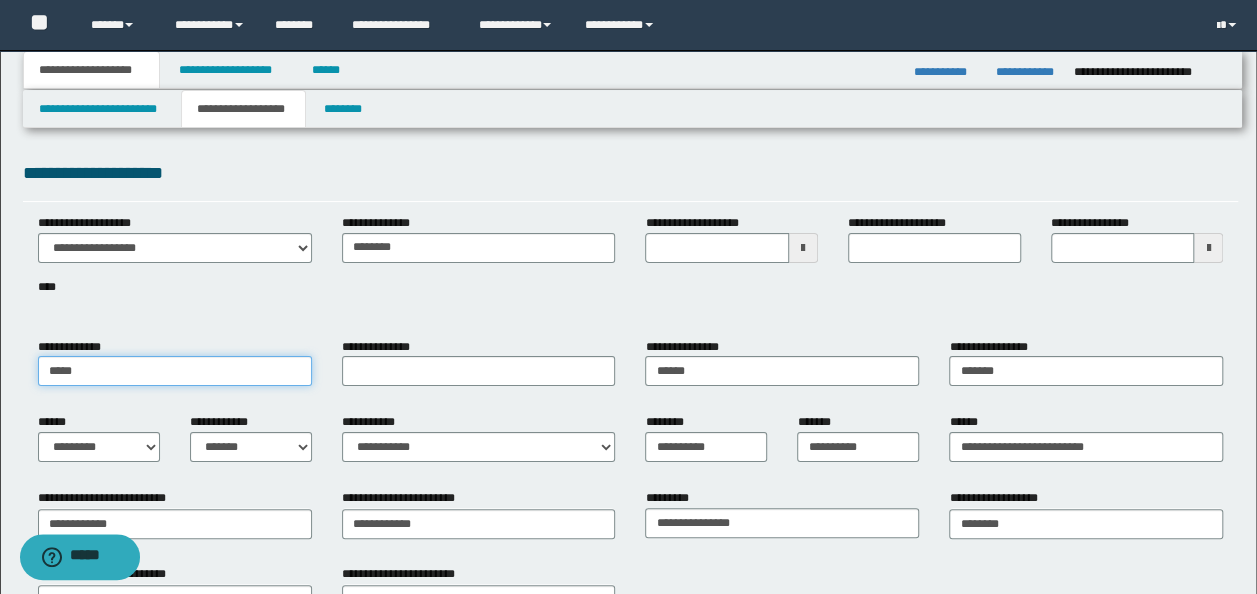 click on "*****" at bounding box center [175, 371] 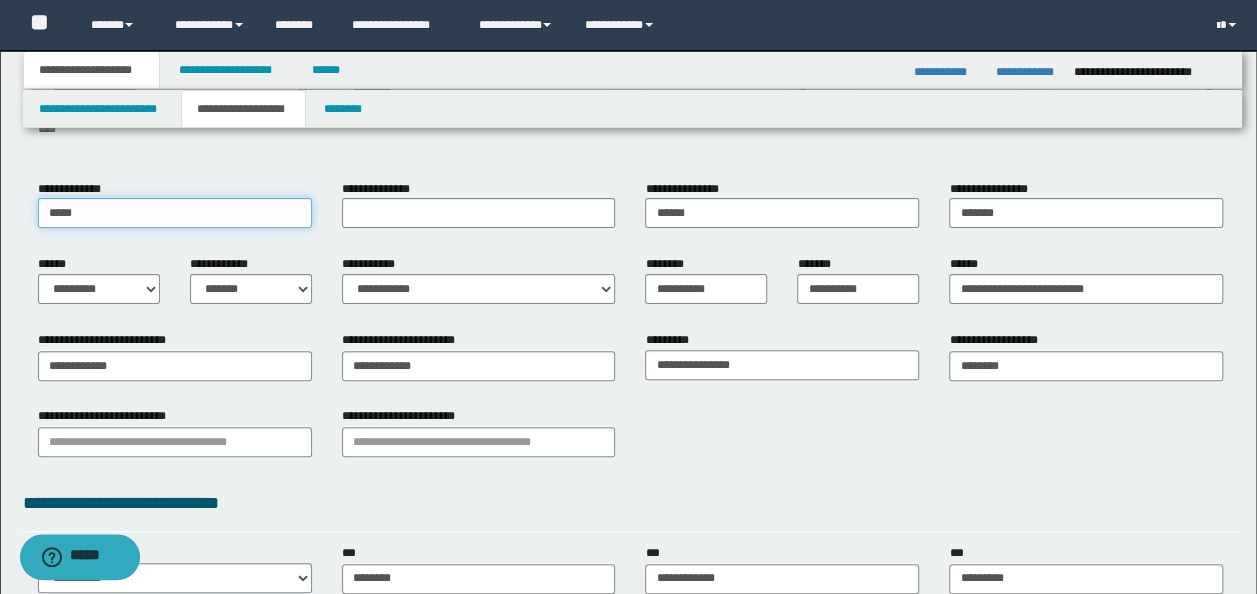 scroll, scrollTop: 0, scrollLeft: 0, axis: both 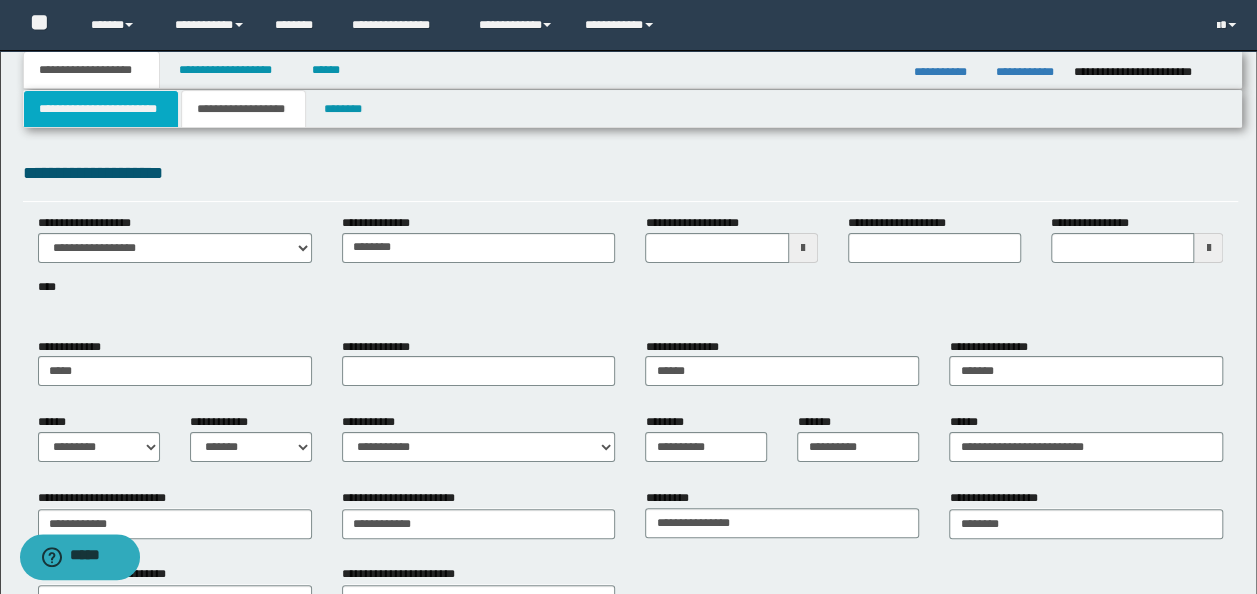 click on "**********" at bounding box center [101, 109] 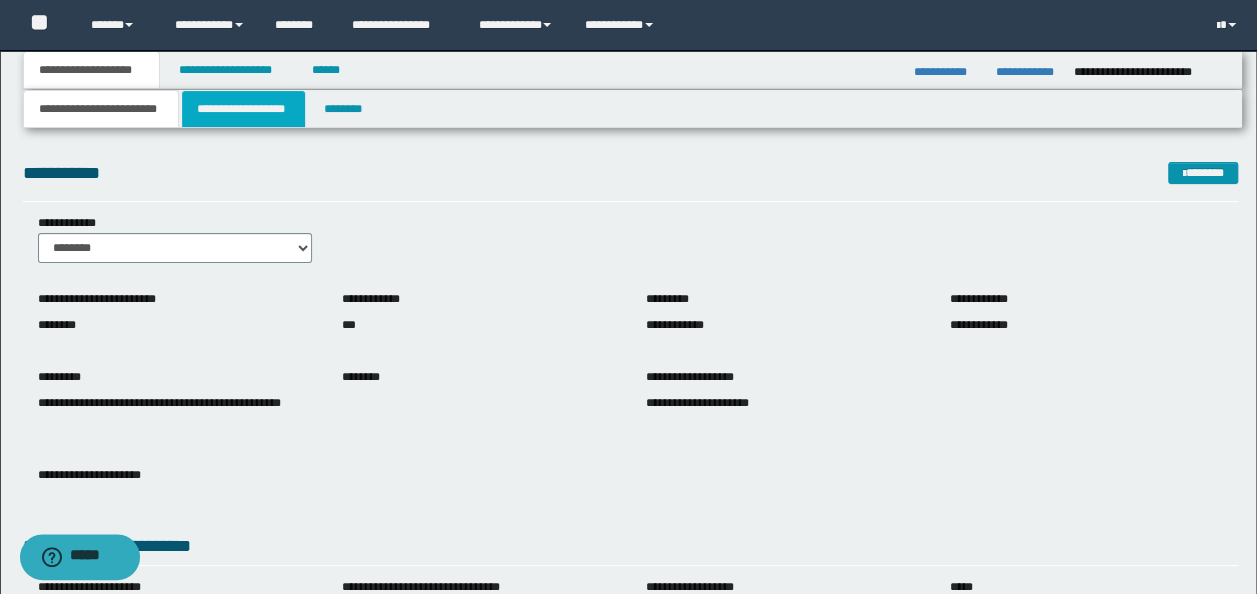 click on "**********" at bounding box center [243, 109] 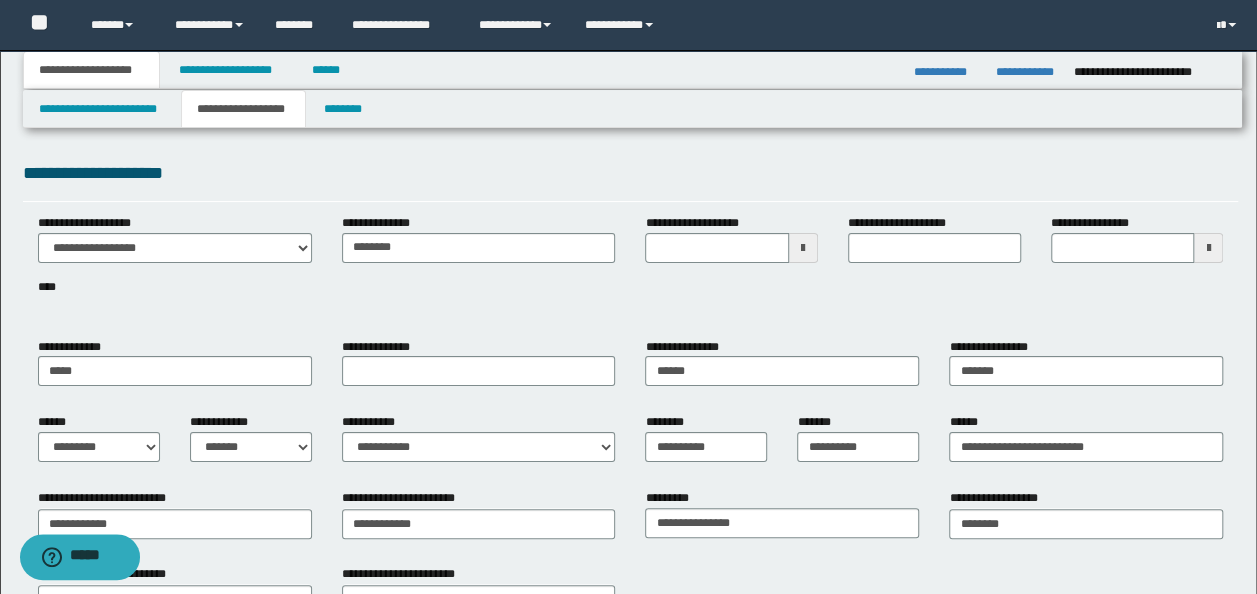 click on "**********" at bounding box center (631, 270) 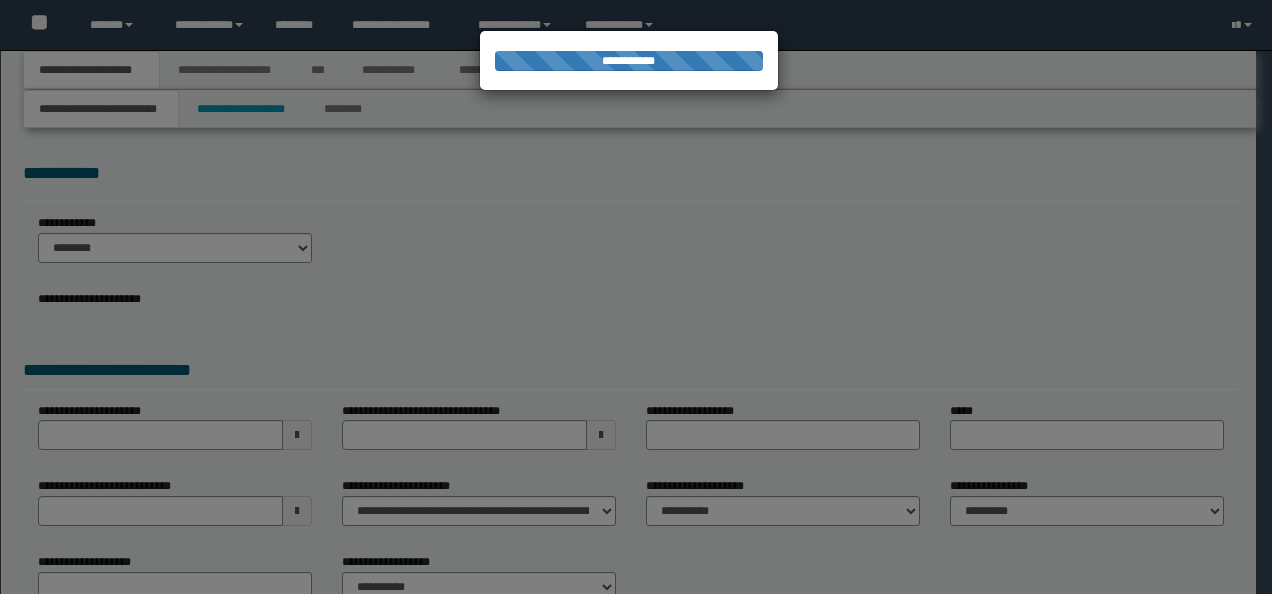 scroll, scrollTop: 0, scrollLeft: 0, axis: both 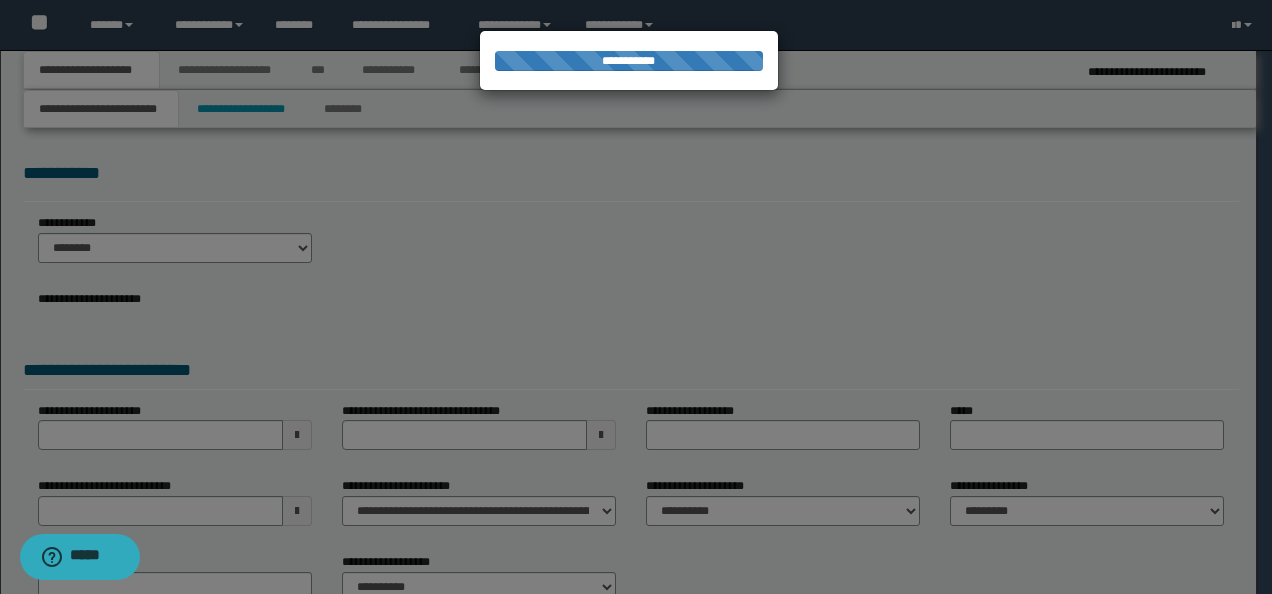 select on "*" 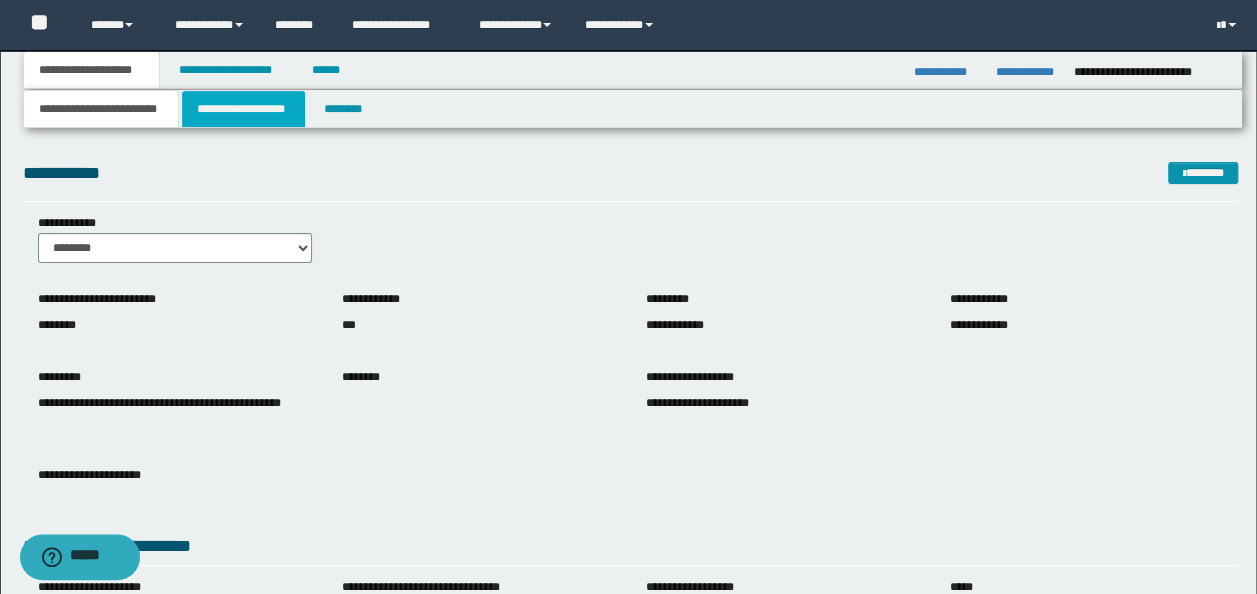click on "**********" at bounding box center [243, 109] 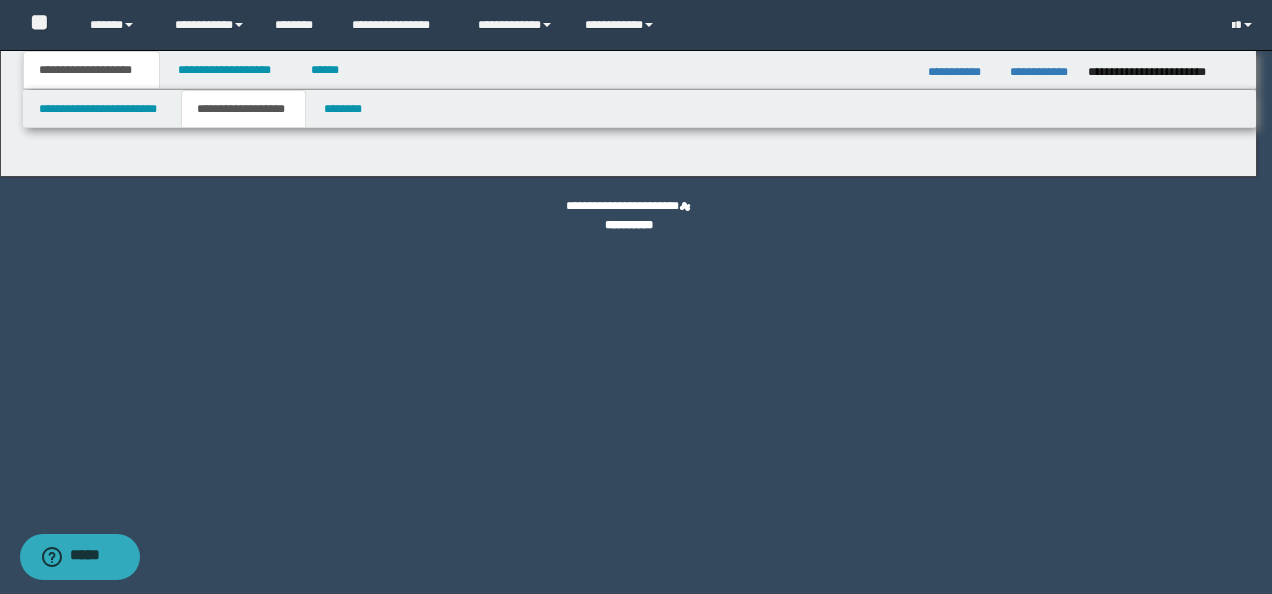 type on "********" 